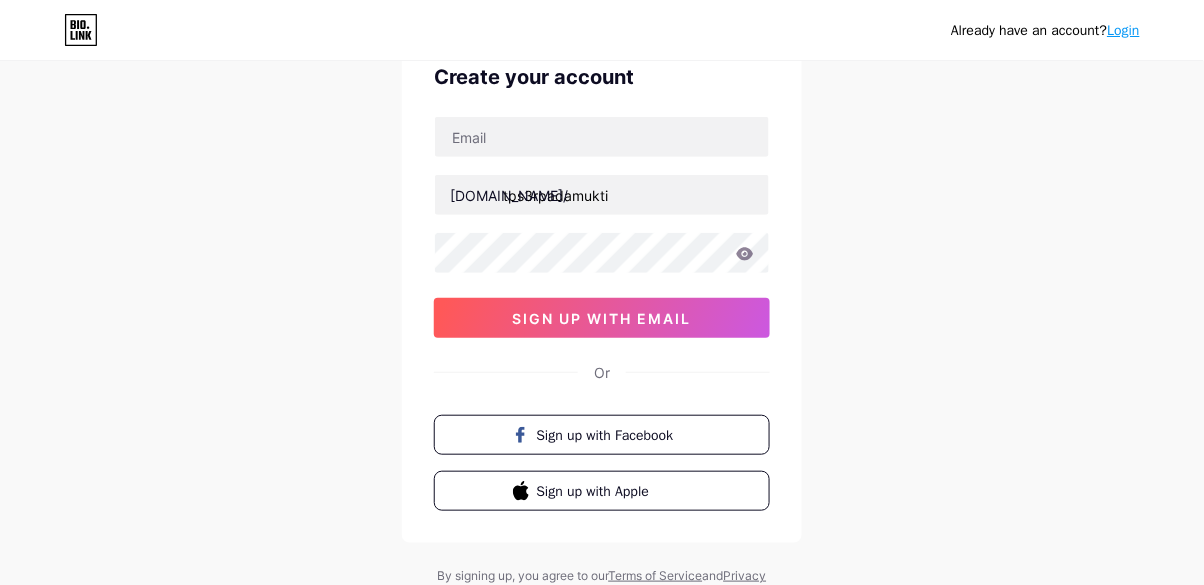 scroll, scrollTop: 49, scrollLeft: 0, axis: vertical 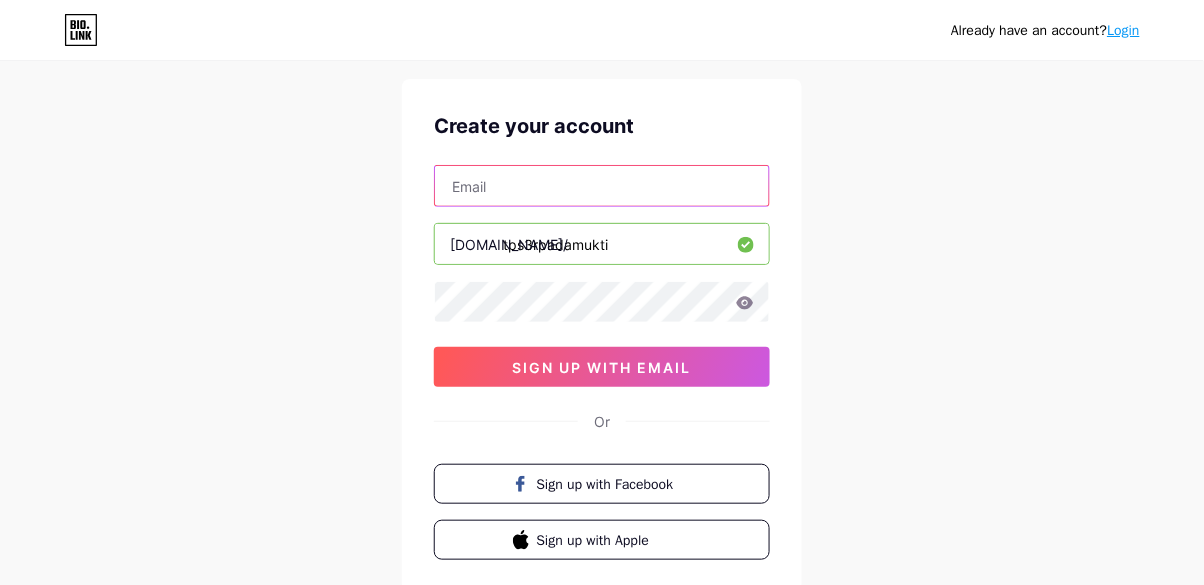 click at bounding box center [602, 186] 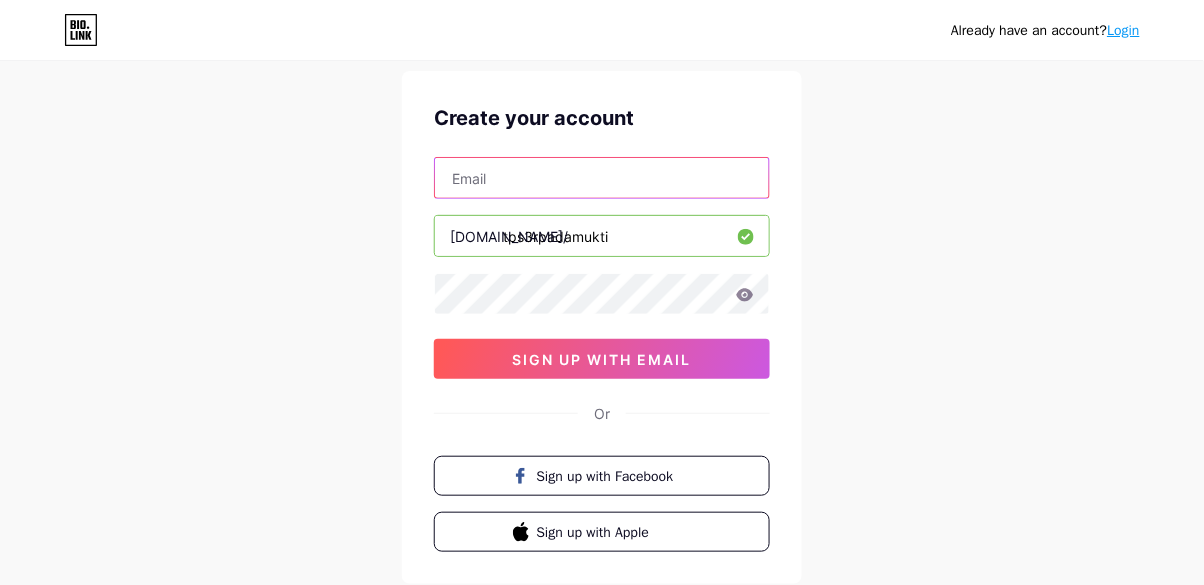 scroll, scrollTop: 56, scrollLeft: 0, axis: vertical 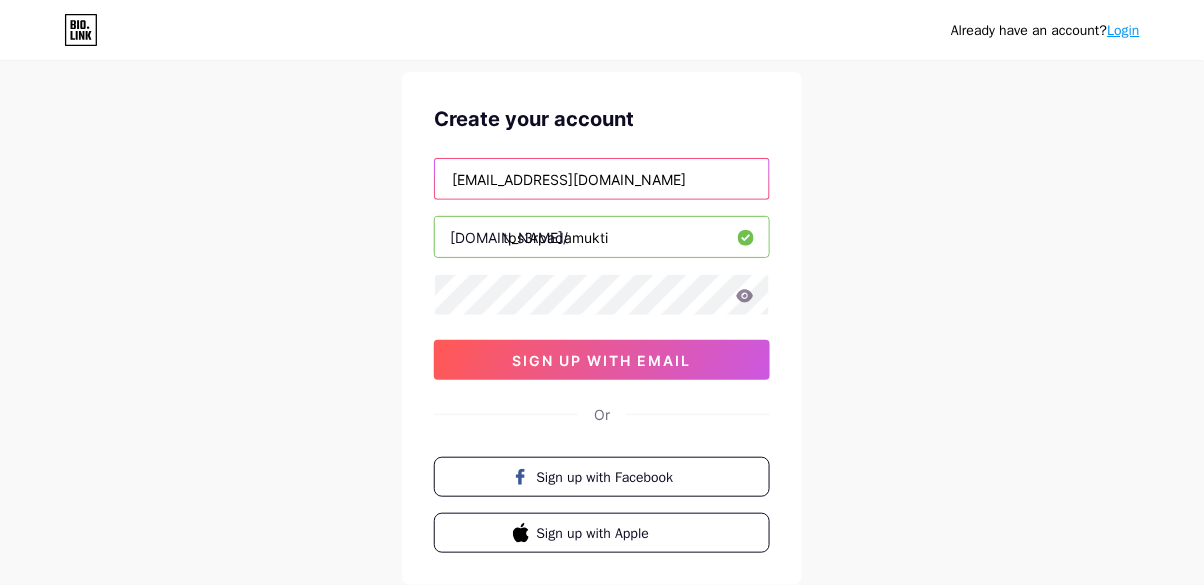 type on "[EMAIL_ADDRESS][DOMAIN_NAME]" 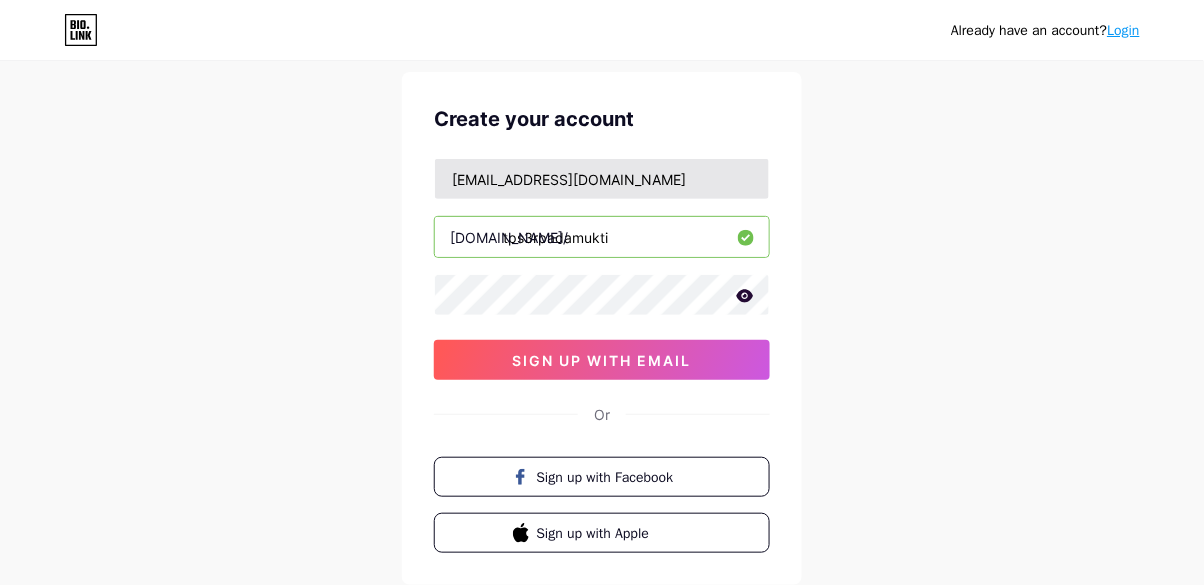 click 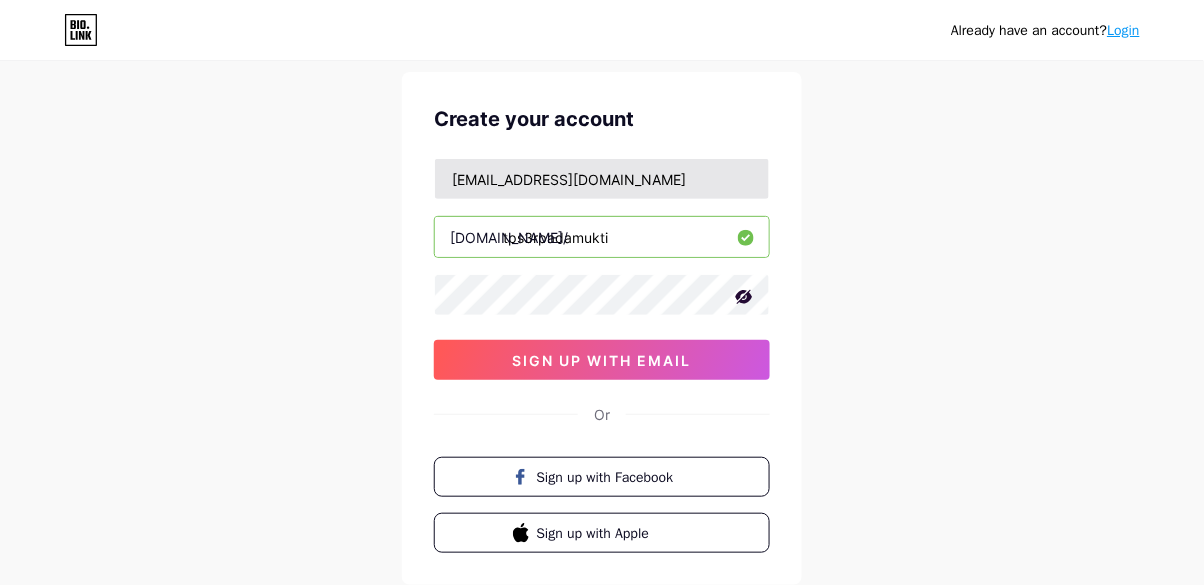 click on "sign up with email" at bounding box center (602, 360) 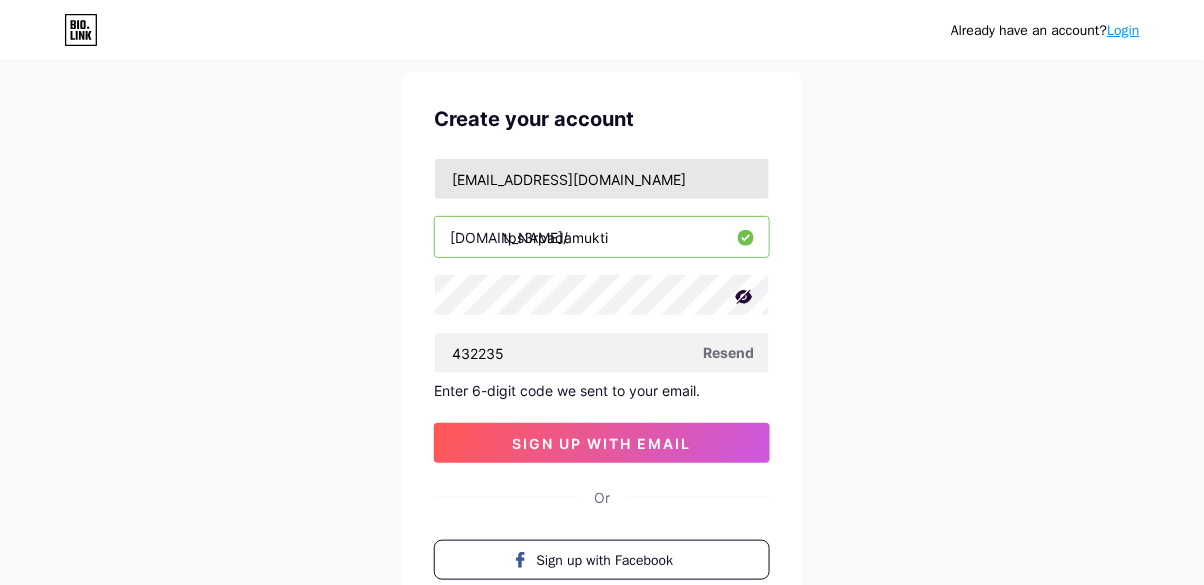 type on "432235" 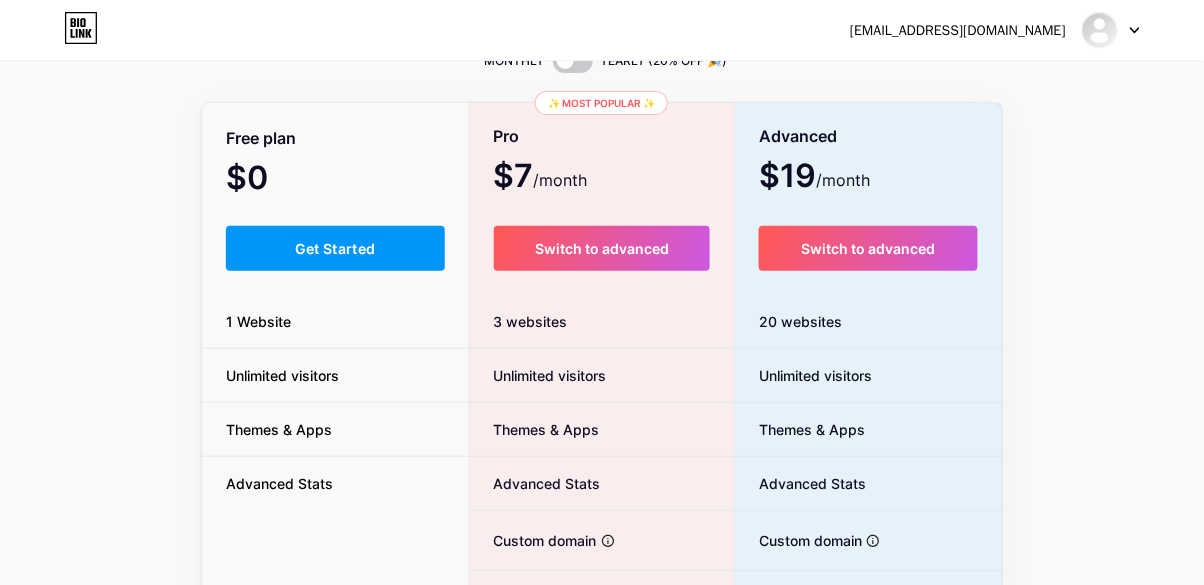 scroll, scrollTop: 0, scrollLeft: 0, axis: both 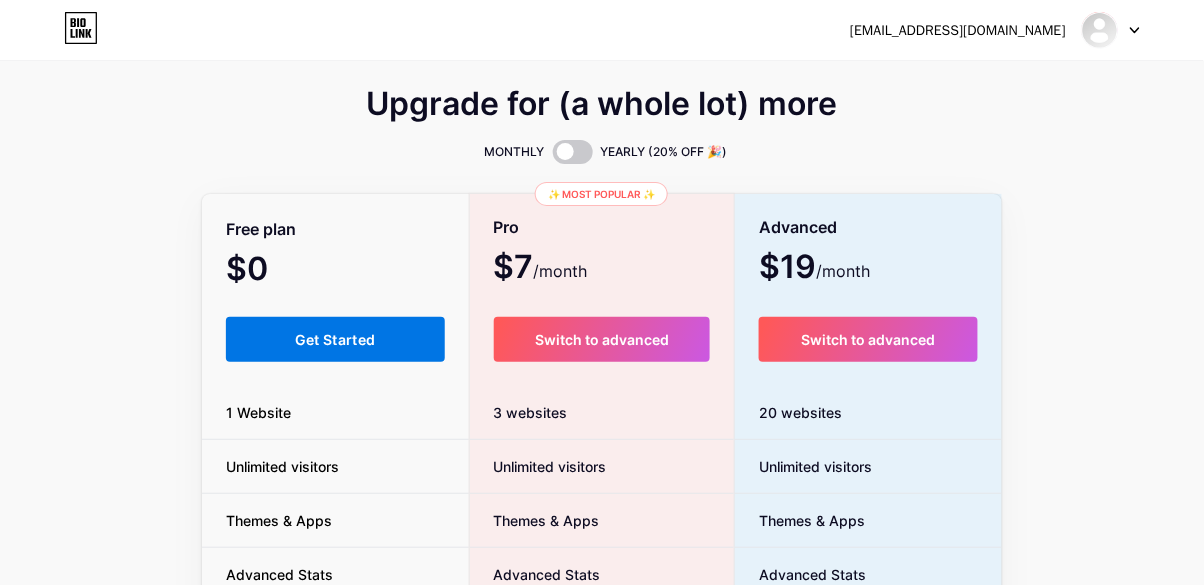click on "Get Started" at bounding box center [335, 339] 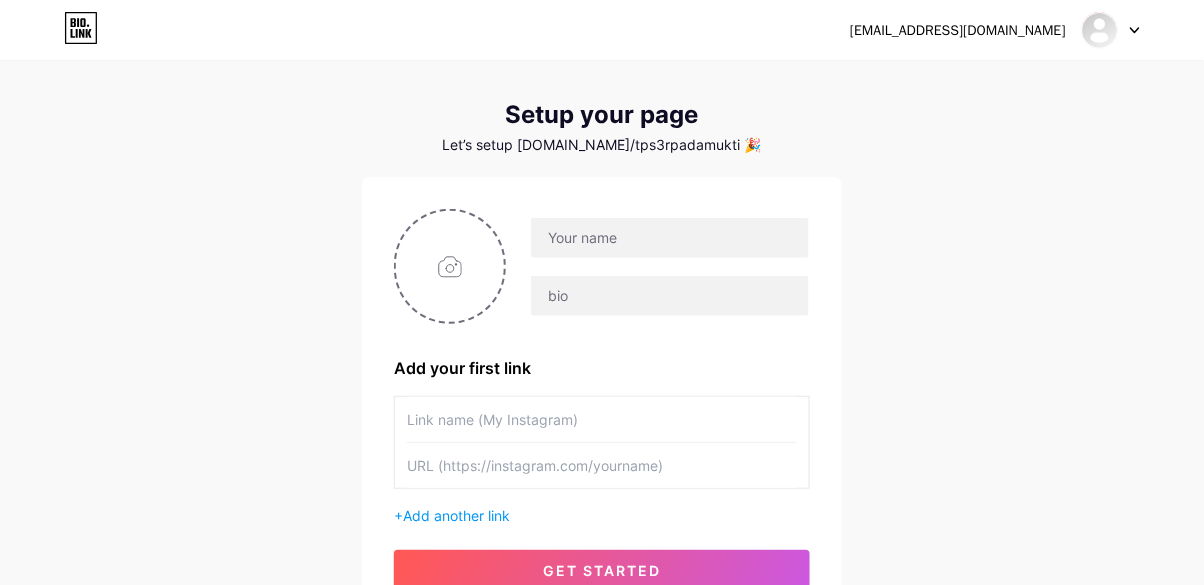 scroll, scrollTop: 0, scrollLeft: 0, axis: both 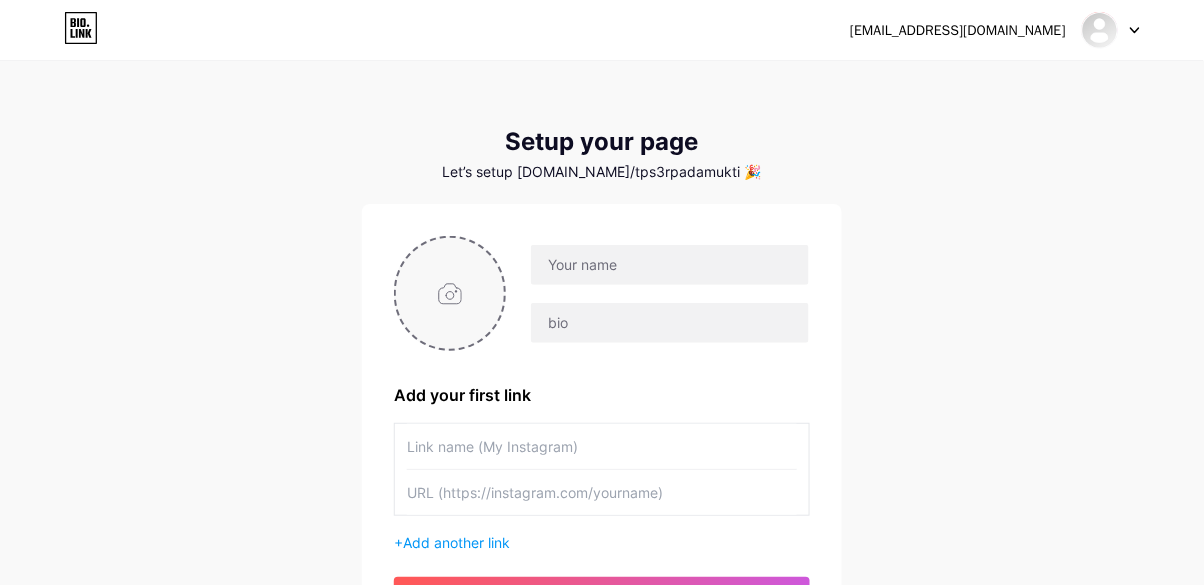click at bounding box center (450, 293) 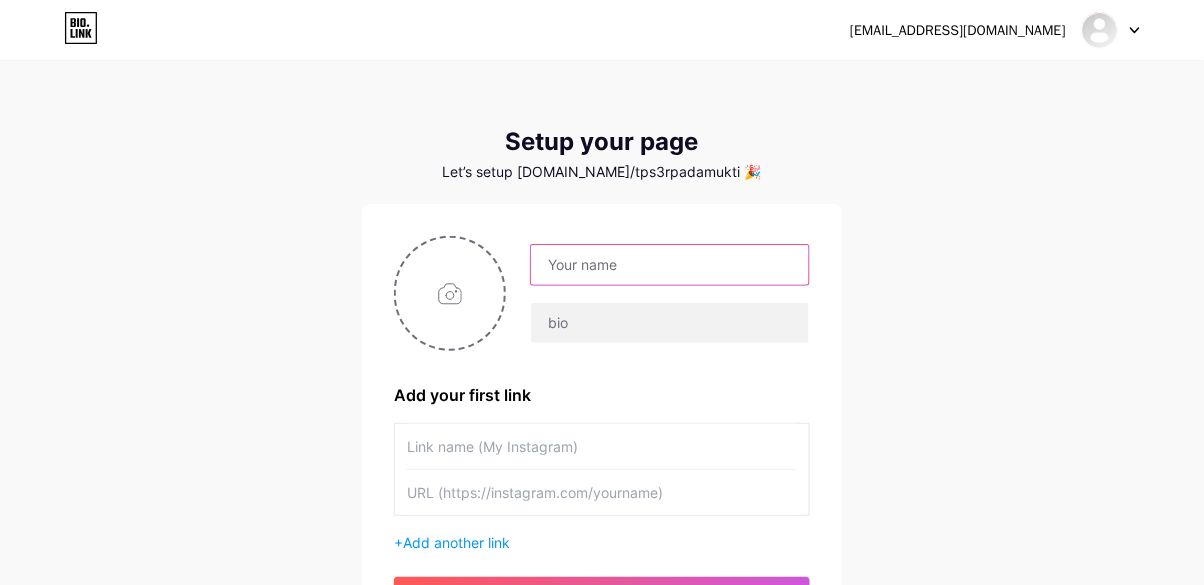 click at bounding box center [670, 265] 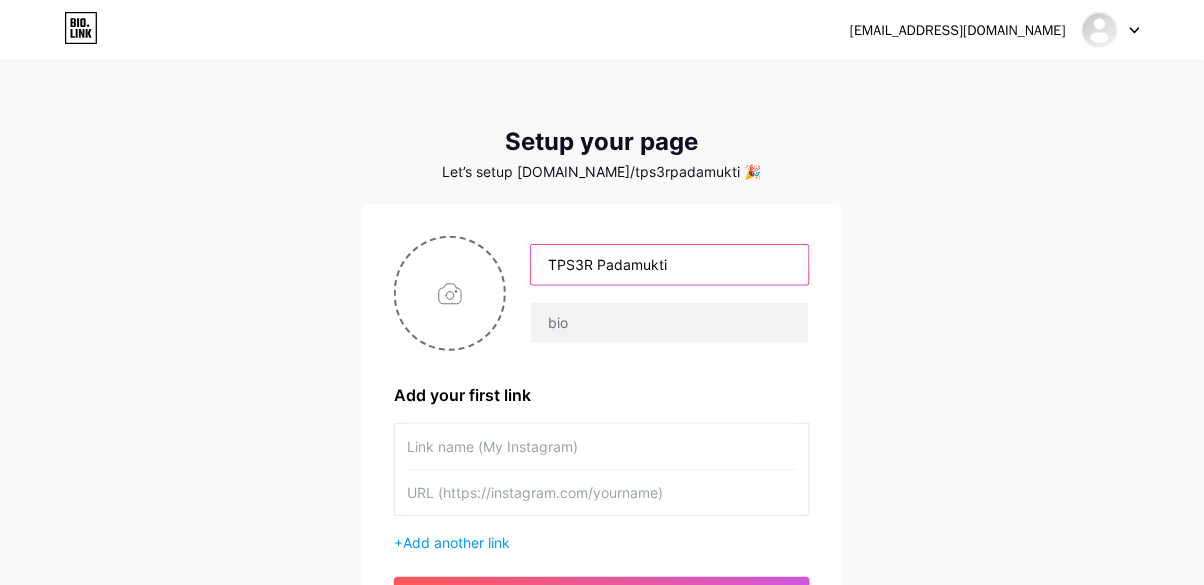 type on "TPS3R Padamukti" 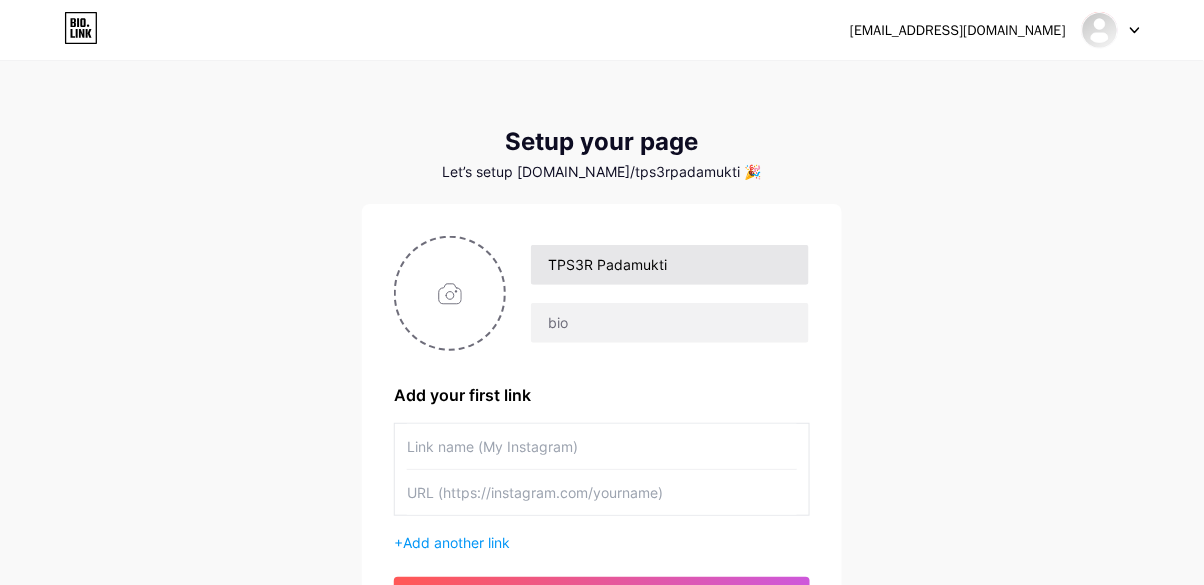 click on "[EMAIL_ADDRESS][DOMAIN_NAME]           Dashboard     Logout   Setup your page   Let’s setup [DOMAIN_NAME]/tps3rpadamukti 🎉               TPS3R Padamukti         Add your first link
+  Add another link     get started" at bounding box center (602, 356) 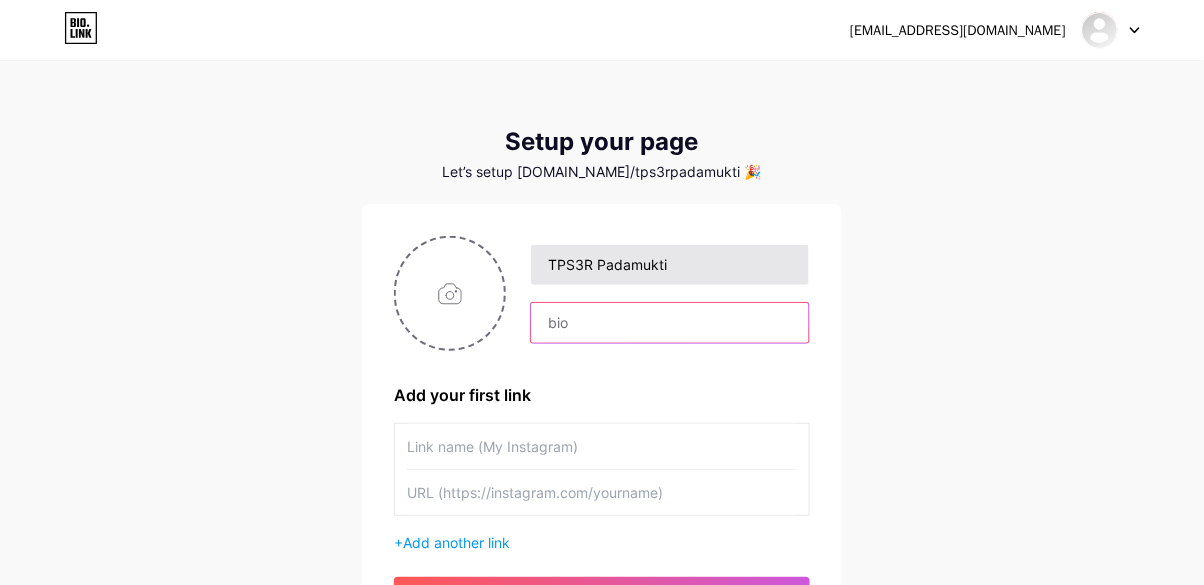 click at bounding box center [670, 323] 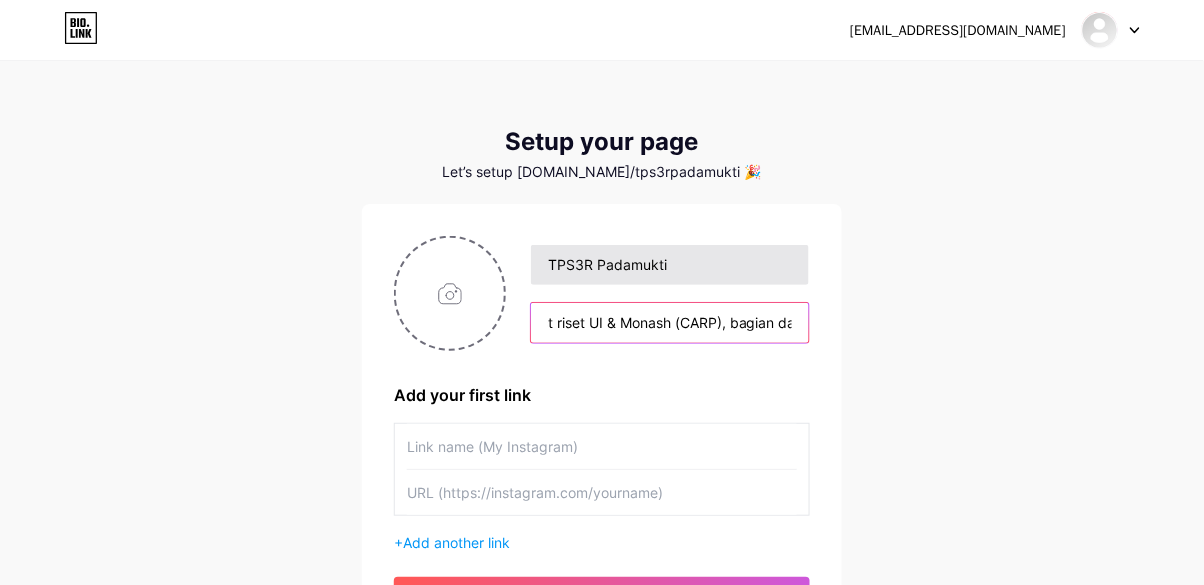scroll, scrollTop: 0, scrollLeft: 233, axis: horizontal 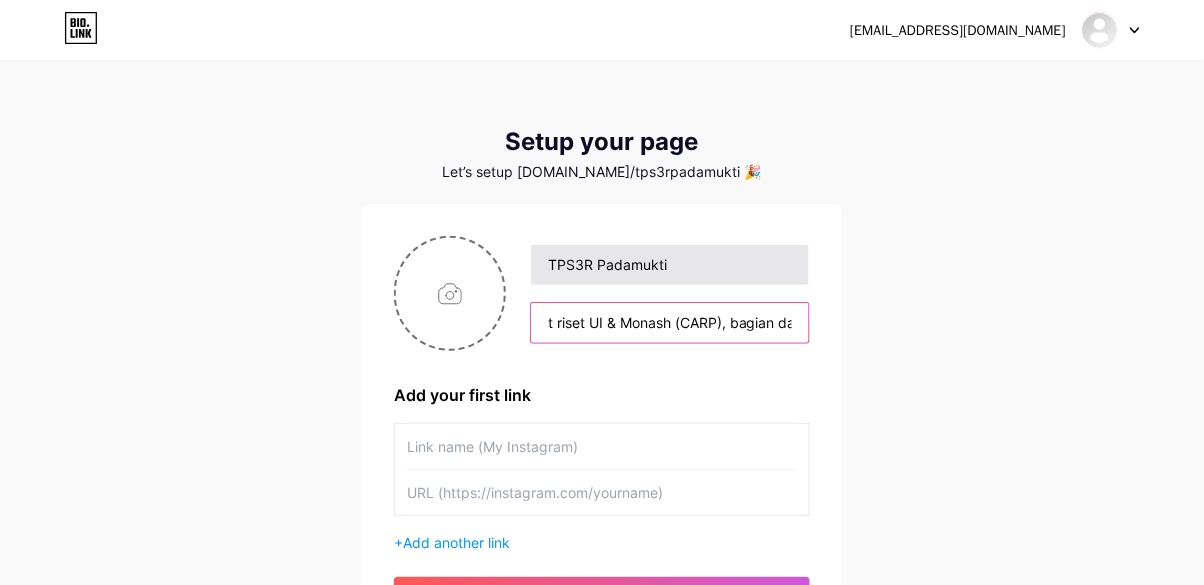 click on "TPS3R Padamukti, hasil pilot project riset UI & Monash (CARP), bagian dari kolaborasi Citarum Living Lab untuk desa berkelanjutan ♻️🌱" at bounding box center (670, 323) 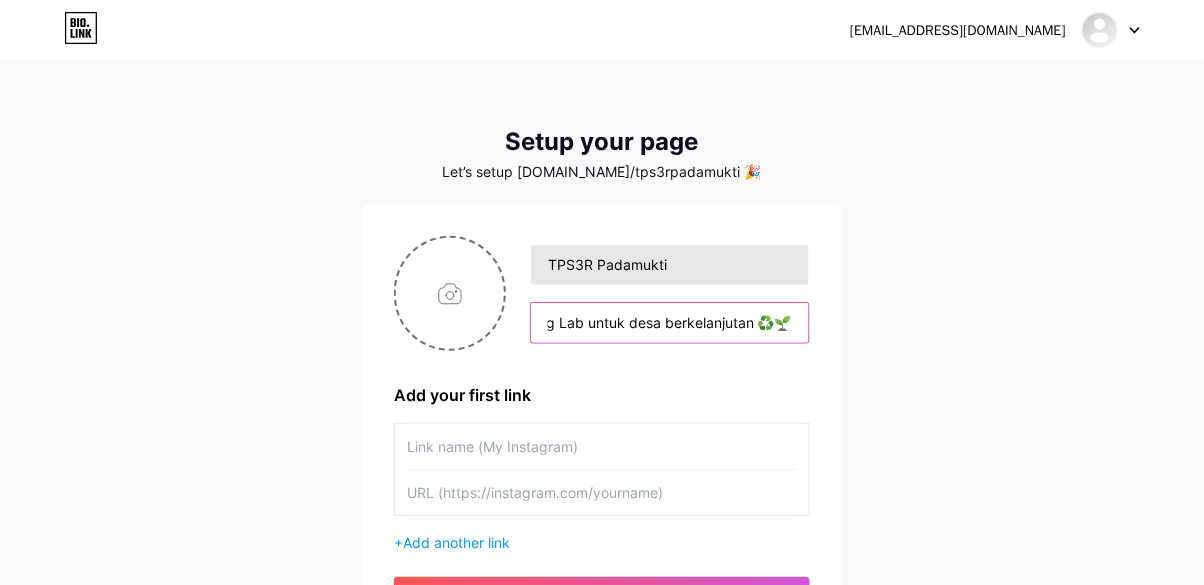 scroll, scrollTop: 0, scrollLeft: 1123, axis: horizontal 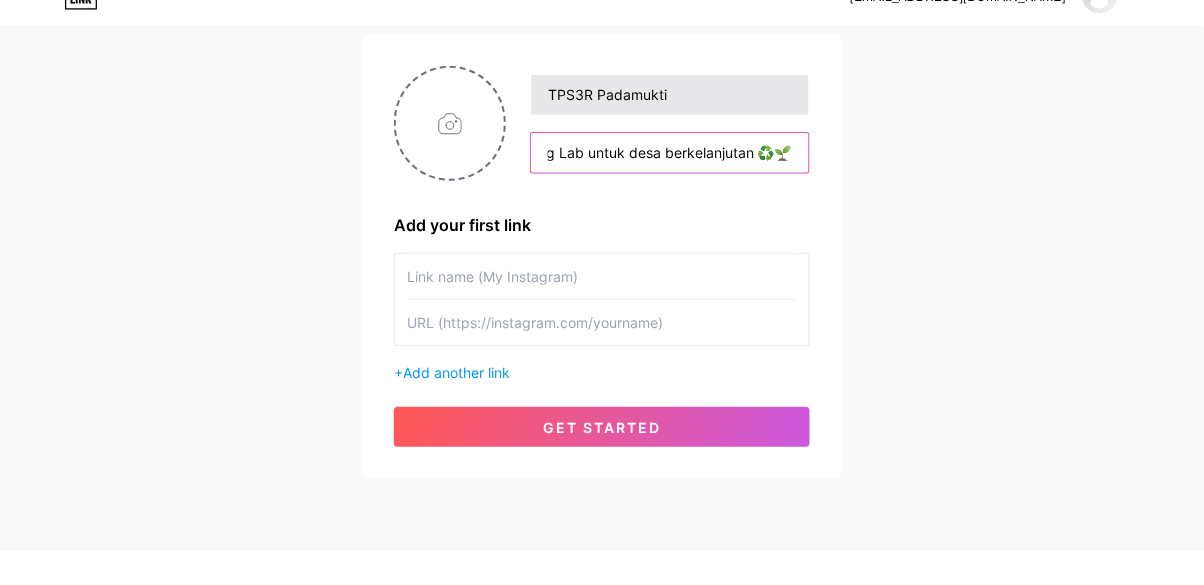 type on "TPS3R Padamukti, hasil pilot project riset [GEOGRAPHIC_DATA] dalam Citarum Action Research Program (CARP), bagian dari kolaborasi Citarum Living Lab untuk desa berkelanjutan ♻️🌱" 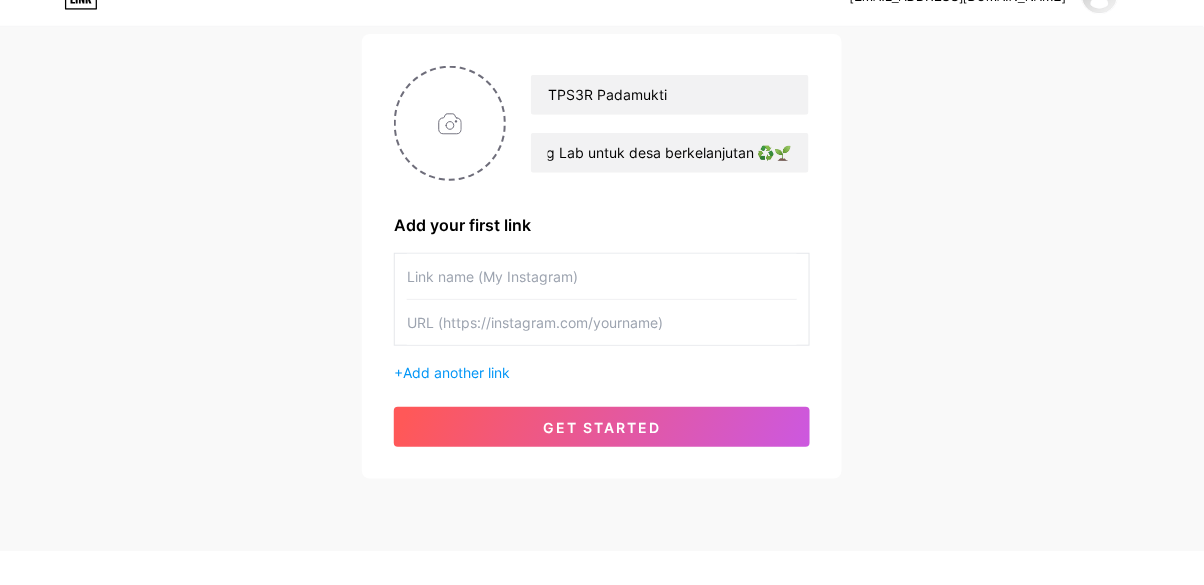 click at bounding box center (602, 310) 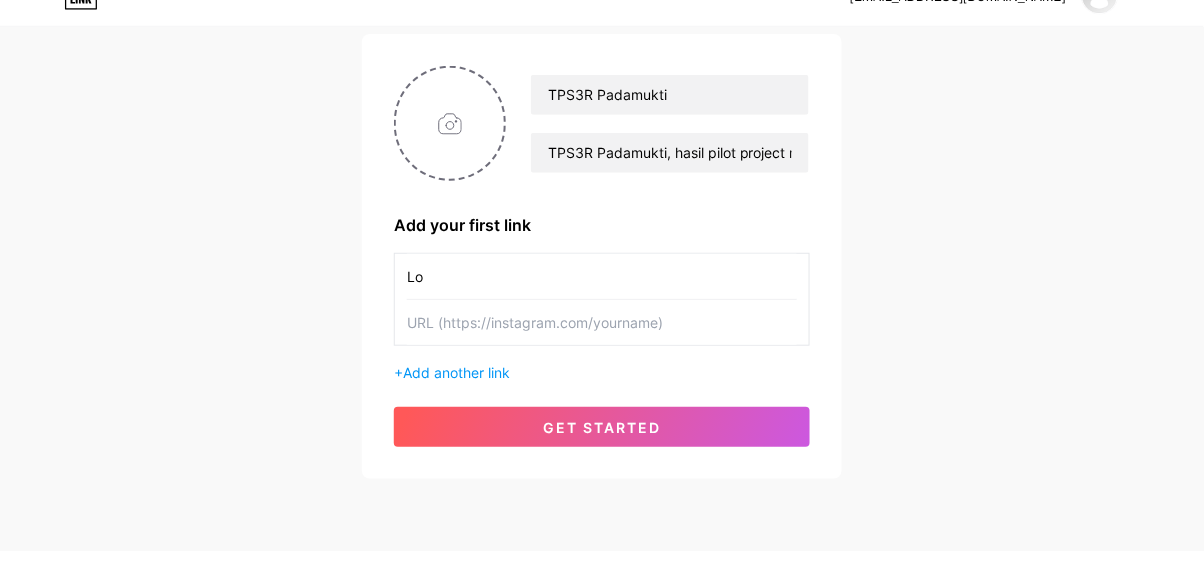 type on "L" 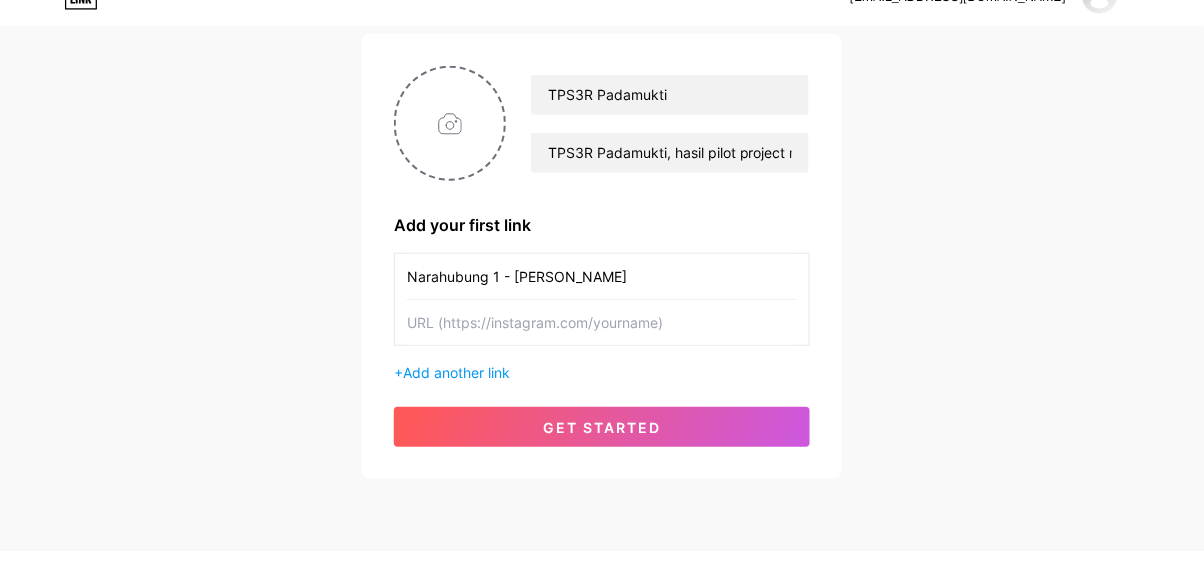type on "Narahubung 1 - [PERSON_NAME]" 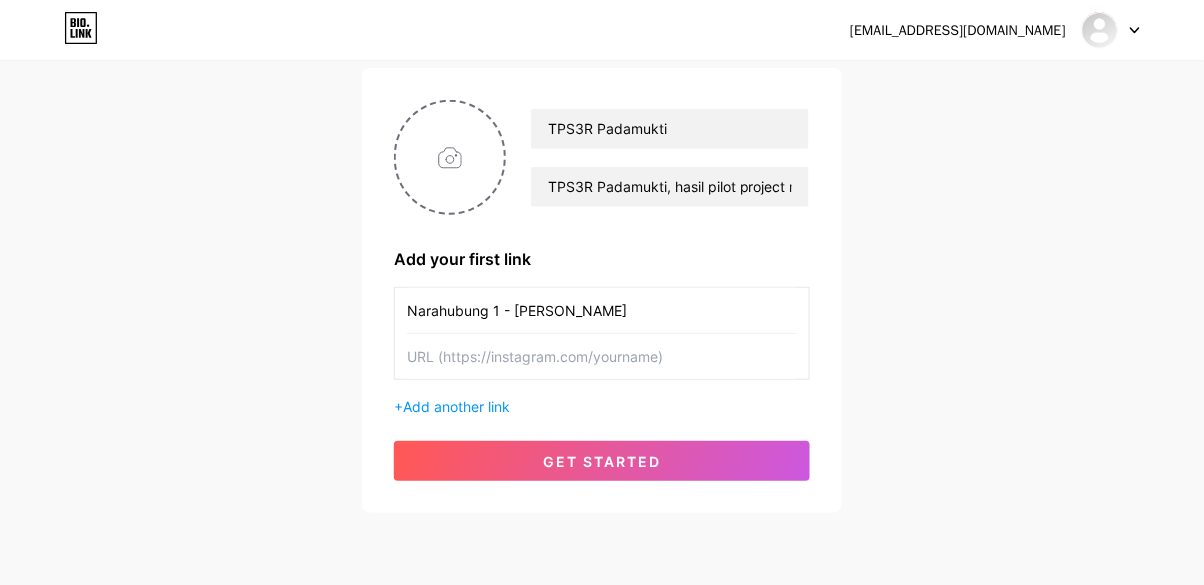 click on "Add another link" at bounding box center [456, 406] 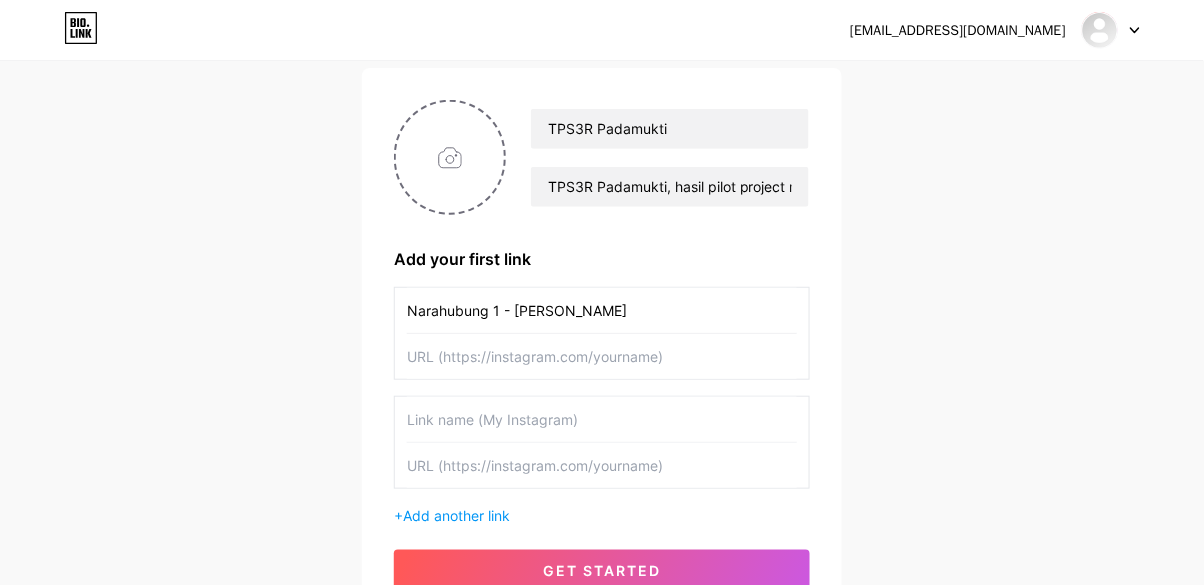 click at bounding box center [602, 356] 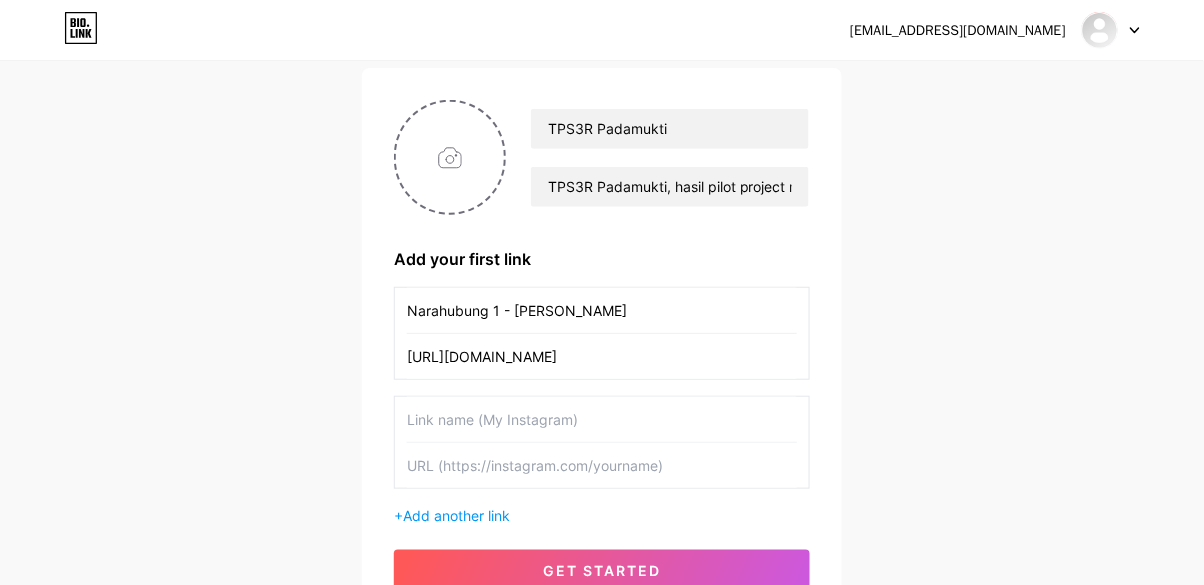 scroll, scrollTop: 0, scrollLeft: 1052, axis: horizontal 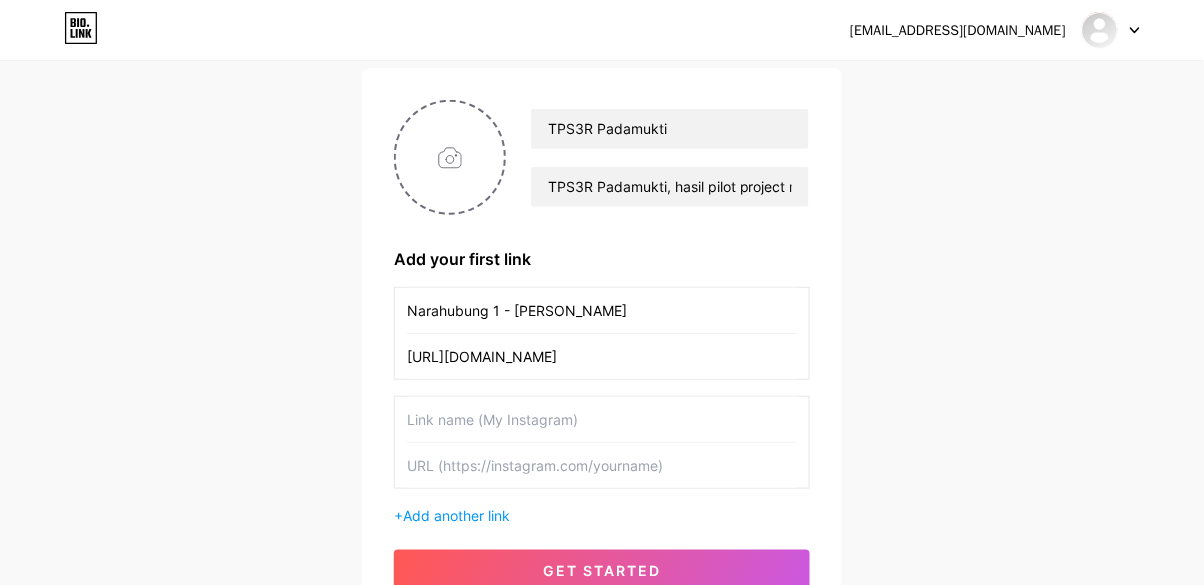 type on "[URL][DOMAIN_NAME]" 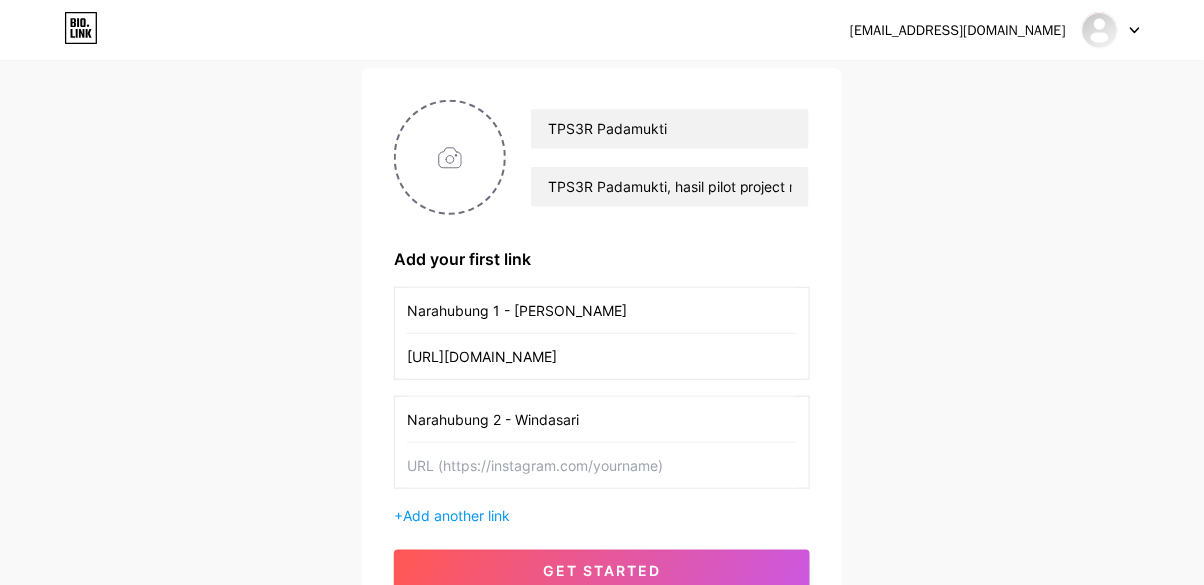 type on "Narahubung 2 - Windasari" 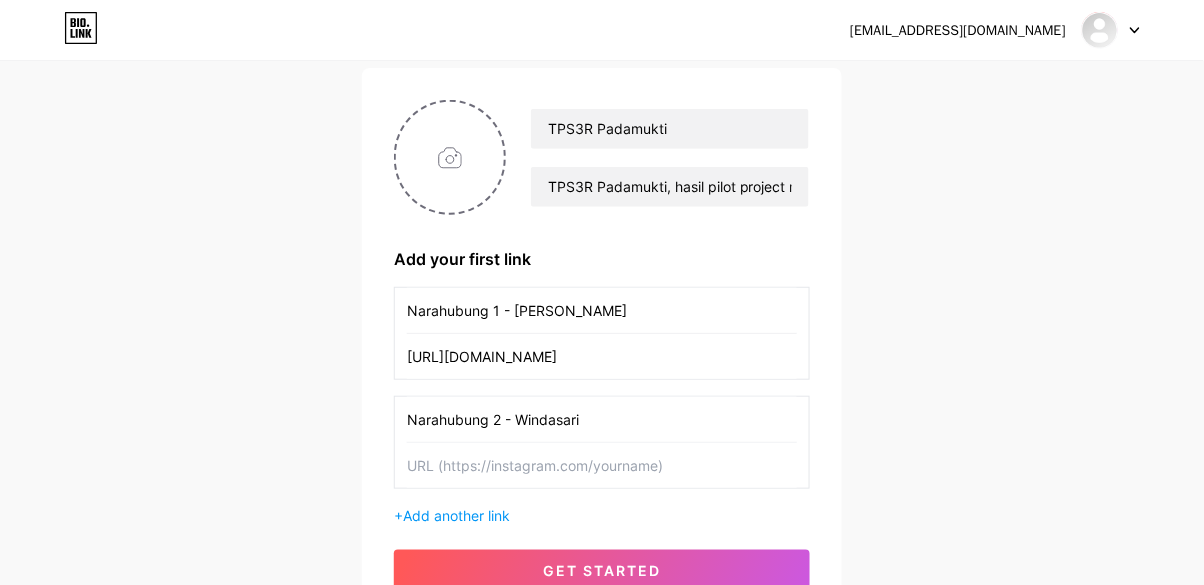 click at bounding box center (602, 465) 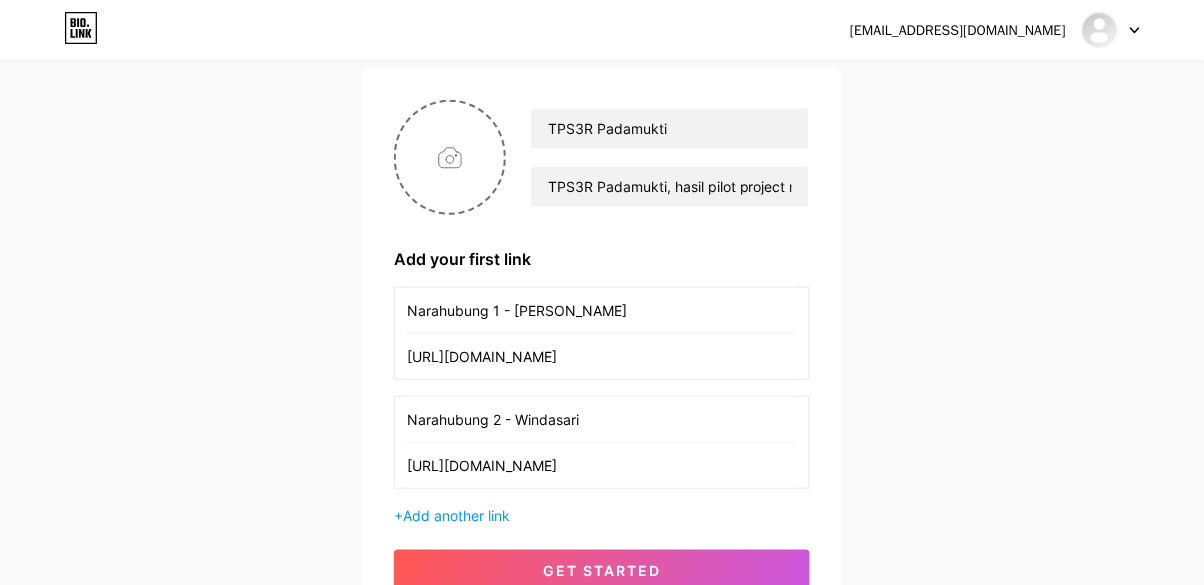 scroll, scrollTop: 0, scrollLeft: 850, axis: horizontal 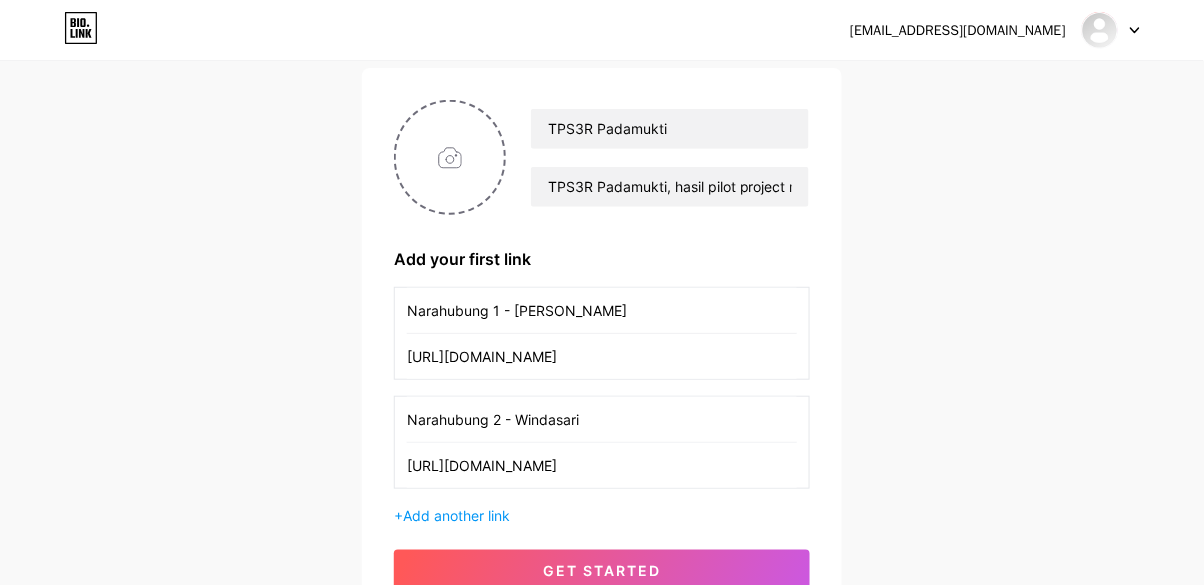 click on "Add another link" at bounding box center (456, 515) 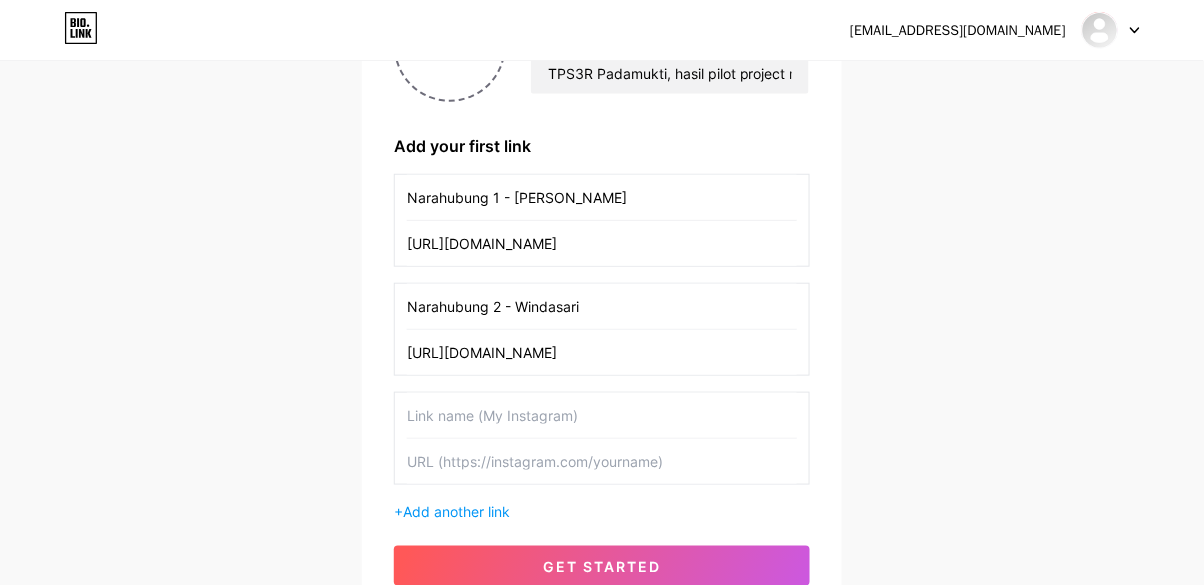 scroll, scrollTop: 264, scrollLeft: 0, axis: vertical 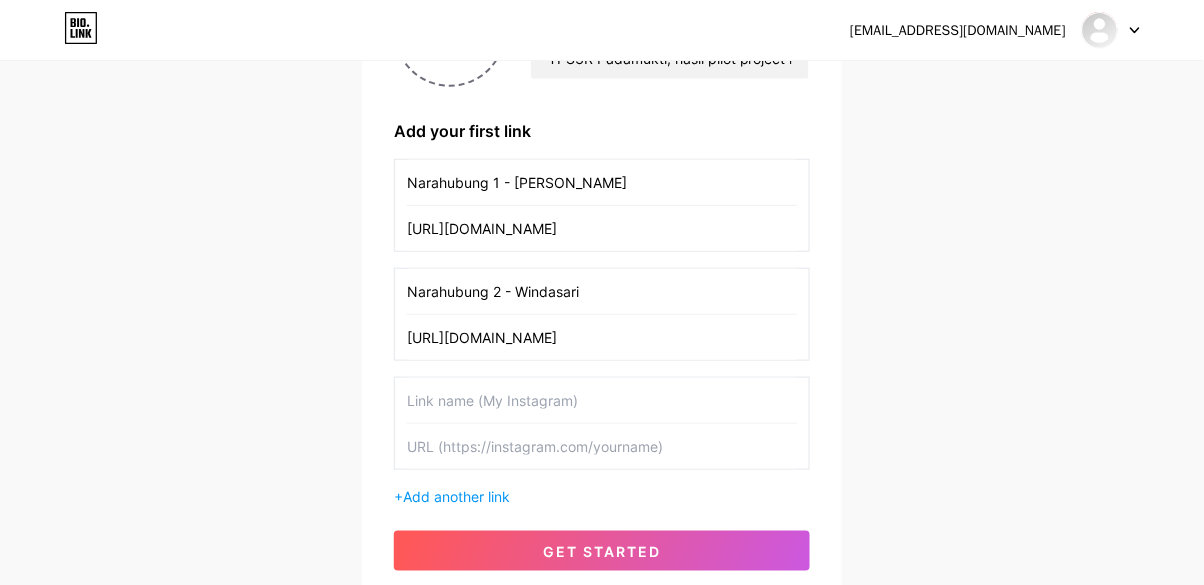 click on "[URL][DOMAIN_NAME]" at bounding box center [602, 228] 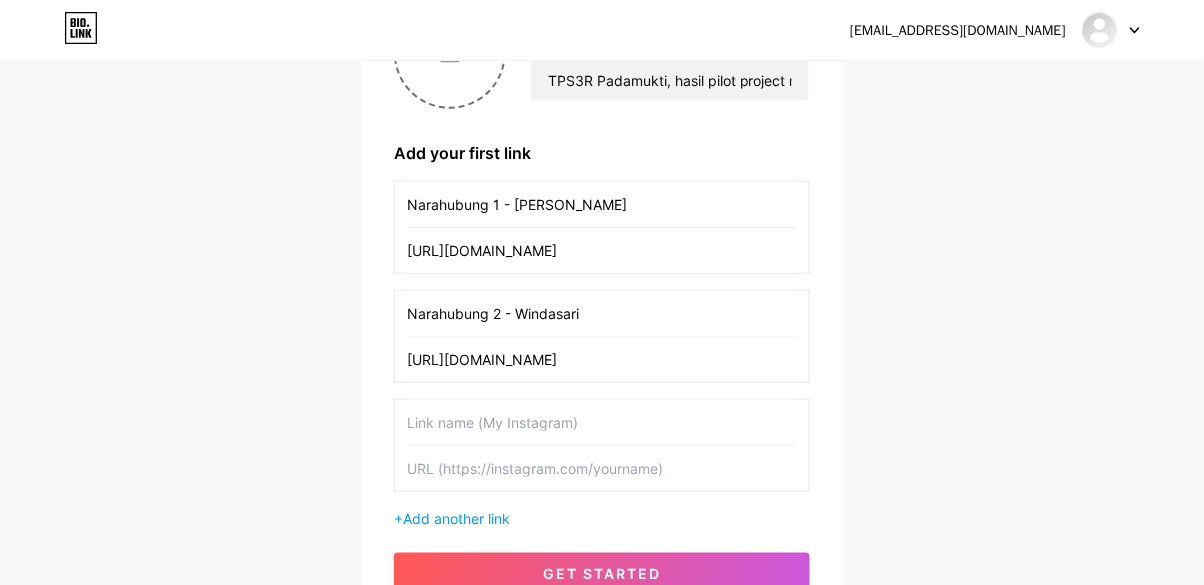 click on "Narahubung 1 - [PERSON_NAME]   [URL][DOMAIN_NAME]" at bounding box center (602, 227) 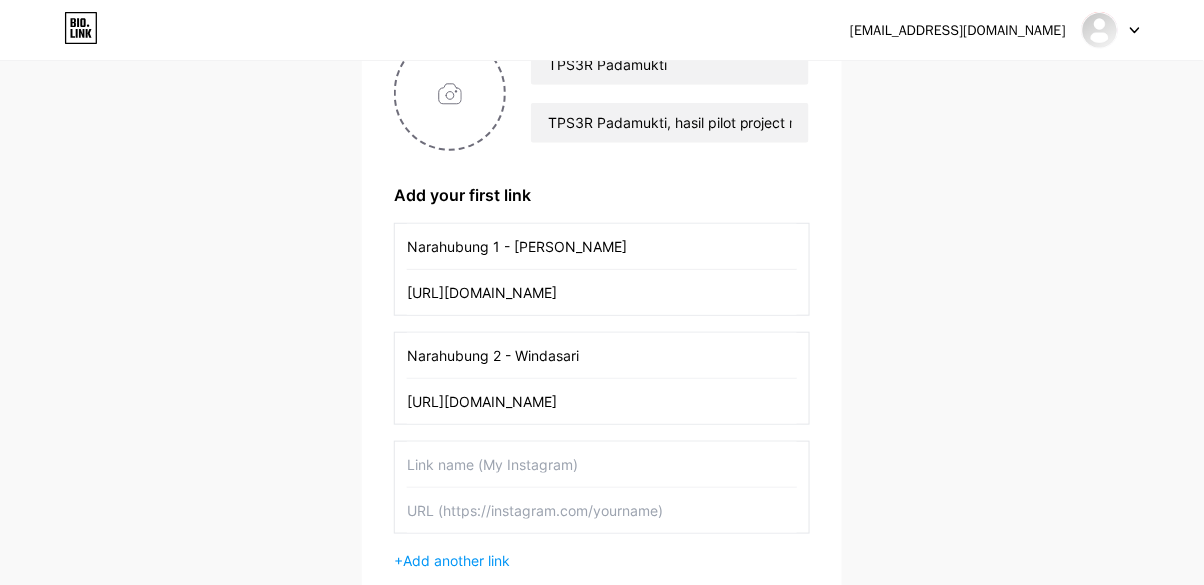 scroll, scrollTop: 200, scrollLeft: 0, axis: vertical 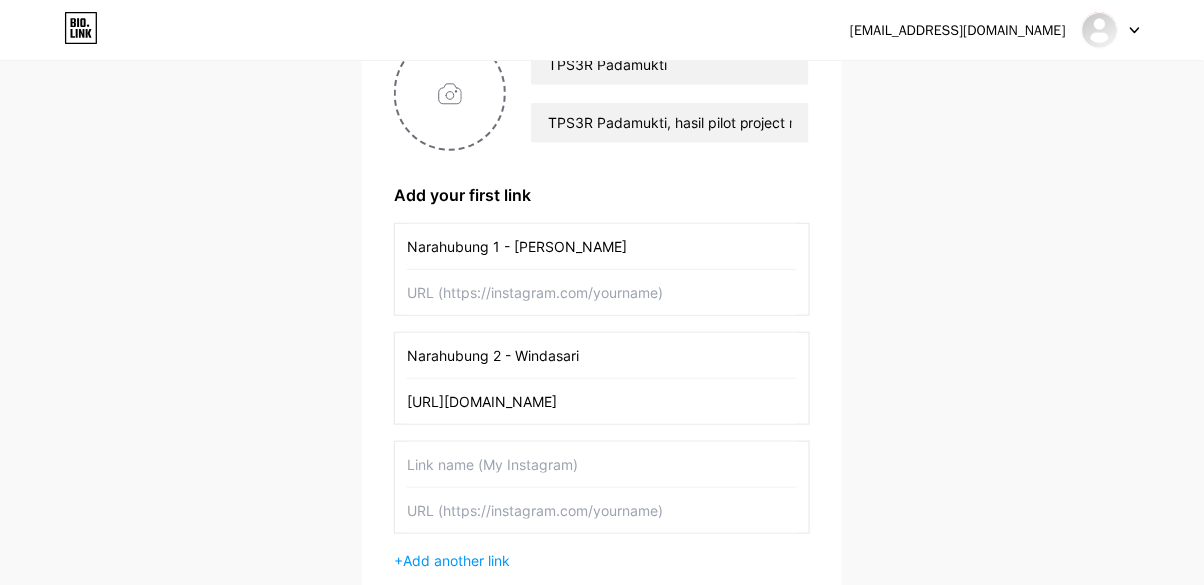 click on "[EMAIL_ADDRESS][DOMAIN_NAME]           Dashboard     Logout   Setup your page   Let’s setup [DOMAIN_NAME]/tps3rpadamukti 🎉               TPS3R Padamukti     TPS3R Padamukti, hasil pilot project riset [GEOGRAPHIC_DATA] dalam Citarum Action Research Program (CARP), bagian dari kolaborasi Citarum Living Lab untuk desa berkelanjutan ♻️🌱     Add your first link   Narahubung 1 - [PERSON_NAME] 2 - Windasari   [URL][DOMAIN_NAME]
+  Add another link     get started" at bounding box center [602, 265] 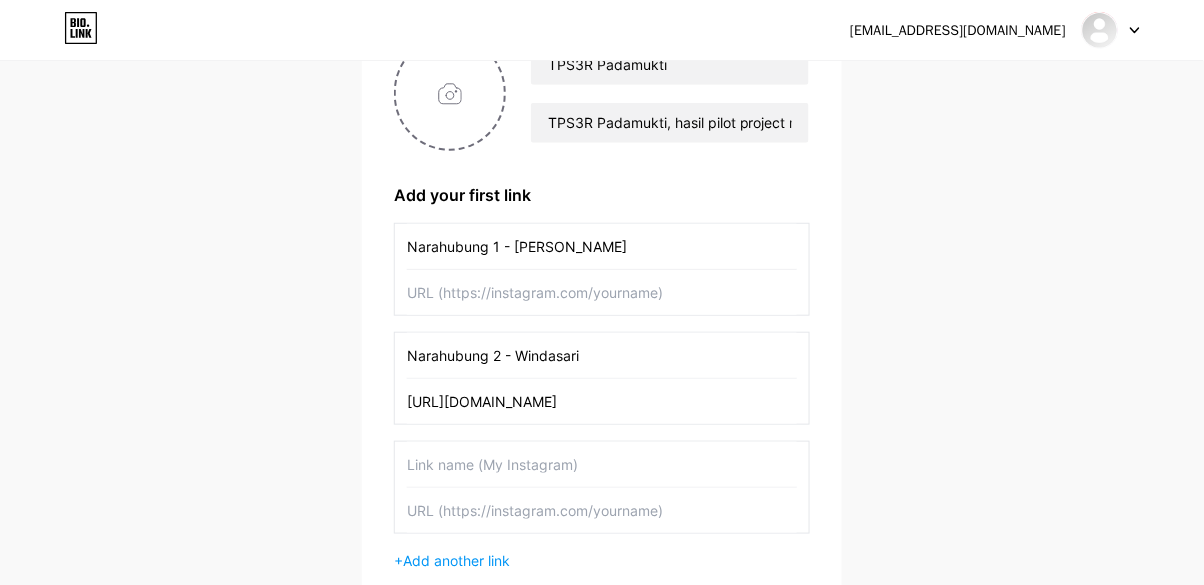 drag, startPoint x: 556, startPoint y: 397, endPoint x: 606, endPoint y: 282, distance: 125.39936 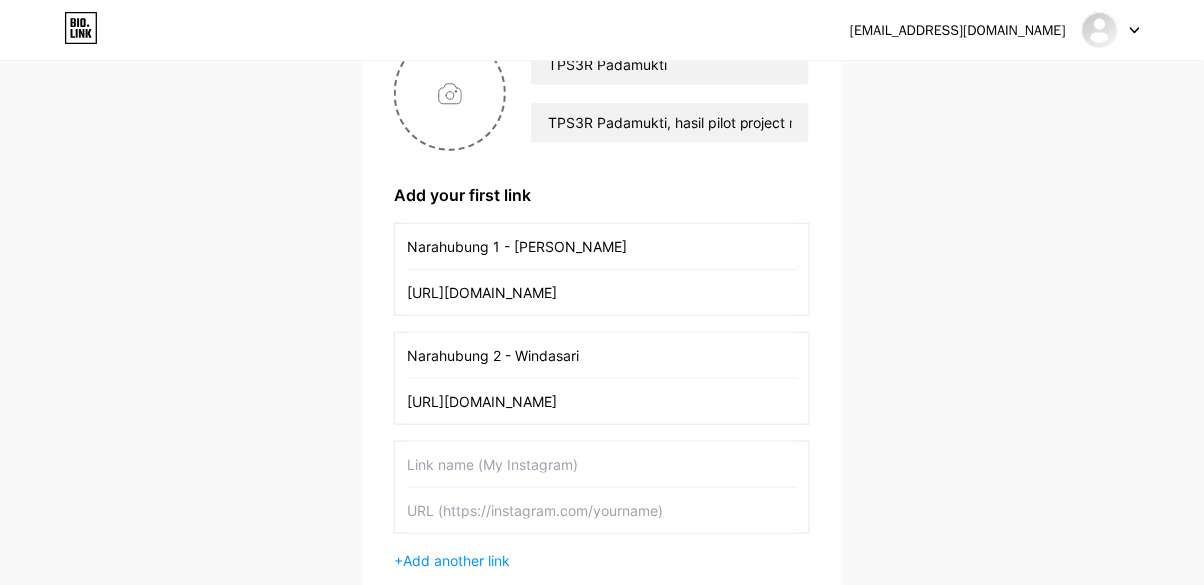 scroll, scrollTop: 0, scrollLeft: 867, axis: horizontal 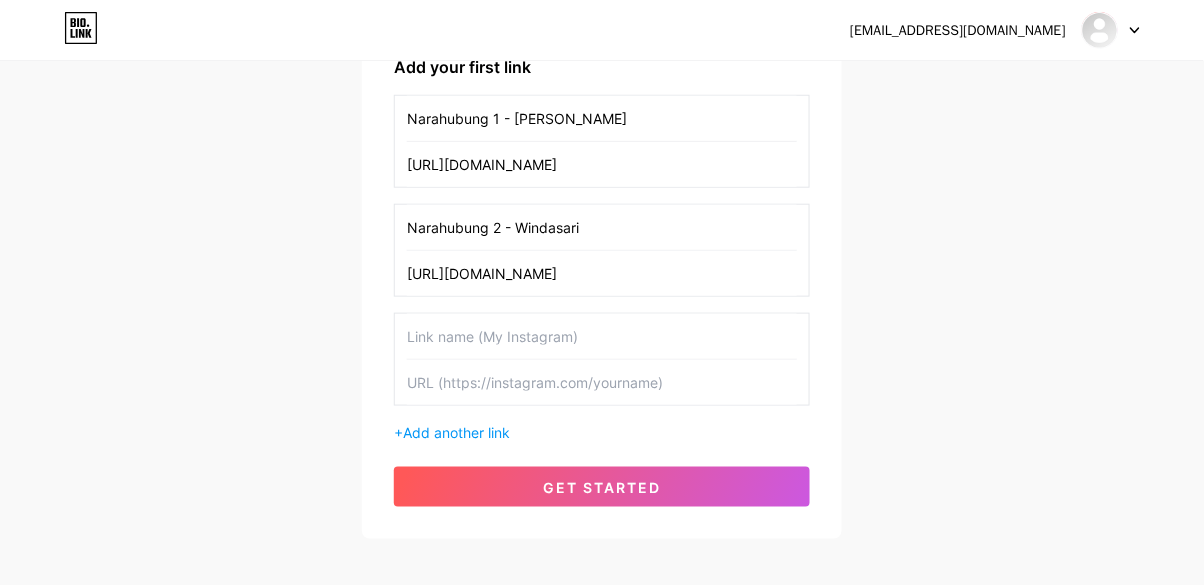 click at bounding box center [602, 336] 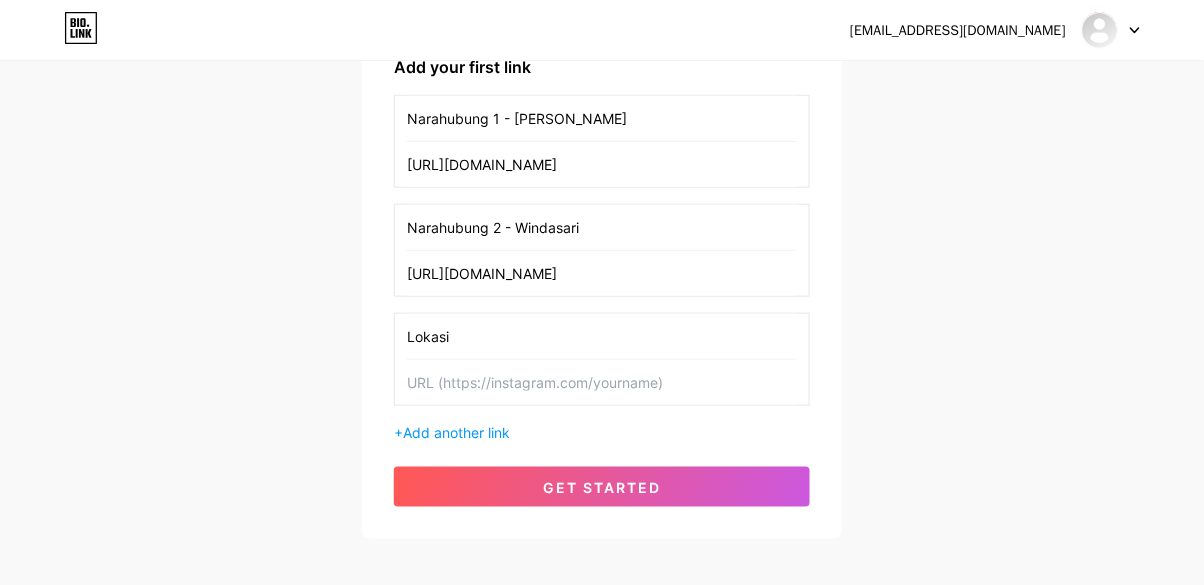type on "Lokasi" 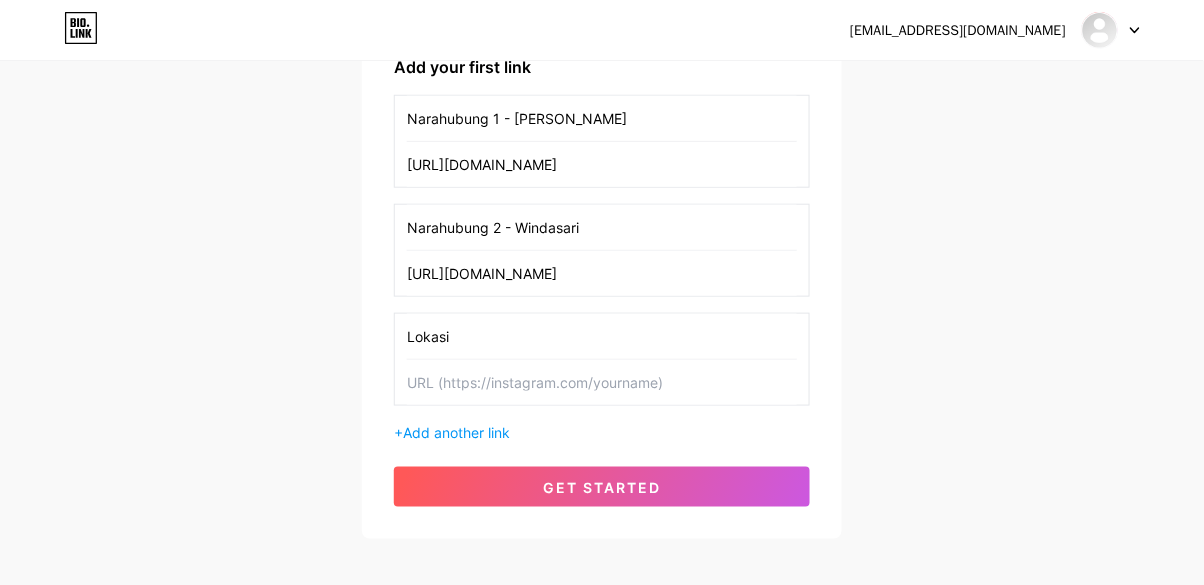 click at bounding box center (602, 382) 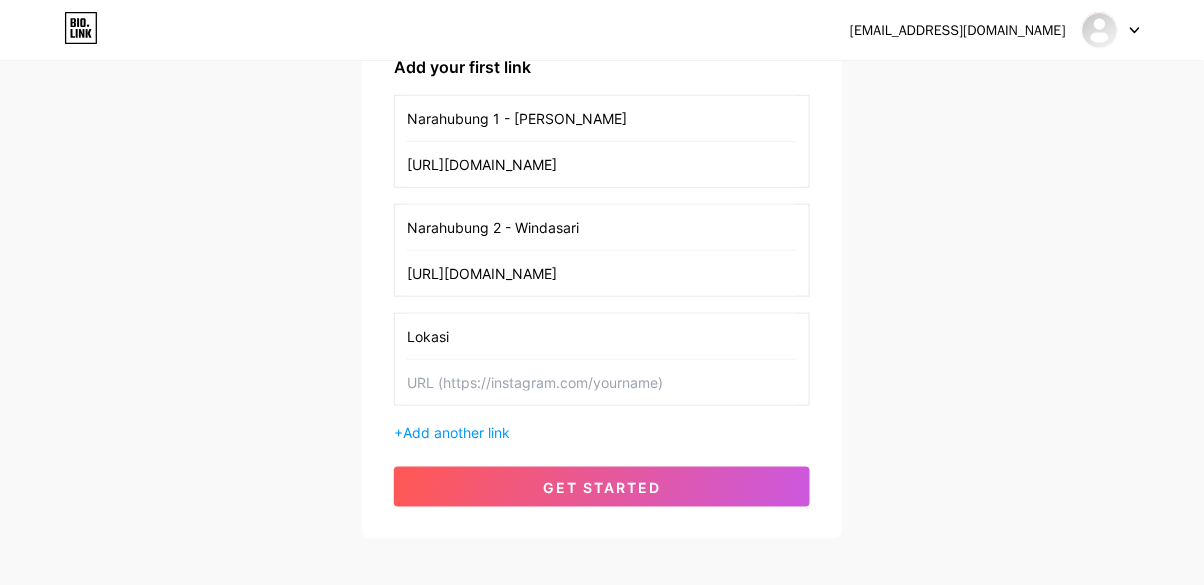 click at bounding box center (602, 382) 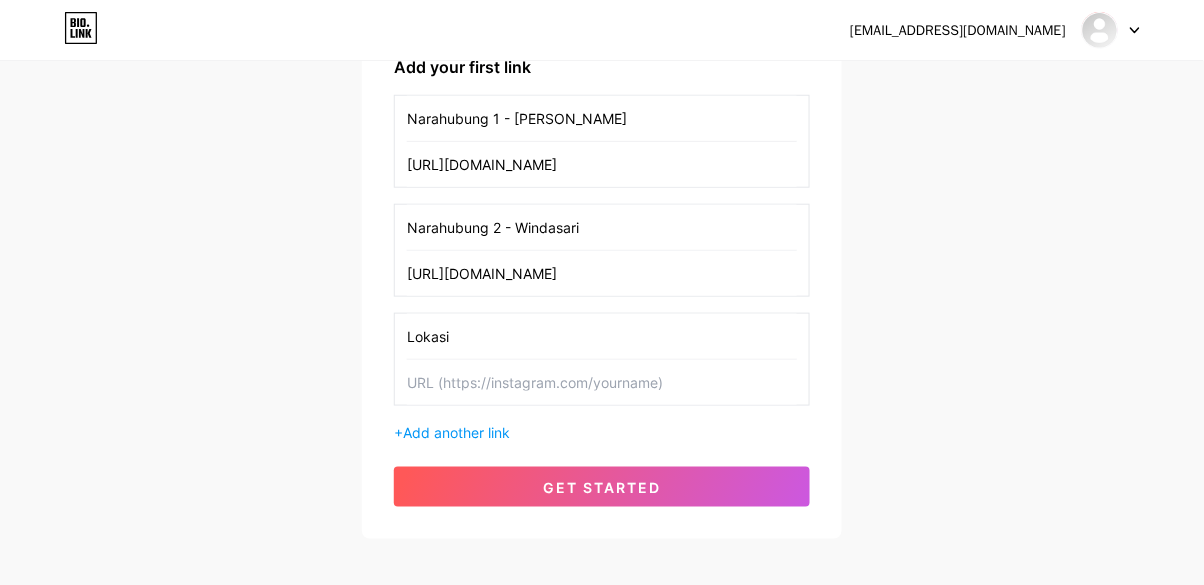 paste on "[URL][DOMAIN_NAME]" 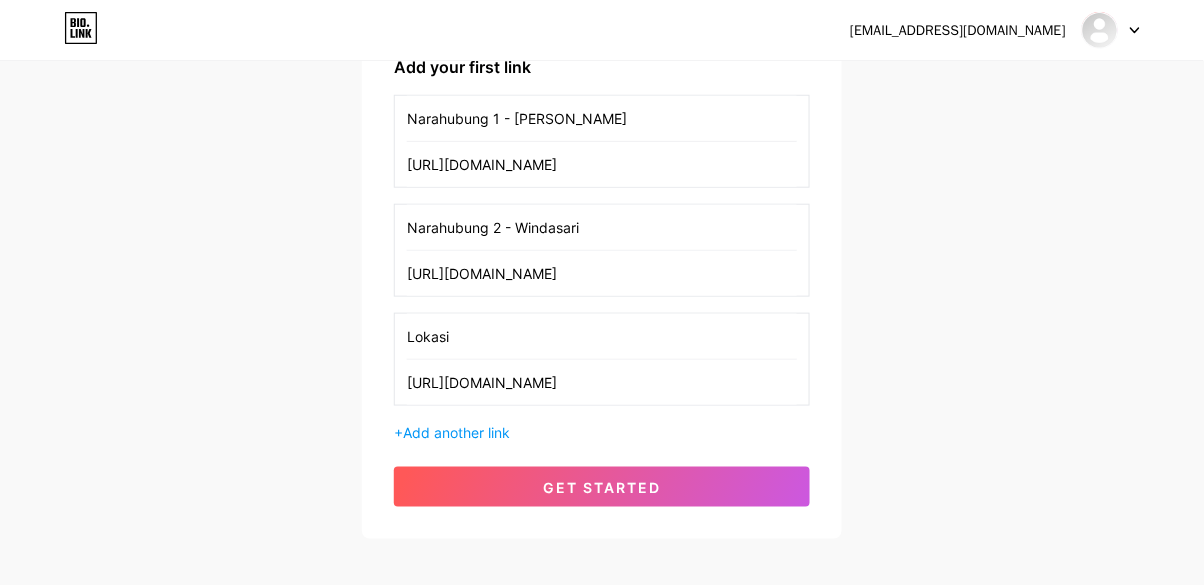 type on "[URL][DOMAIN_NAME]" 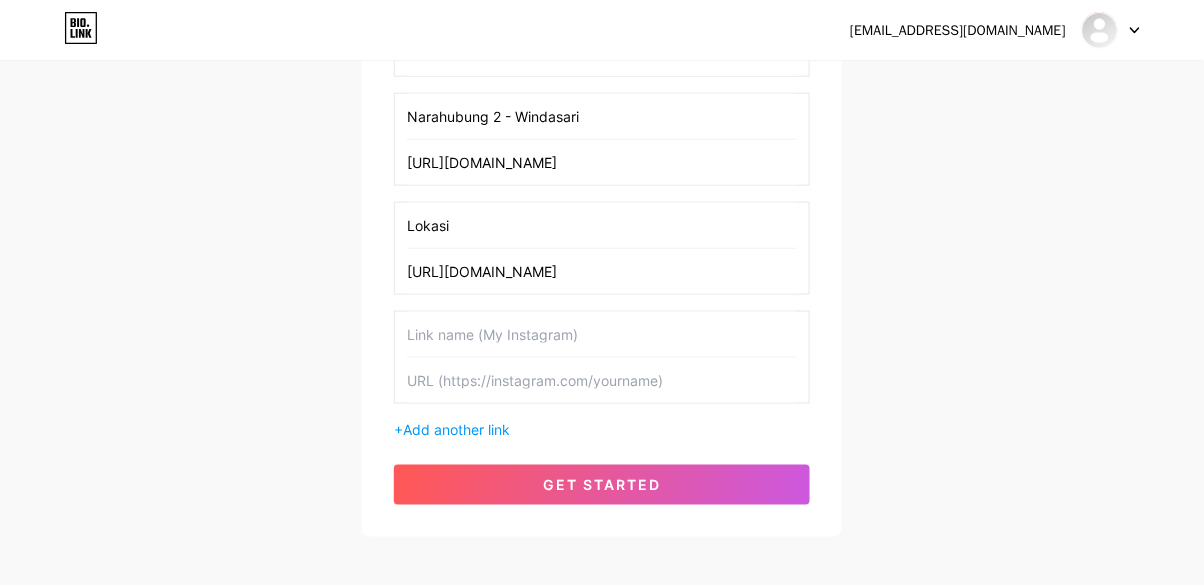 scroll, scrollTop: 534, scrollLeft: 0, axis: vertical 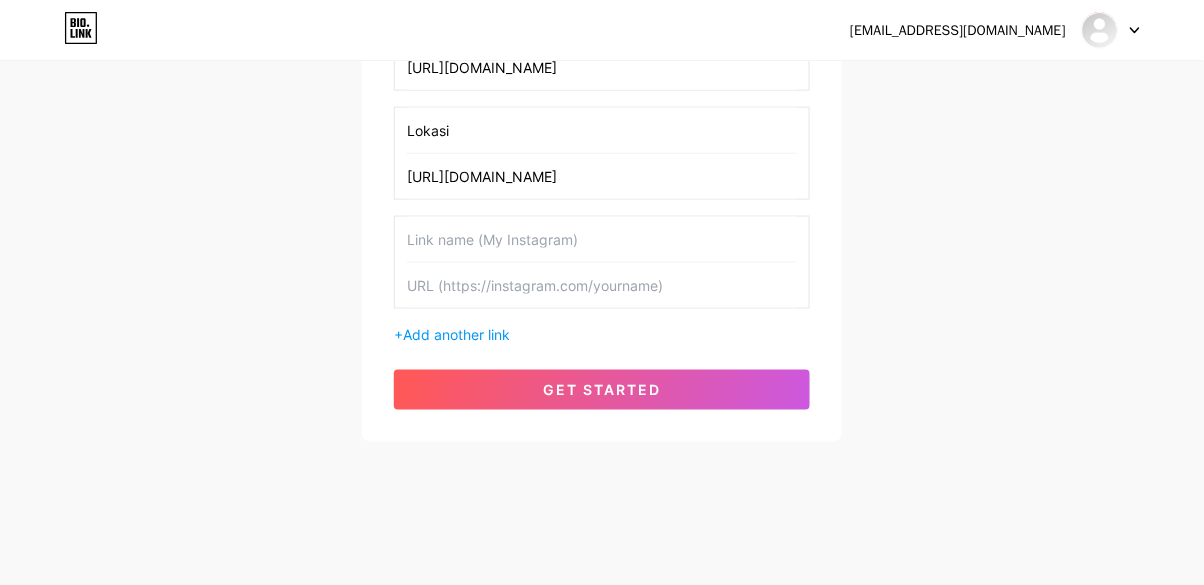 click at bounding box center [602, 239] 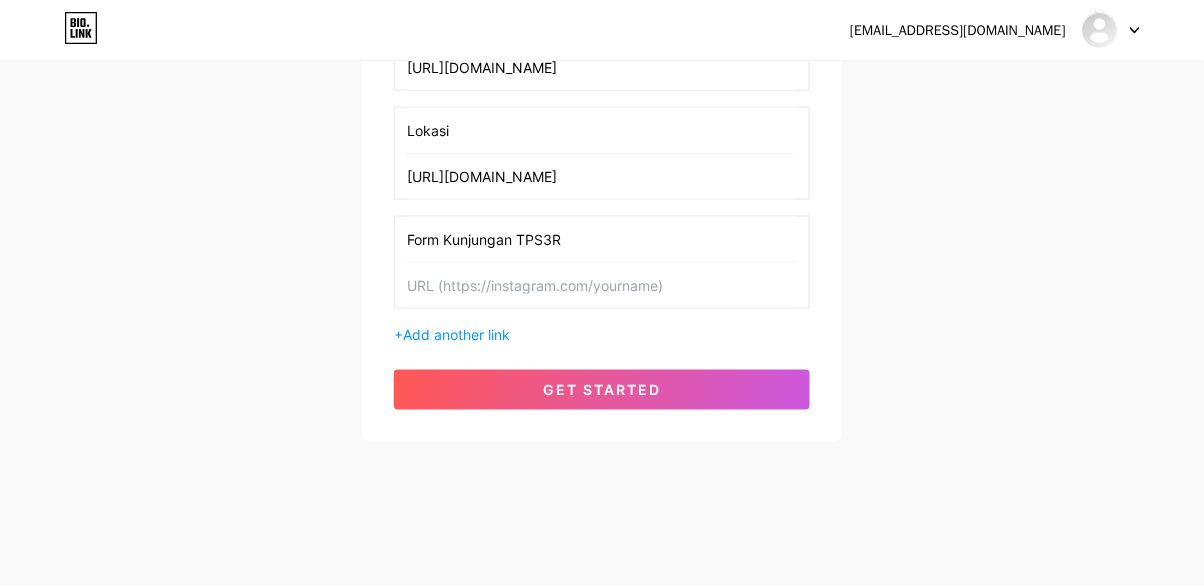 type on "Form Kunjungan TPS3R" 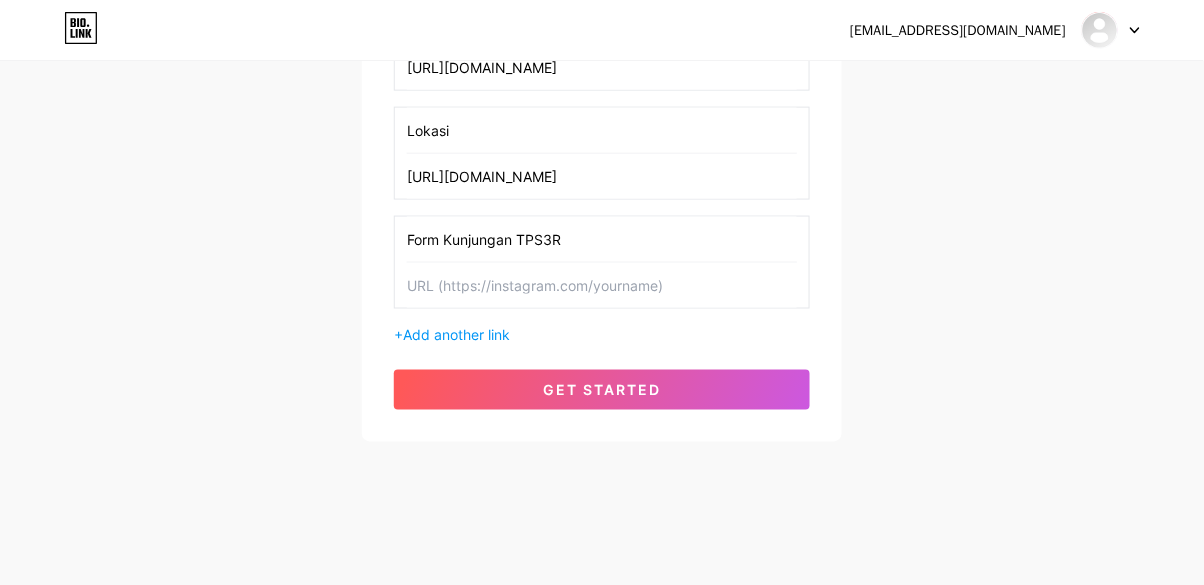 click at bounding box center [602, 285] 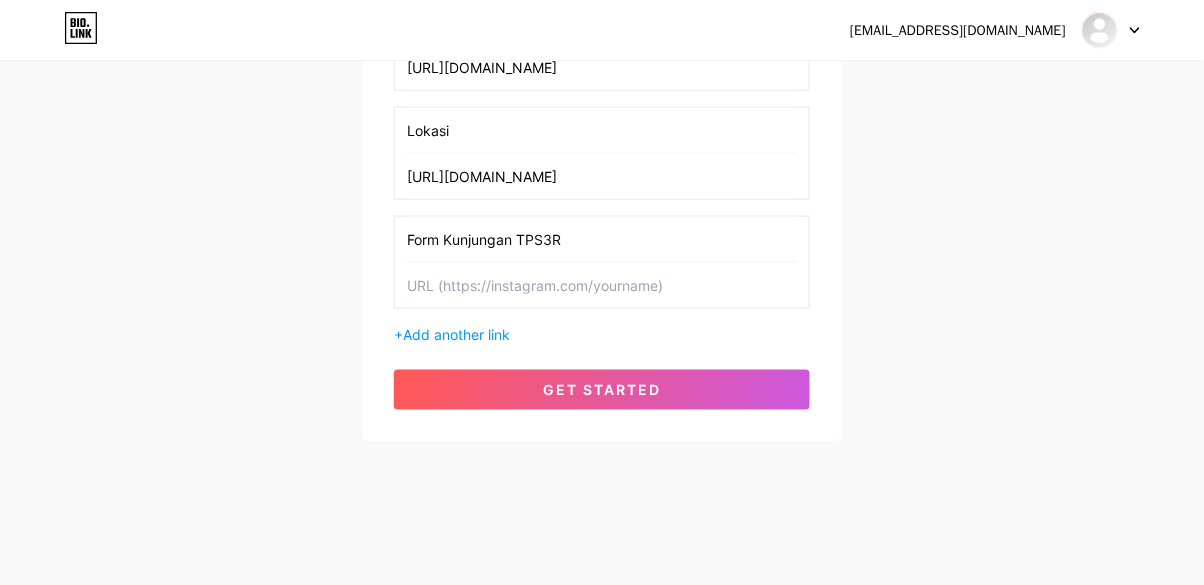 paste on "[URL][DOMAIN_NAME]" 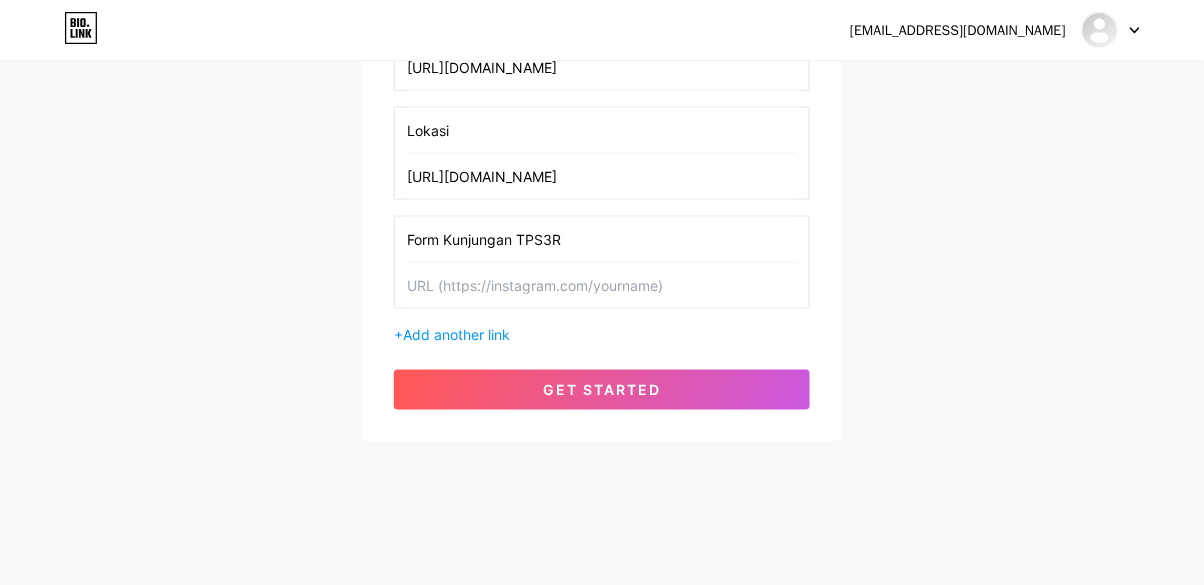 type on "[URL][DOMAIN_NAME]" 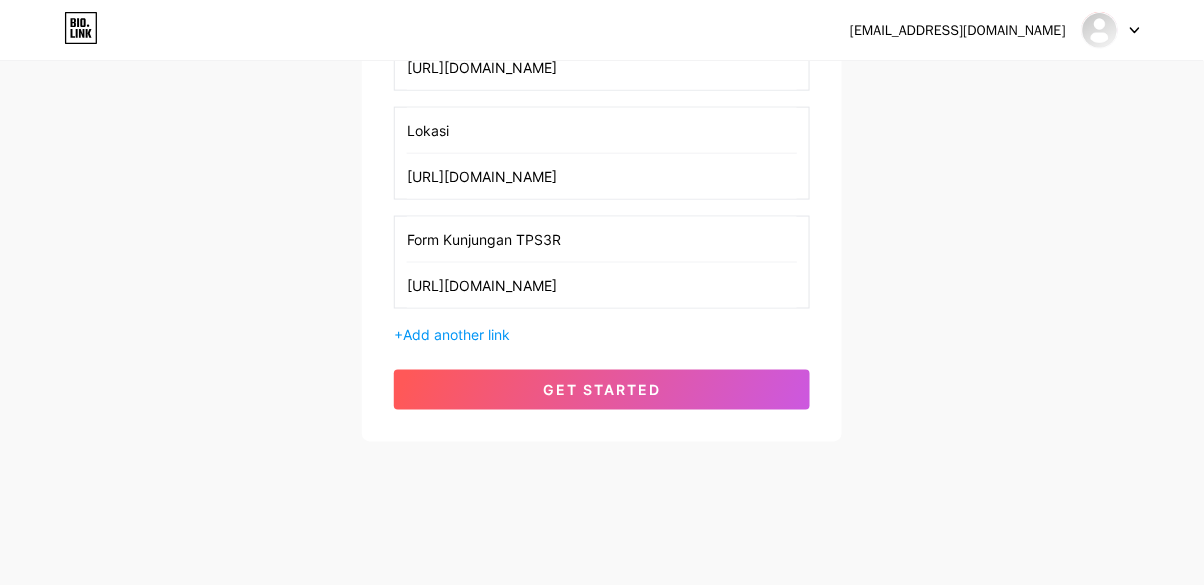 drag, startPoint x: 709, startPoint y: 306, endPoint x: 367, endPoint y: 294, distance: 342.21045 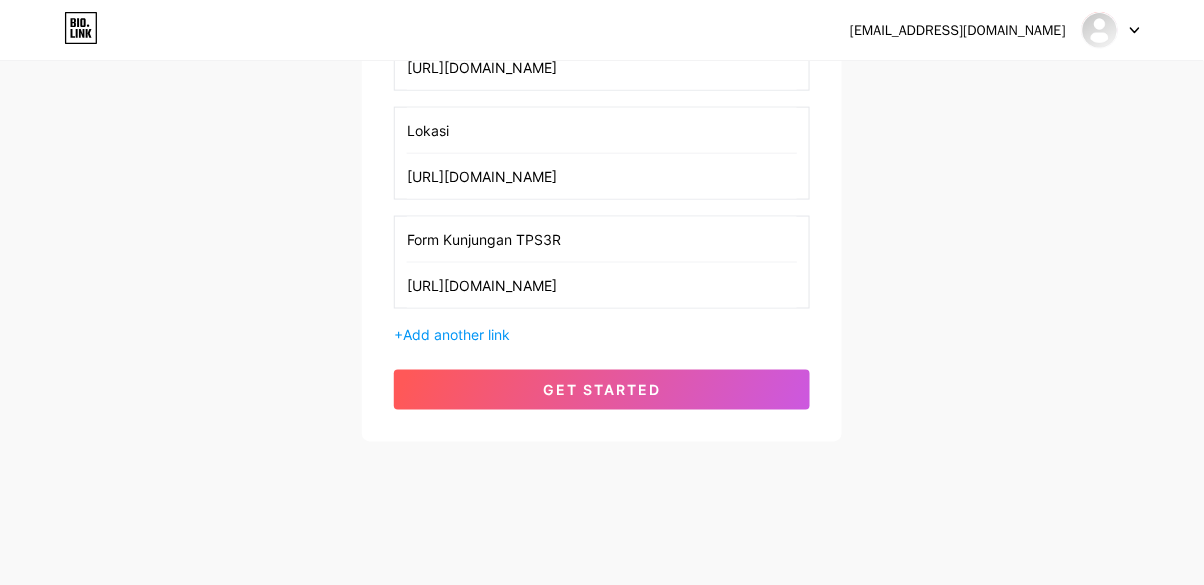 type 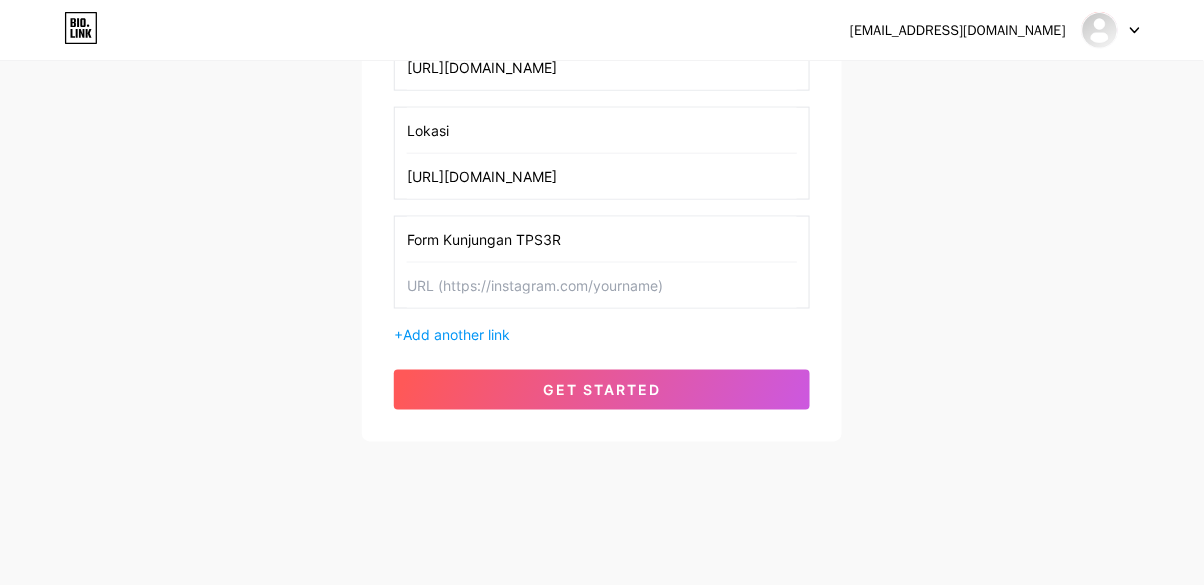 drag, startPoint x: 367, startPoint y: 294, endPoint x: 370, endPoint y: 241, distance: 53.08484 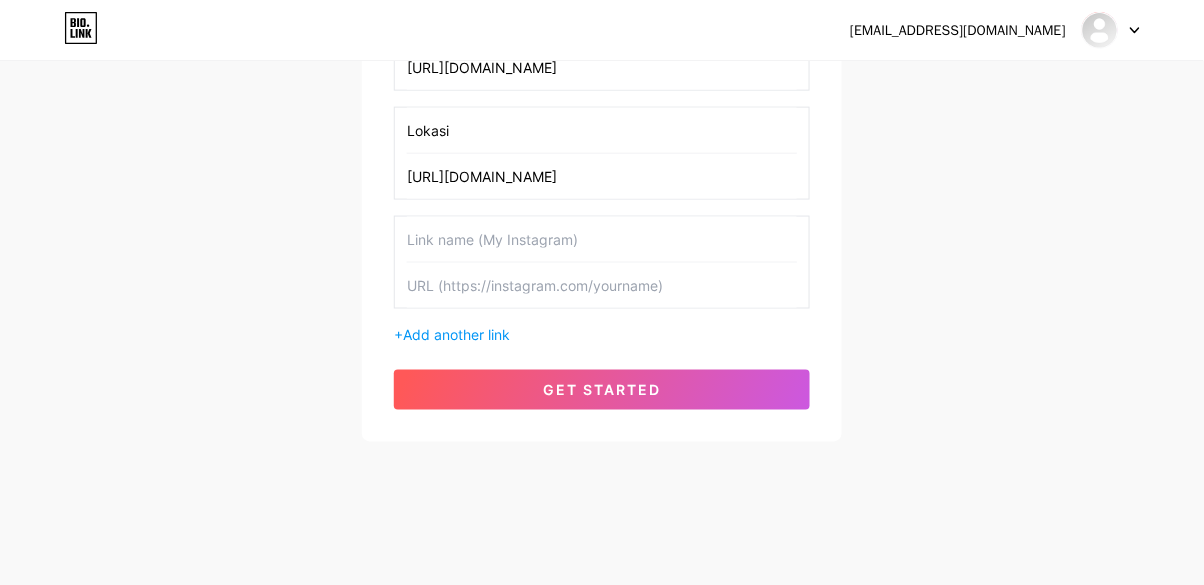 type 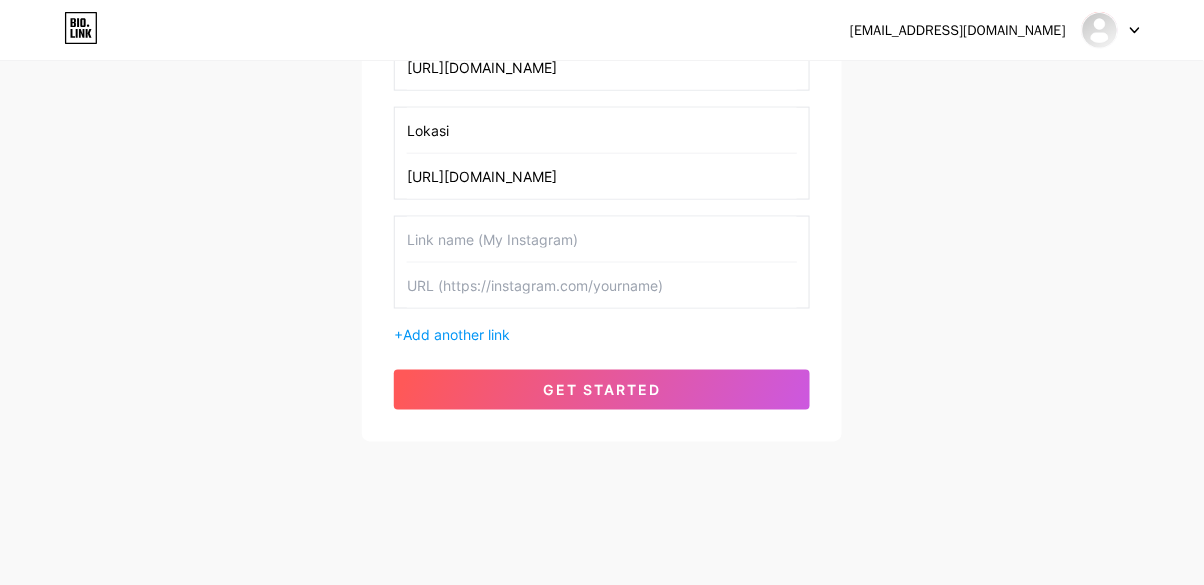 click on "get started" at bounding box center (602, 390) 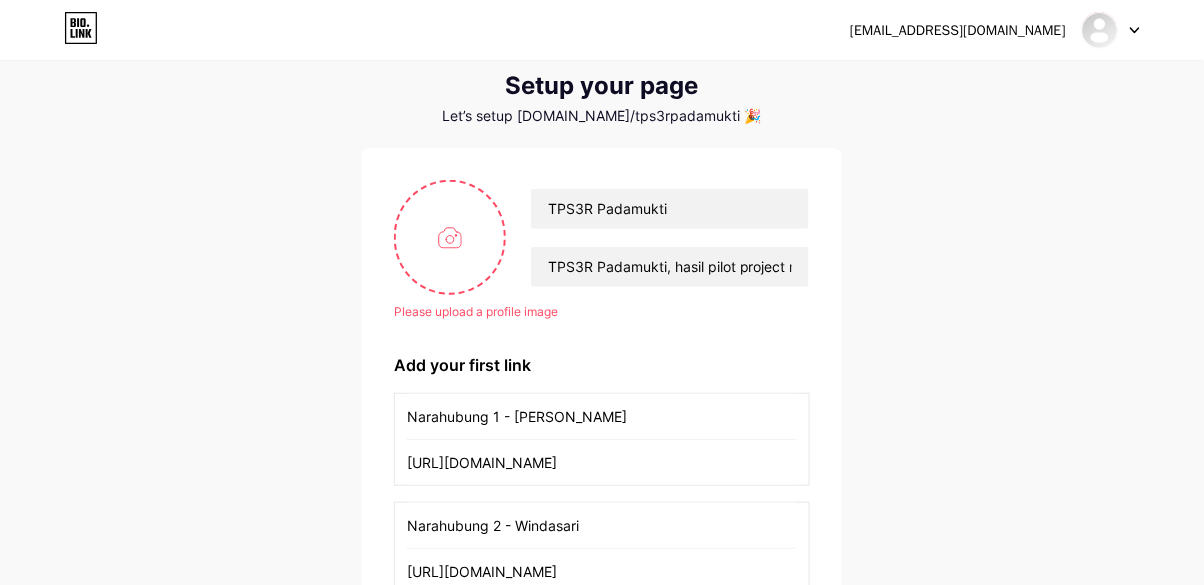scroll, scrollTop: 0, scrollLeft: 0, axis: both 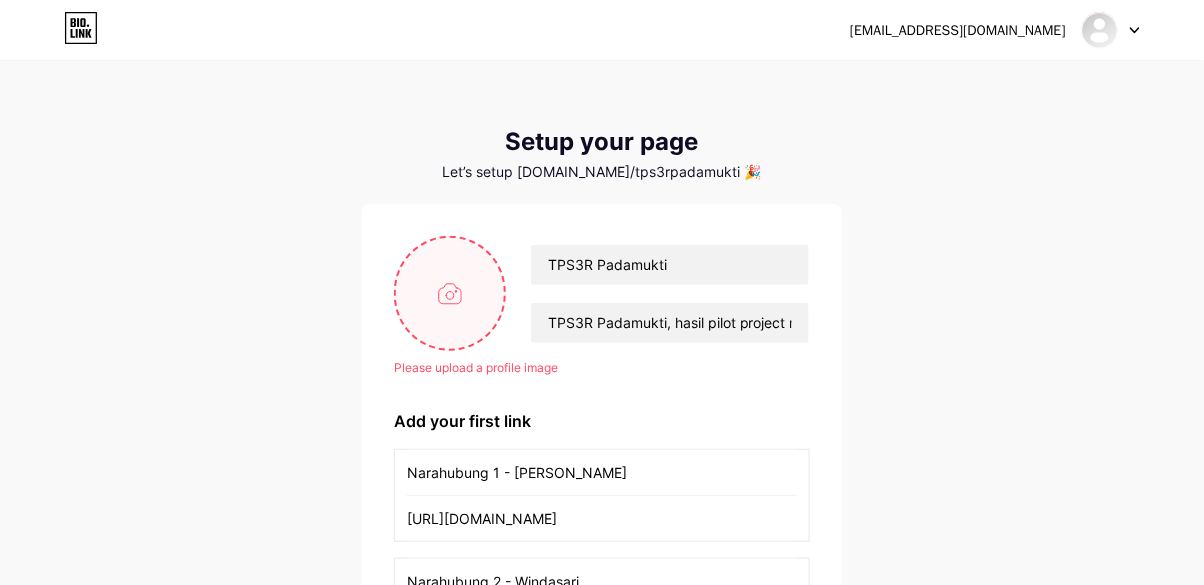click at bounding box center (450, 293) 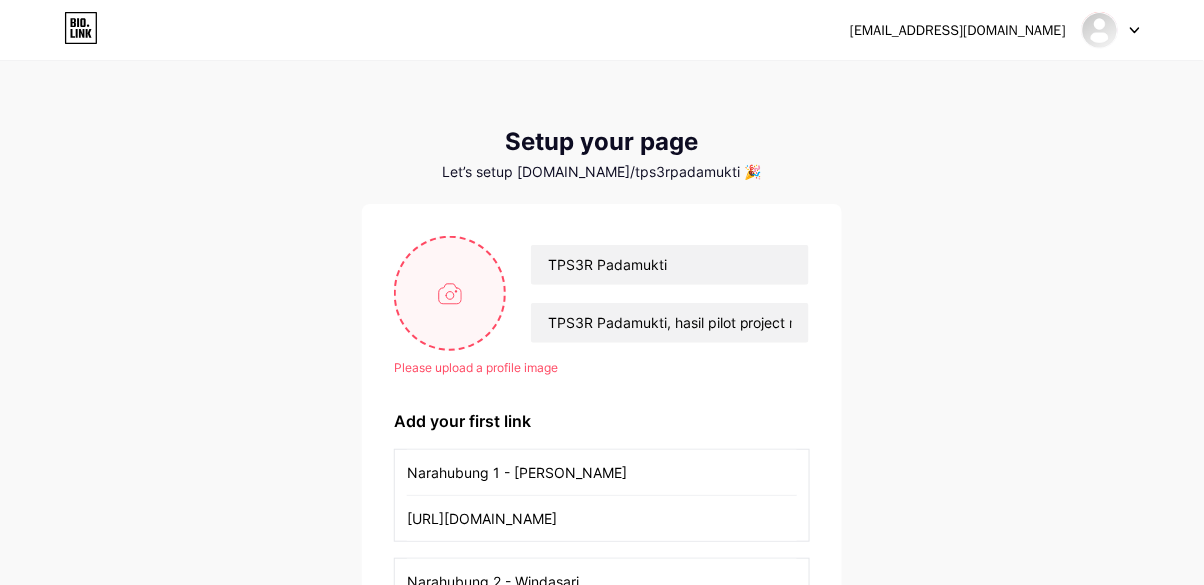 click at bounding box center [450, 293] 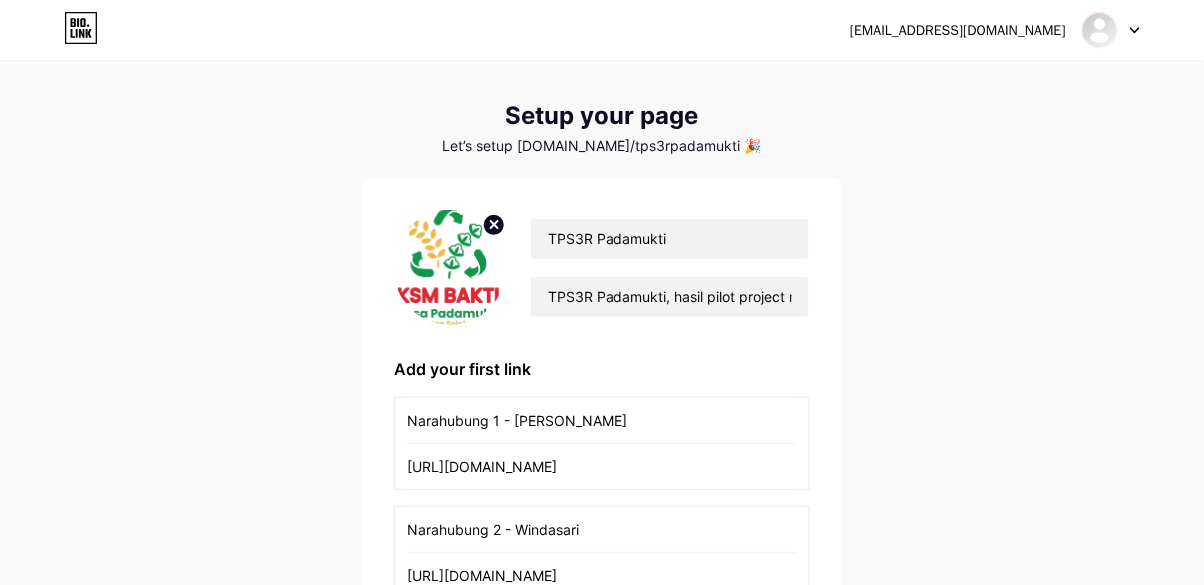 scroll, scrollTop: 425, scrollLeft: 0, axis: vertical 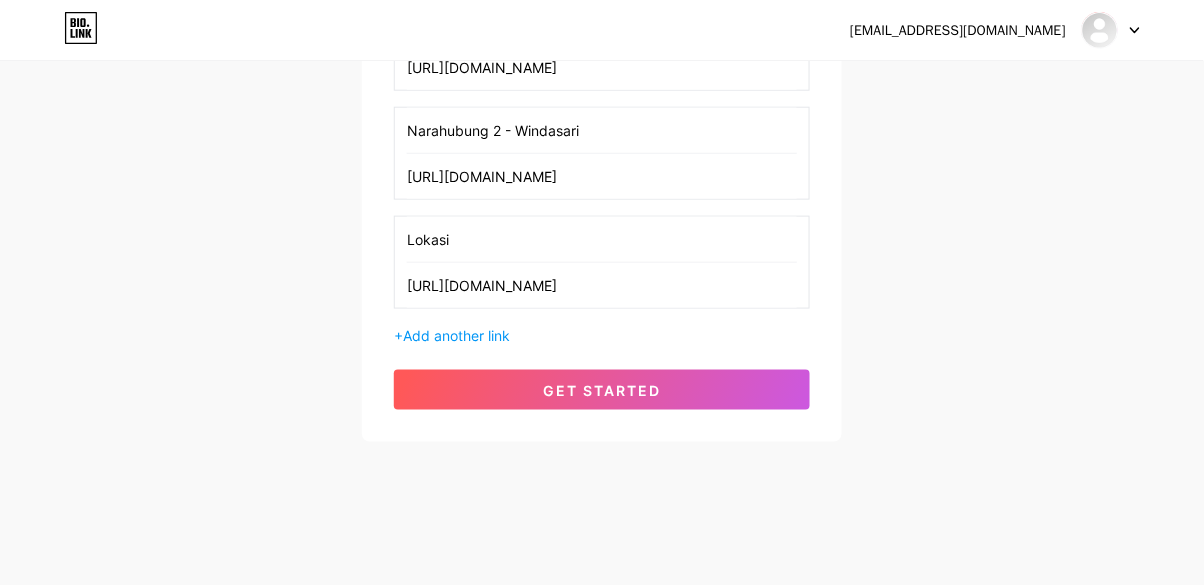 click on "get started" at bounding box center (602, 390) 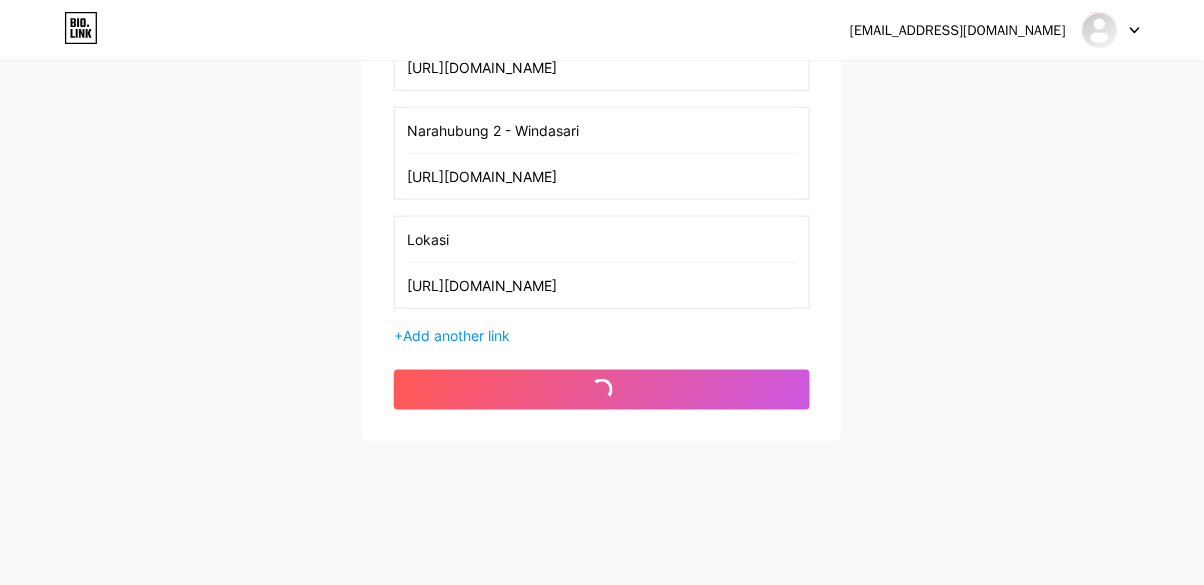 scroll, scrollTop: 0, scrollLeft: 0, axis: both 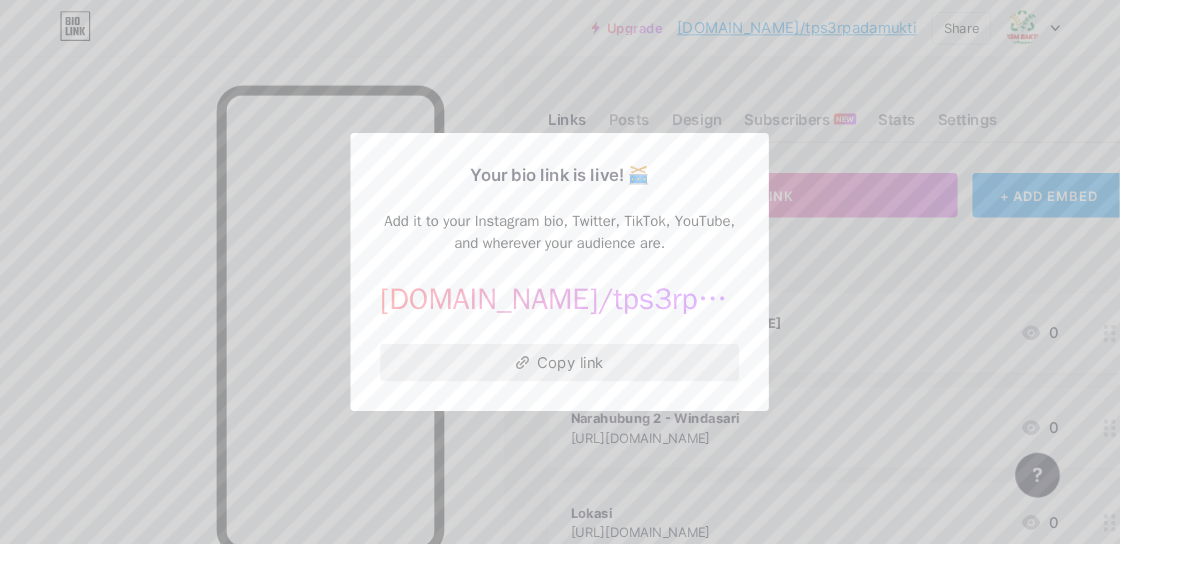 drag, startPoint x: 444, startPoint y: 289, endPoint x: 711, endPoint y: 428, distance: 301.01495 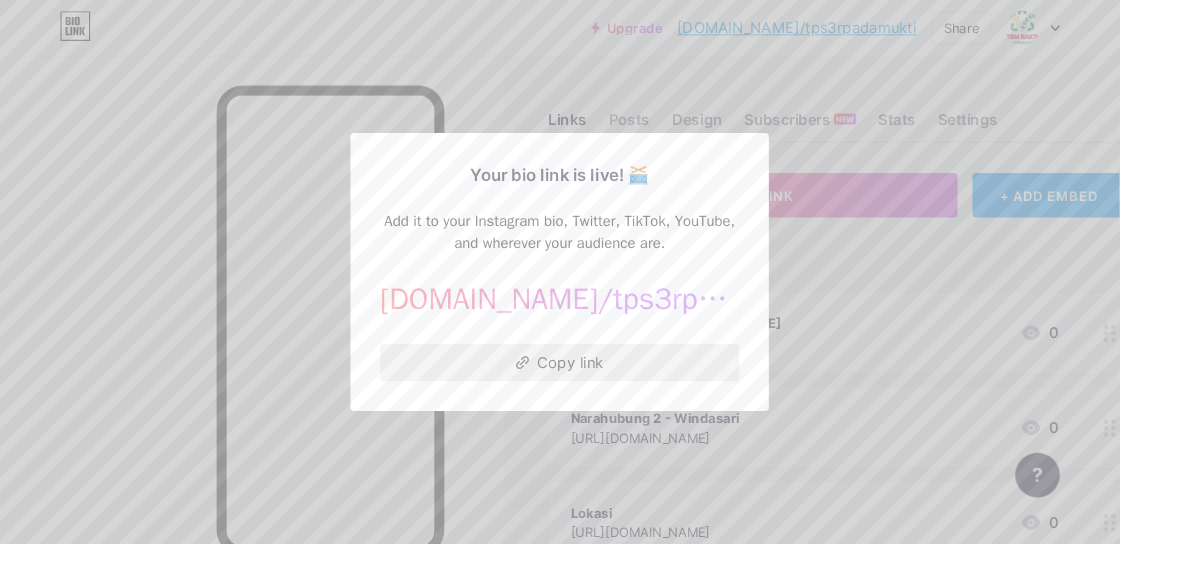click at bounding box center (602, 292) 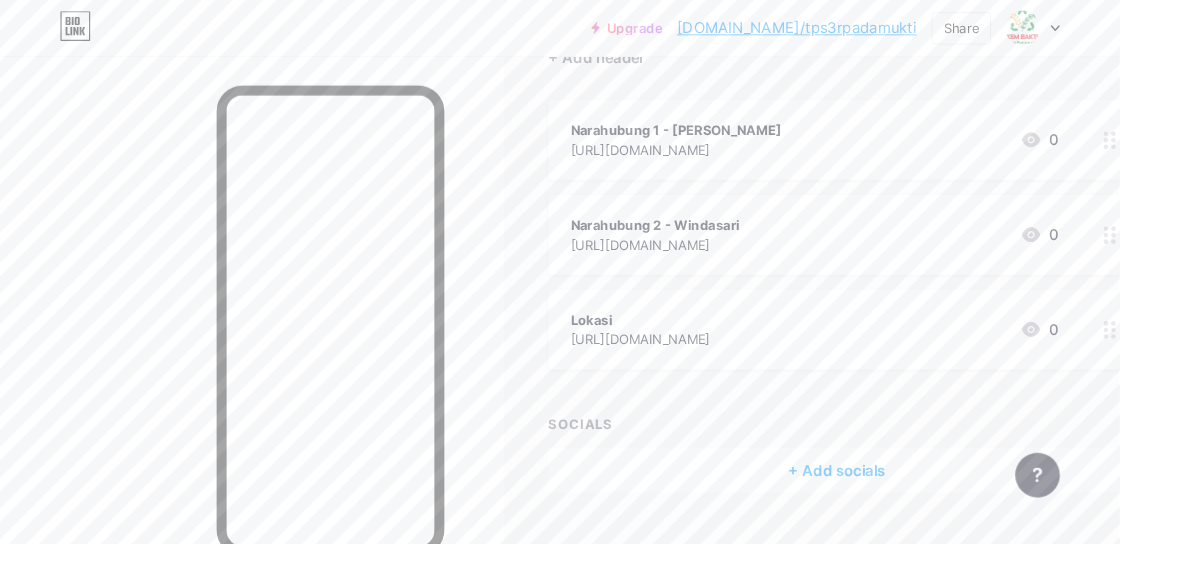 scroll, scrollTop: 0, scrollLeft: 0, axis: both 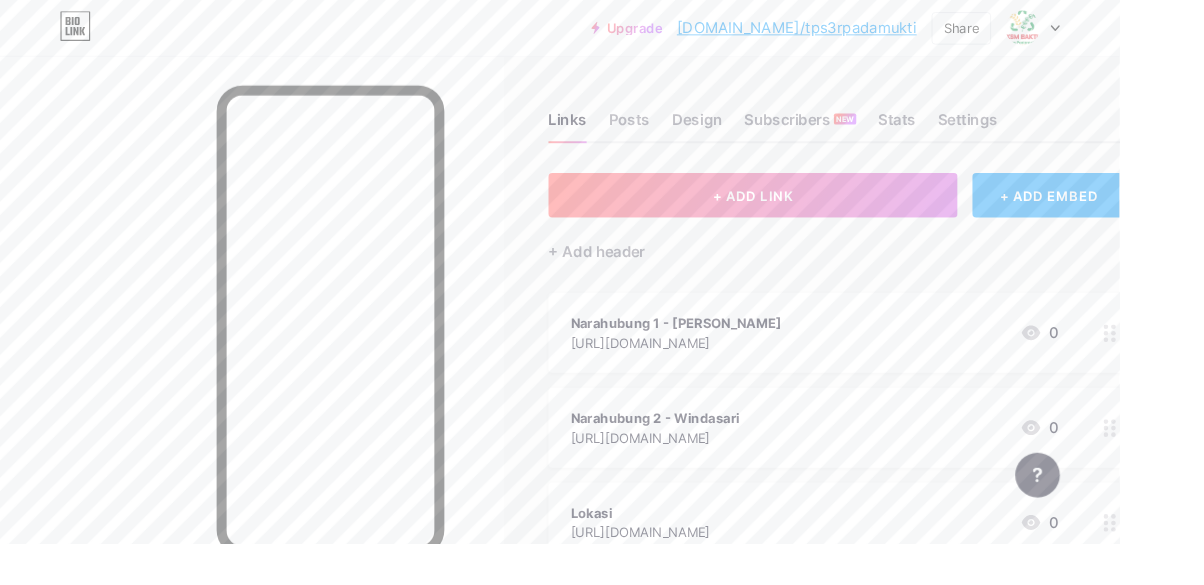 click on "Posts" at bounding box center (677, 134) 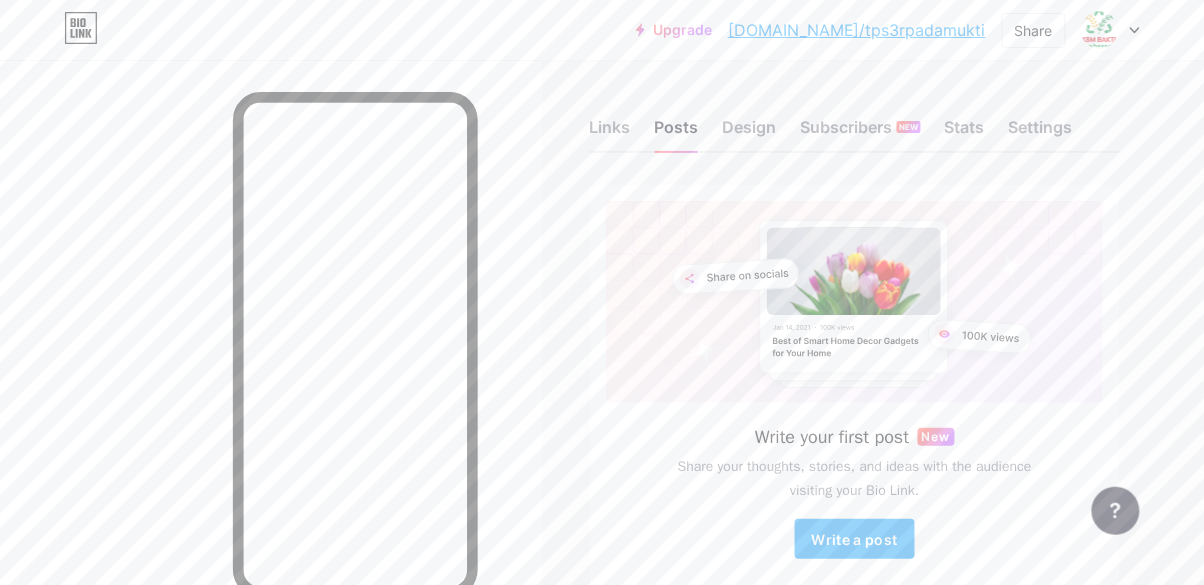 scroll, scrollTop: 0, scrollLeft: 0, axis: both 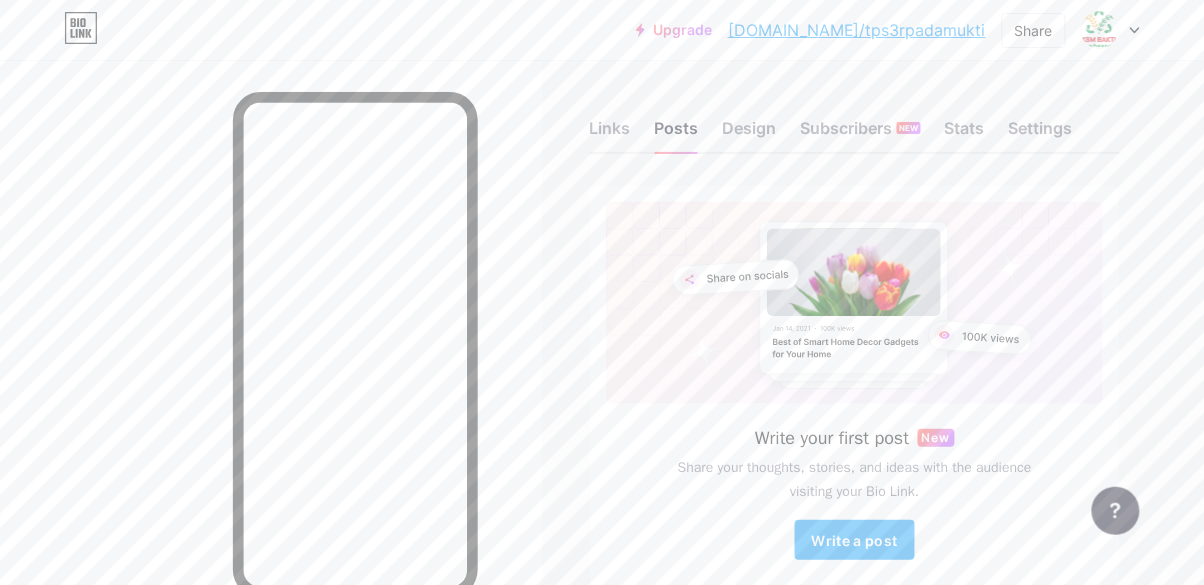 click on "Design" at bounding box center [750, 134] 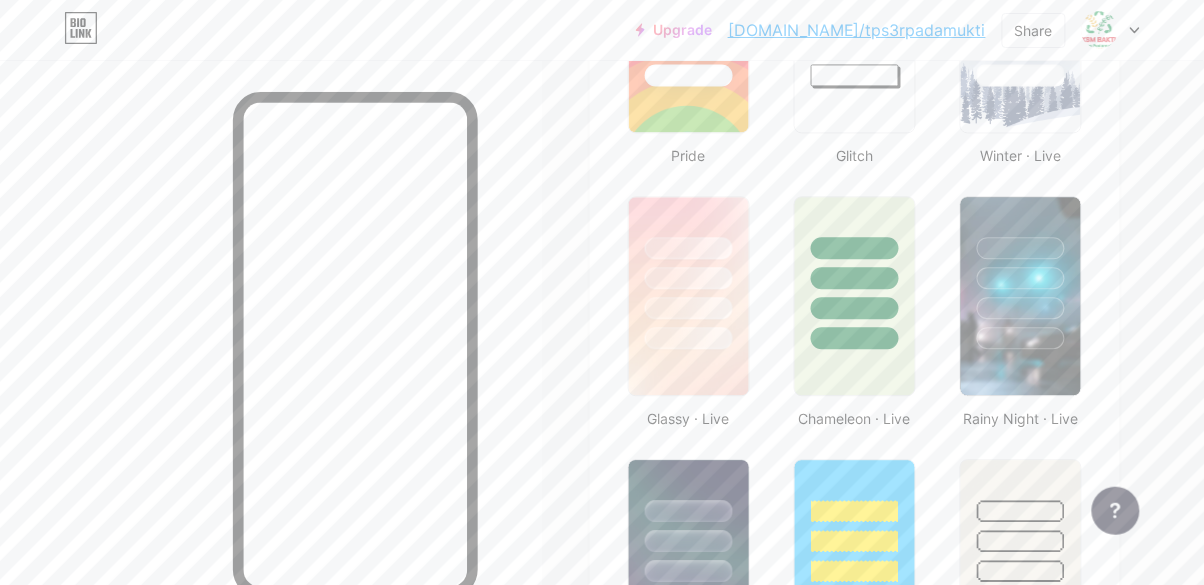 scroll, scrollTop: 960, scrollLeft: 0, axis: vertical 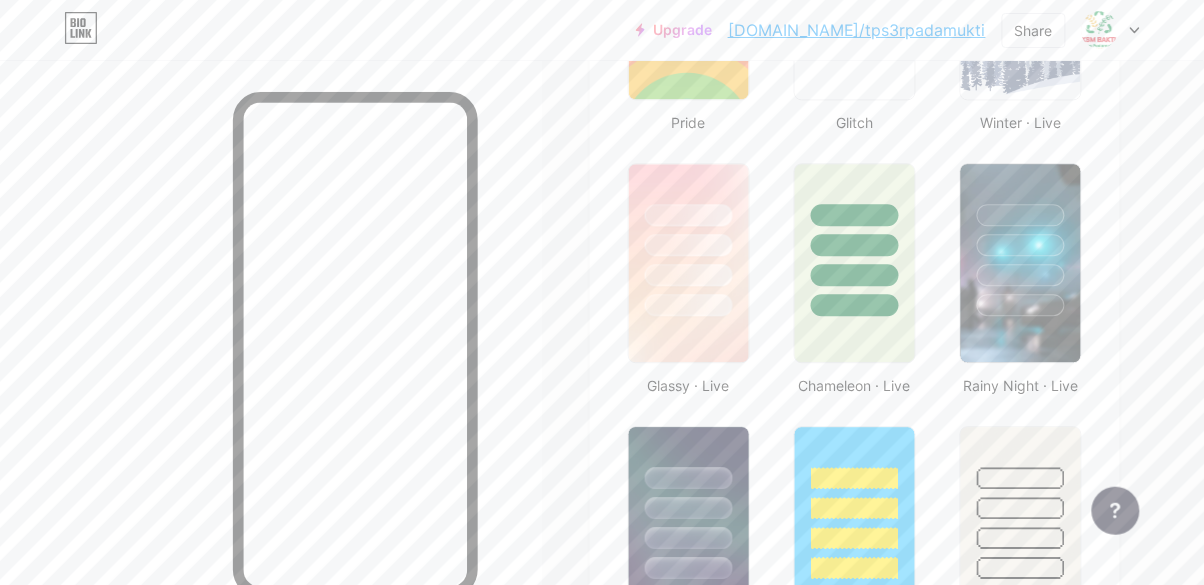 click at bounding box center (855, 245) 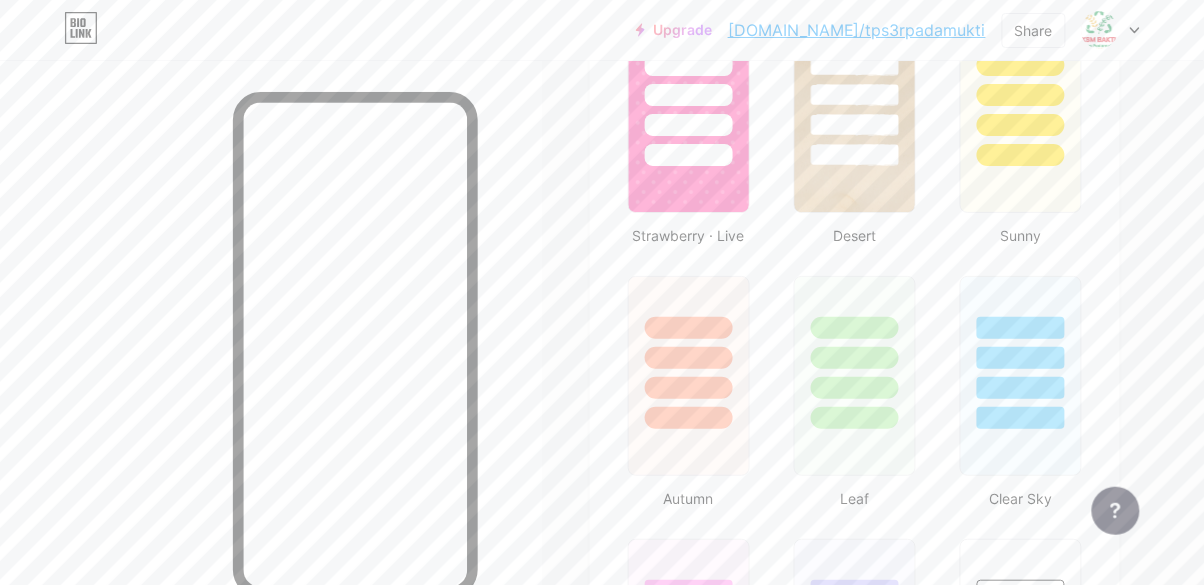 scroll, scrollTop: 1638, scrollLeft: 0, axis: vertical 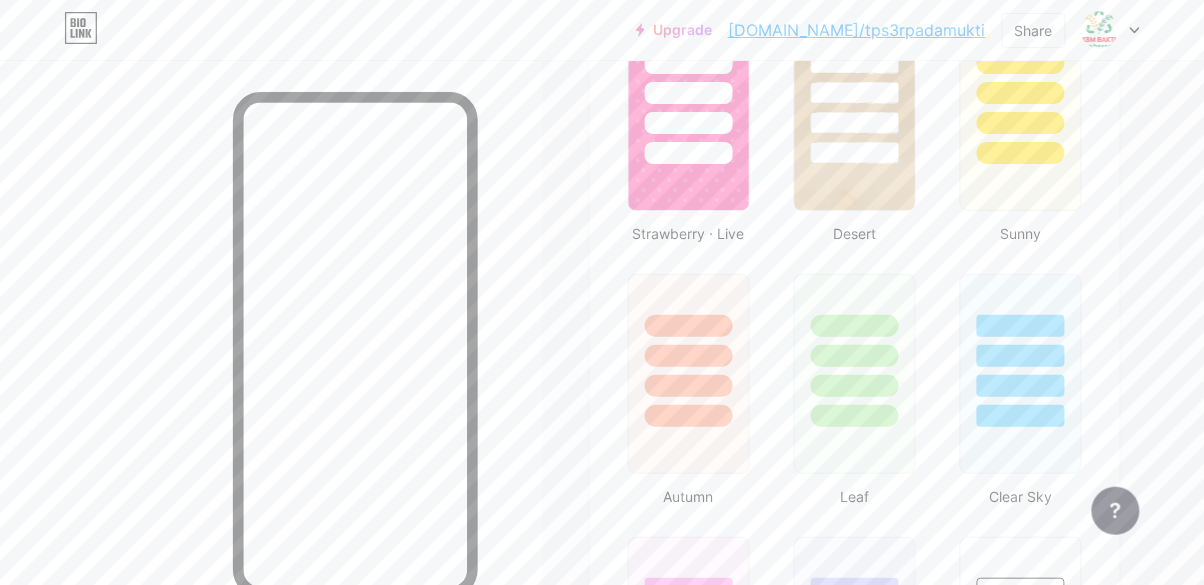 click at bounding box center (855, 356) 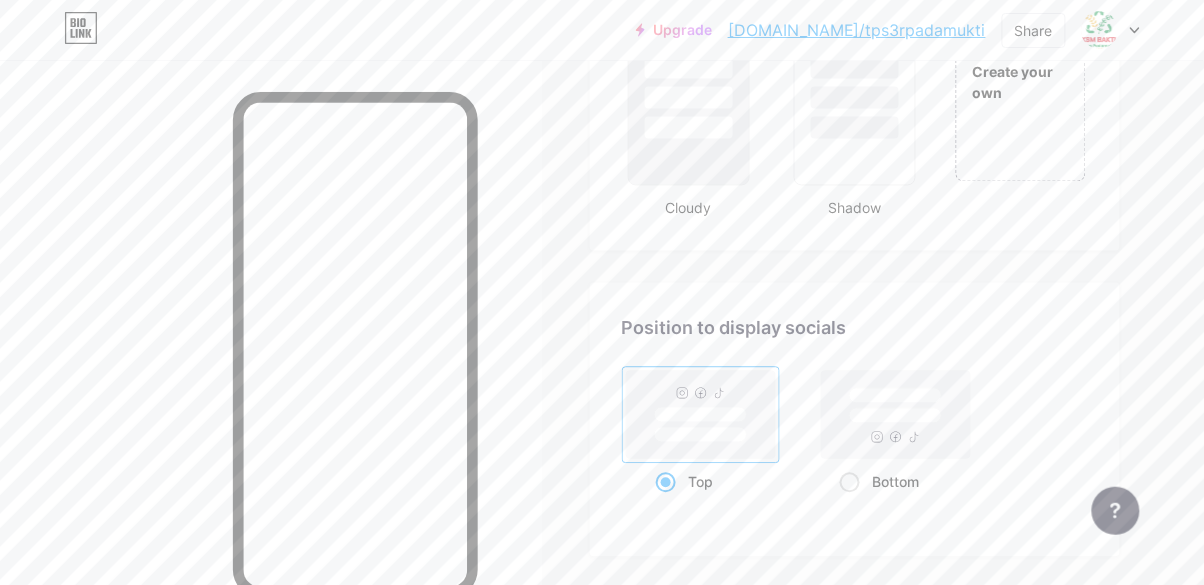 scroll, scrollTop: 2654, scrollLeft: 0, axis: vertical 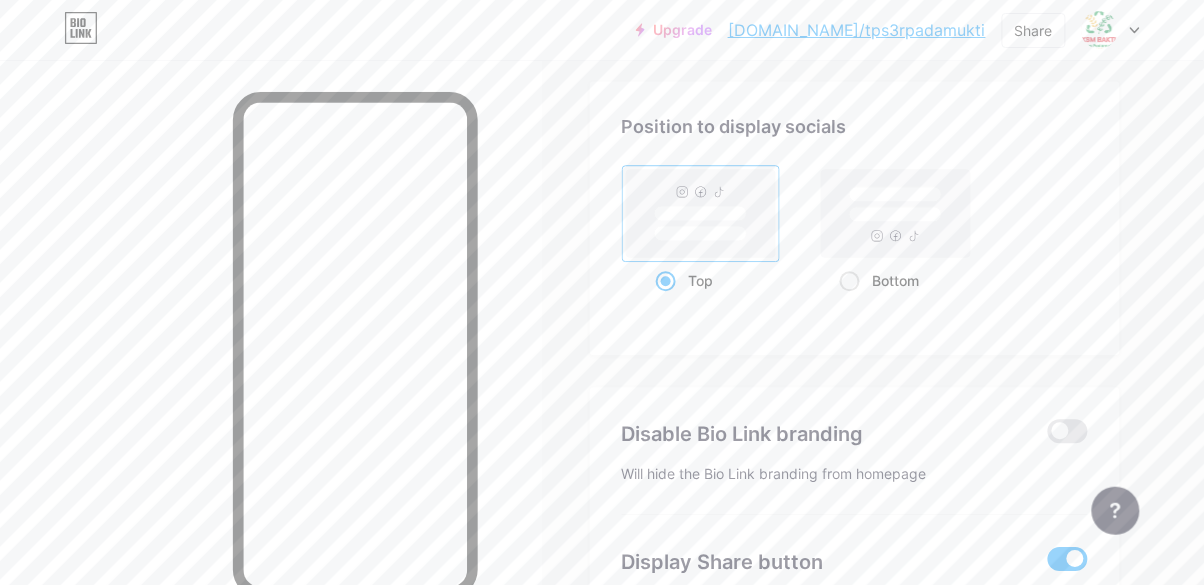 click at bounding box center [850, 281] 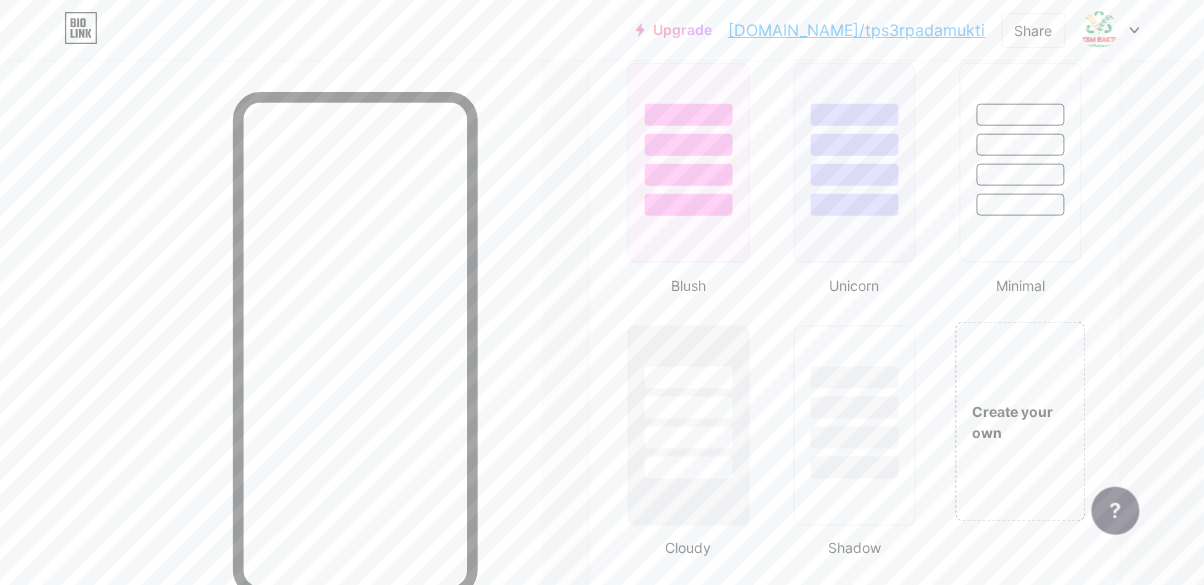scroll, scrollTop: 2116, scrollLeft: 0, axis: vertical 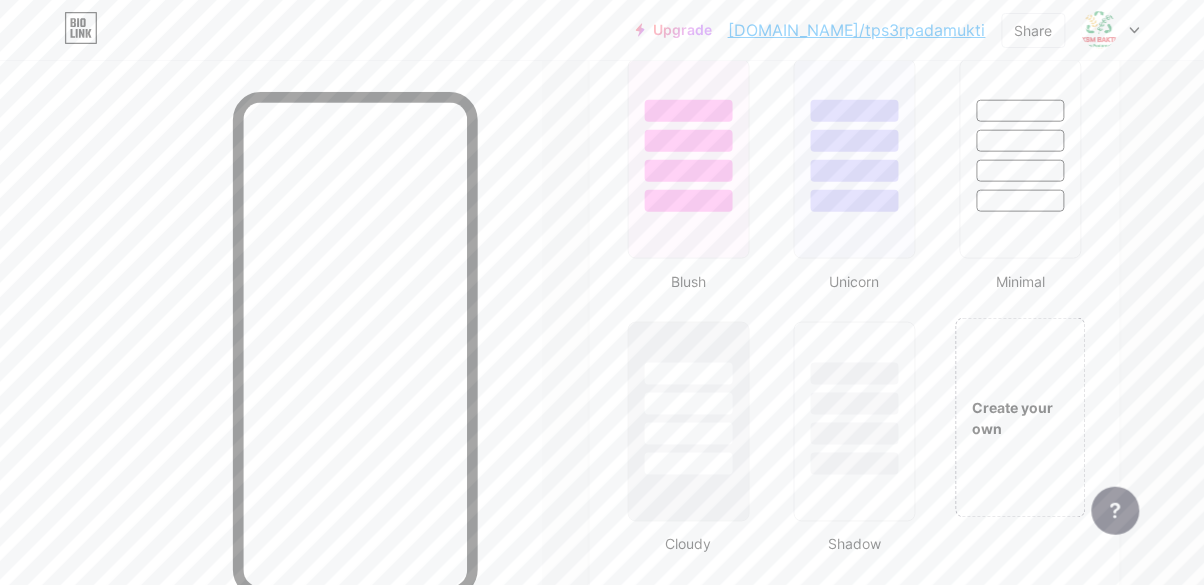 click on "Create your own" at bounding box center (1021, 418) 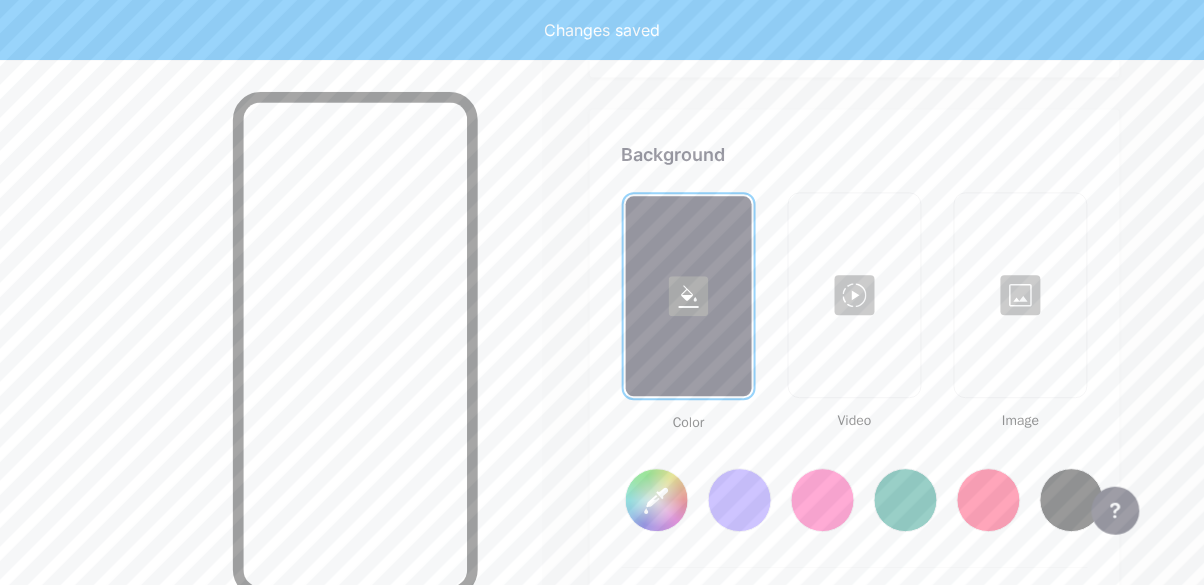 scroll, scrollTop: 2653, scrollLeft: 0, axis: vertical 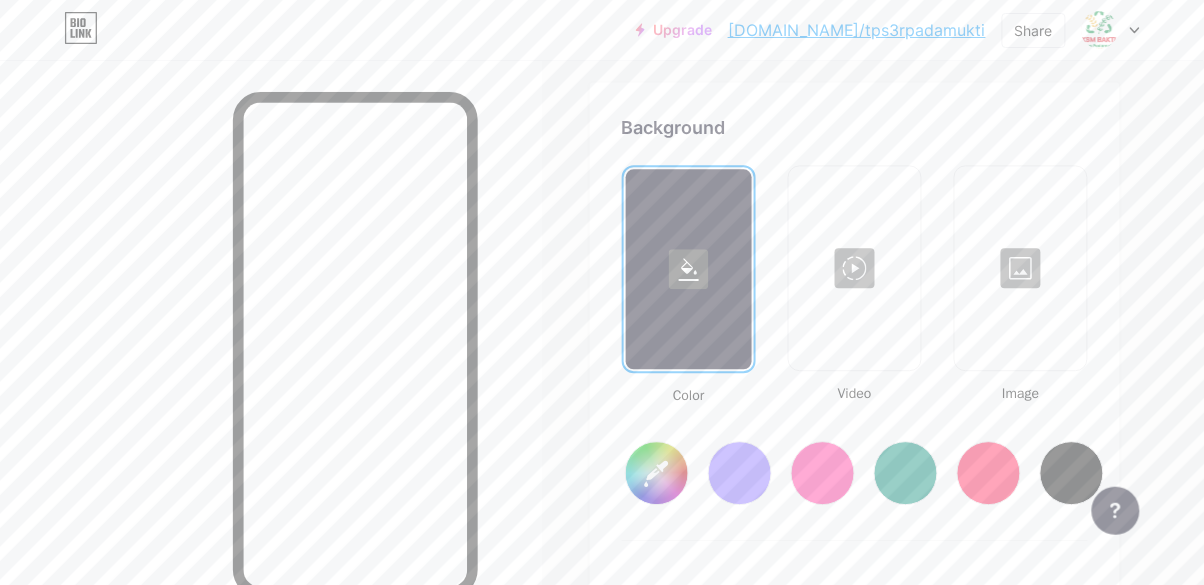 type on "#ffffff" 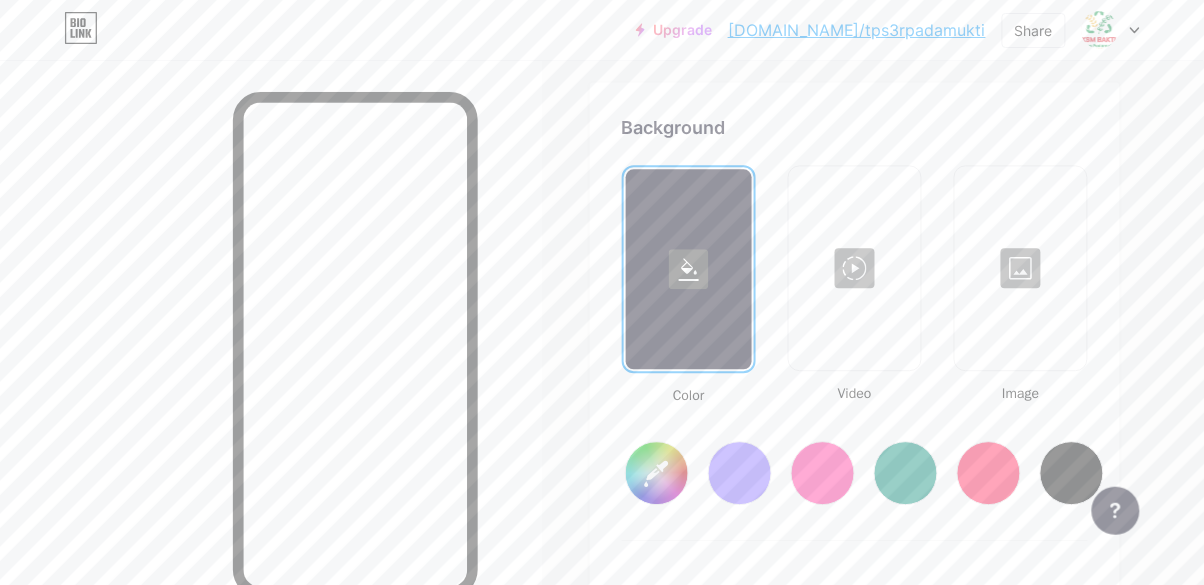 type on "#000000" 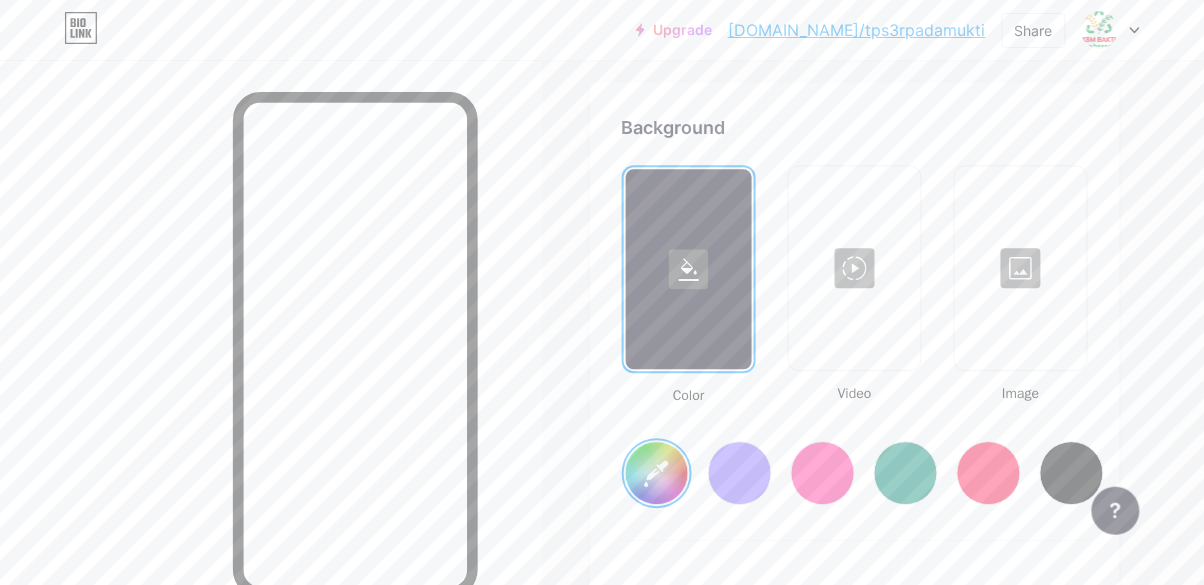 click on "Background         Color           Video             Image           #ffffff     Button       #000000   Font   Inter Poppins EB Garamond TEKO BALSAMIQ SANS Kite One PT Sans Quicksand DM Sans     #000000   Changes saved" at bounding box center (855, 706) 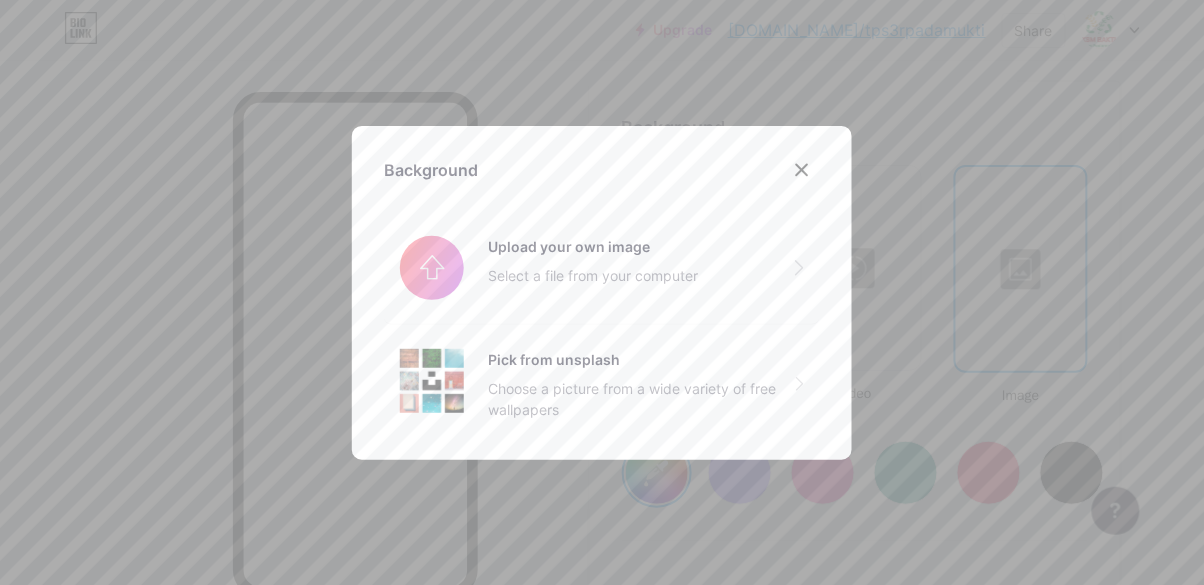 click on "Choose a picture from a wide variety of
free wallpapers" at bounding box center [642, 399] 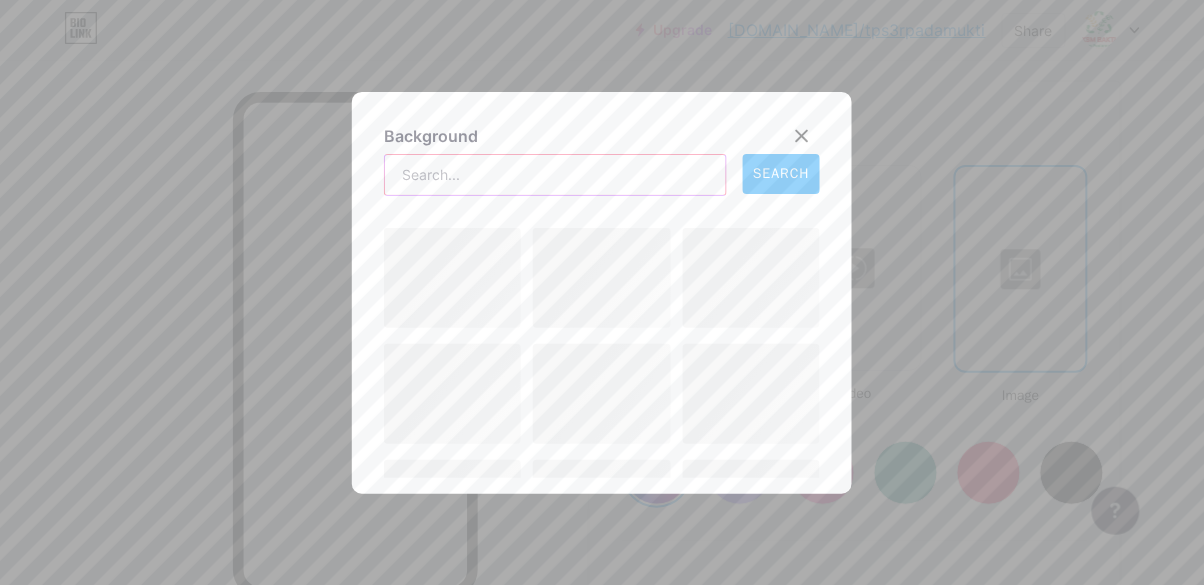 click at bounding box center [555, 175] 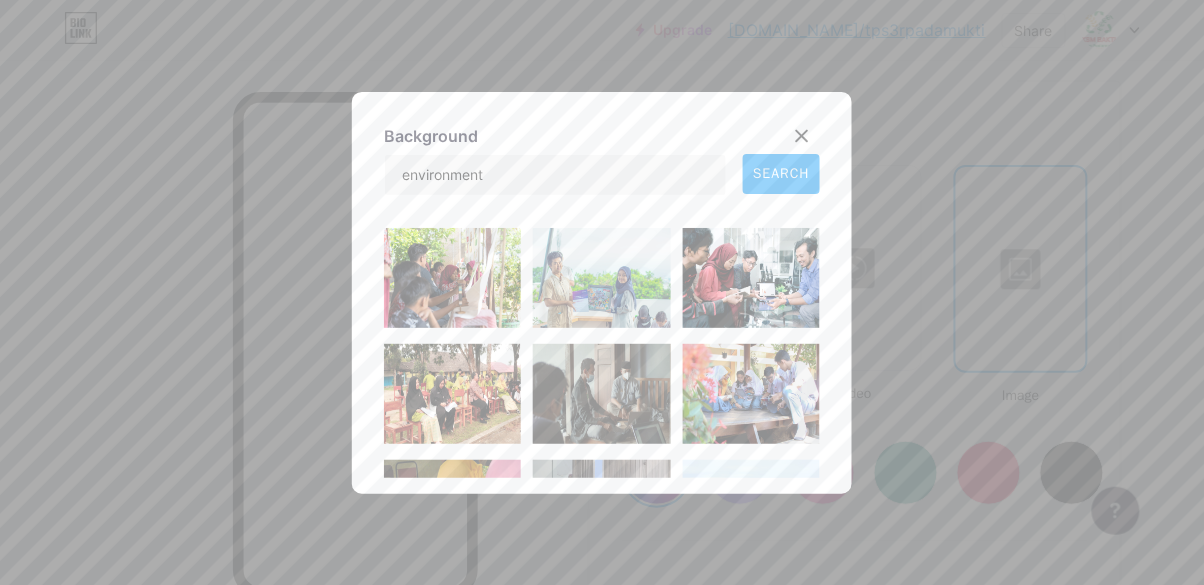 click on "SEARCH" at bounding box center [781, 173] 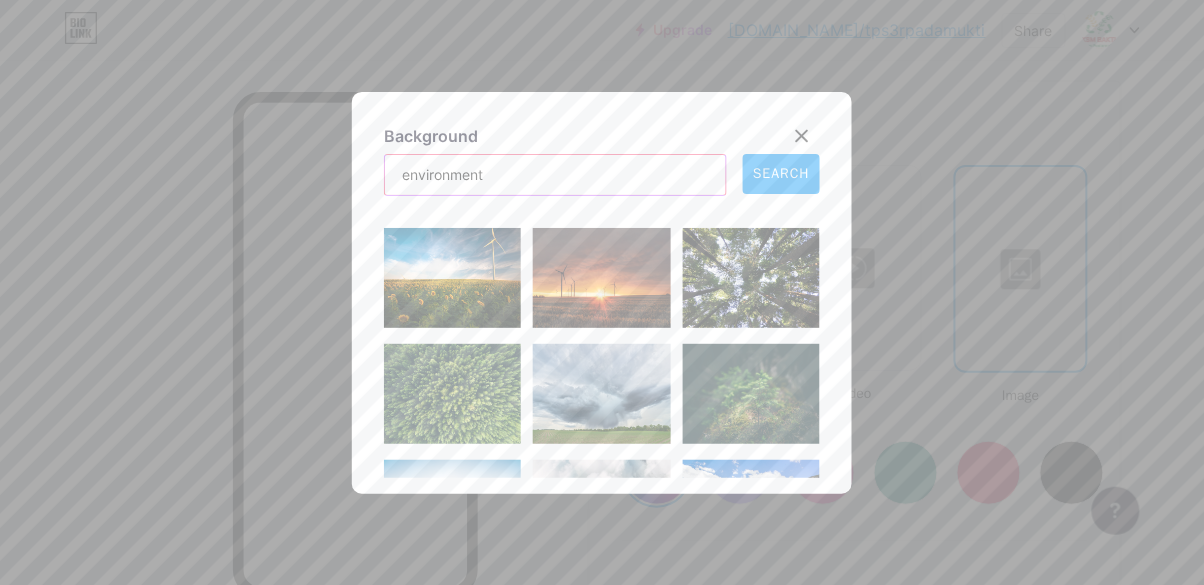 click on "environment" at bounding box center (555, 175) 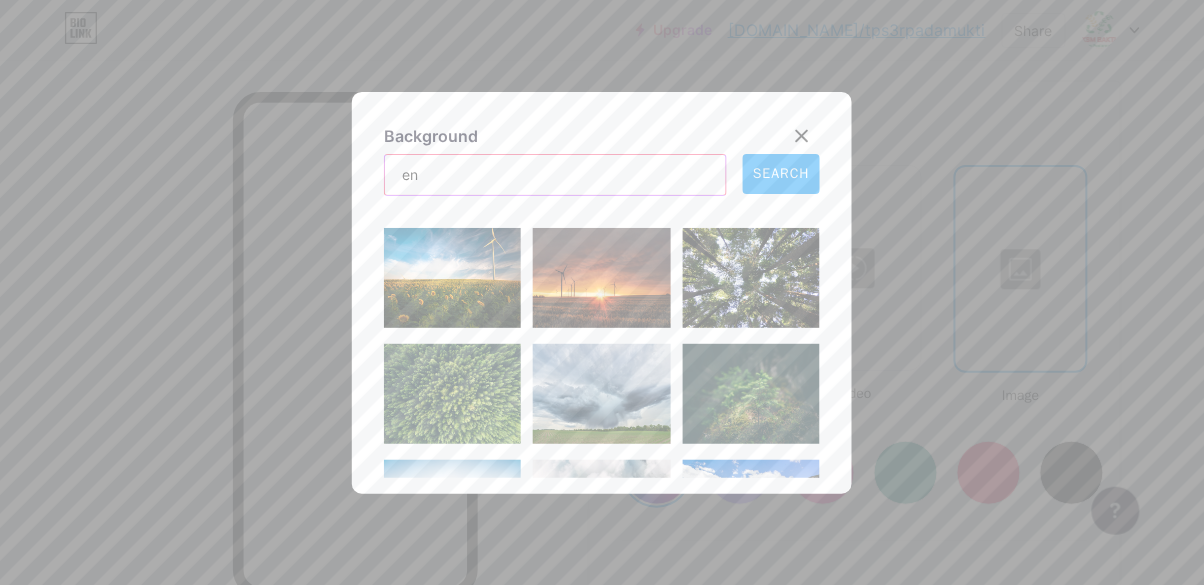 type on "e" 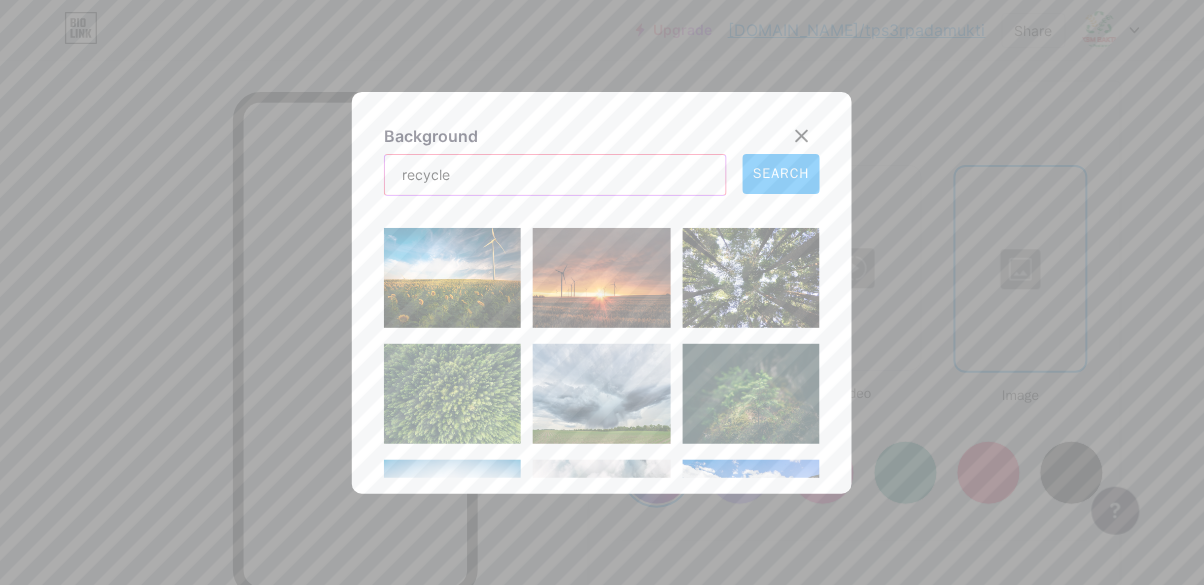 type on "recycle" 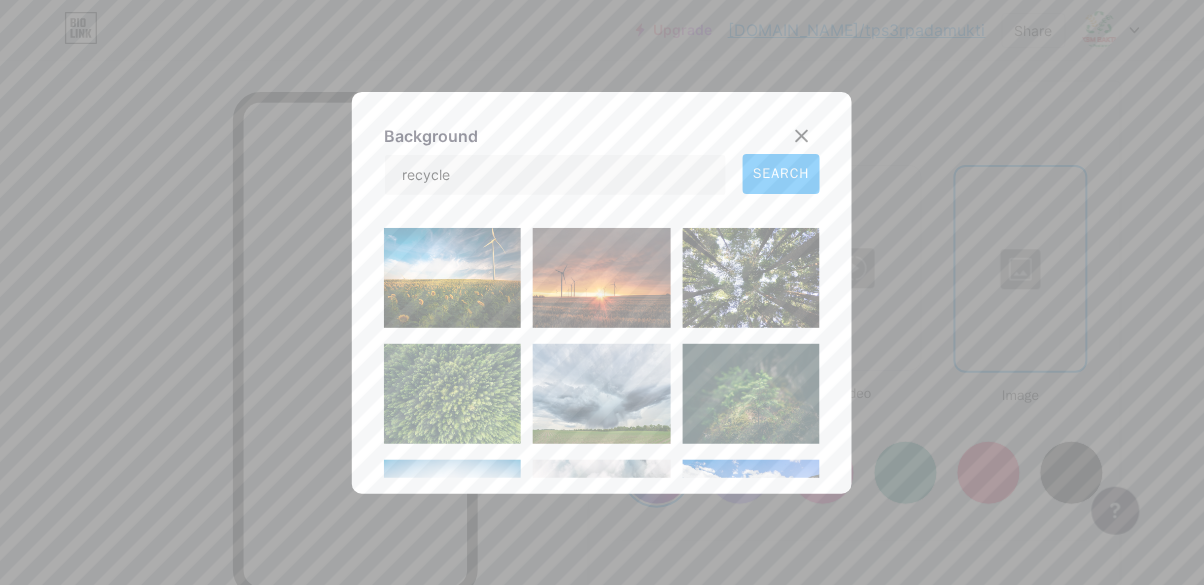 click on "SEARCH" at bounding box center [781, 173] 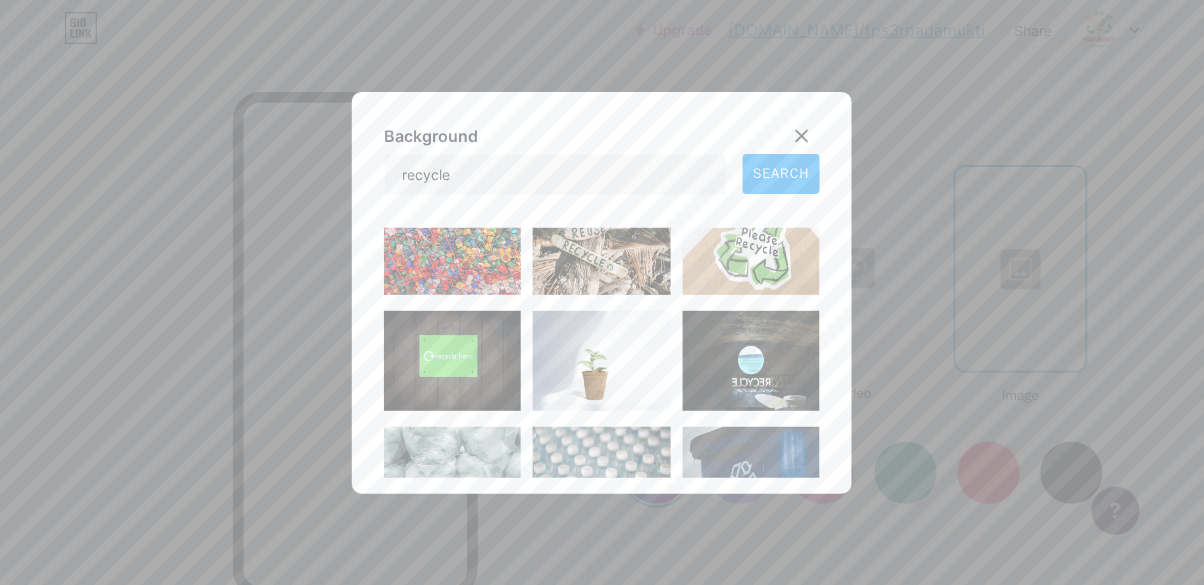 scroll, scrollTop: 433, scrollLeft: 0, axis: vertical 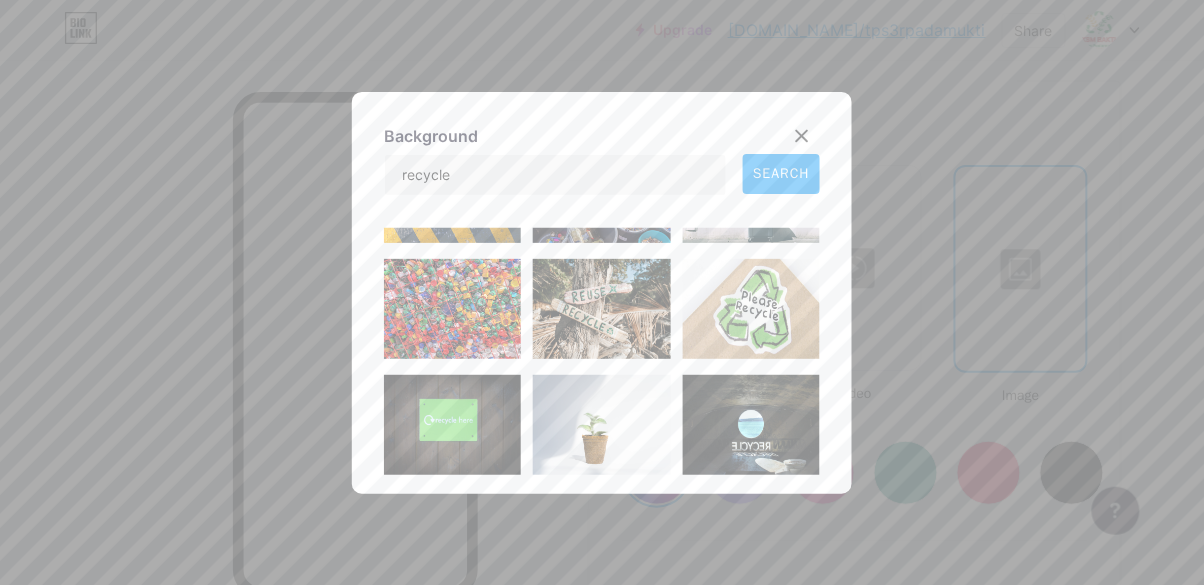click 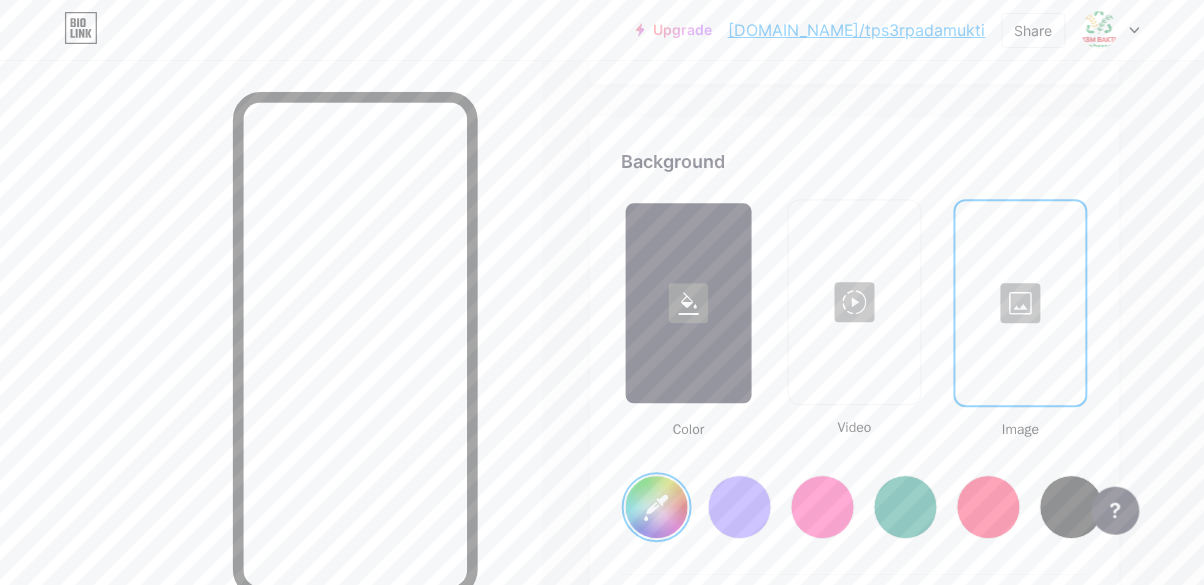scroll, scrollTop: 2653, scrollLeft: 0, axis: vertical 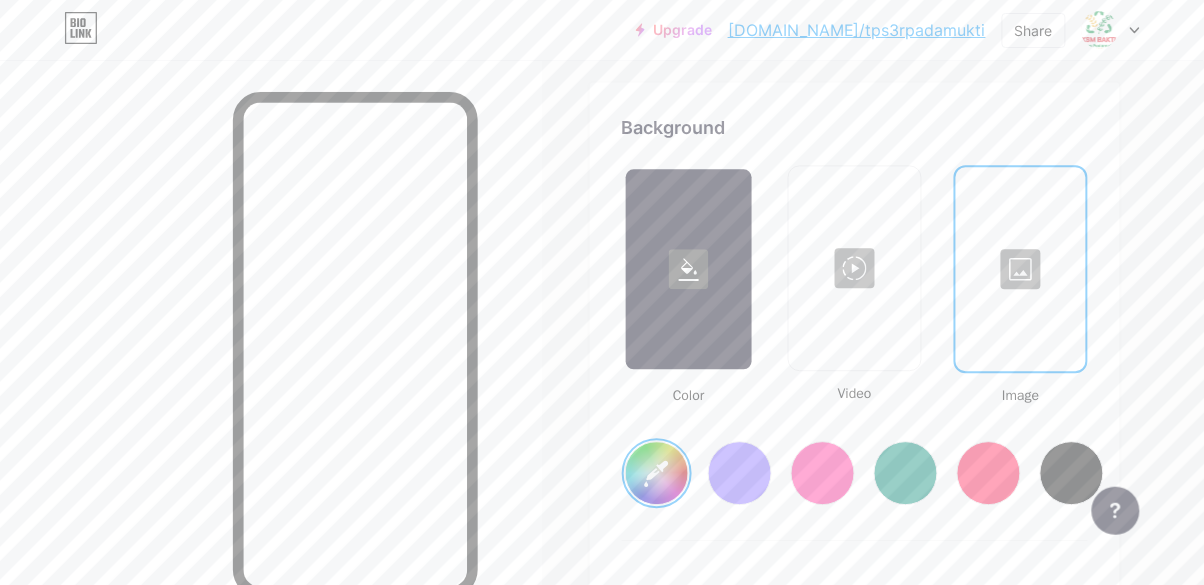 click at bounding box center [689, 269] 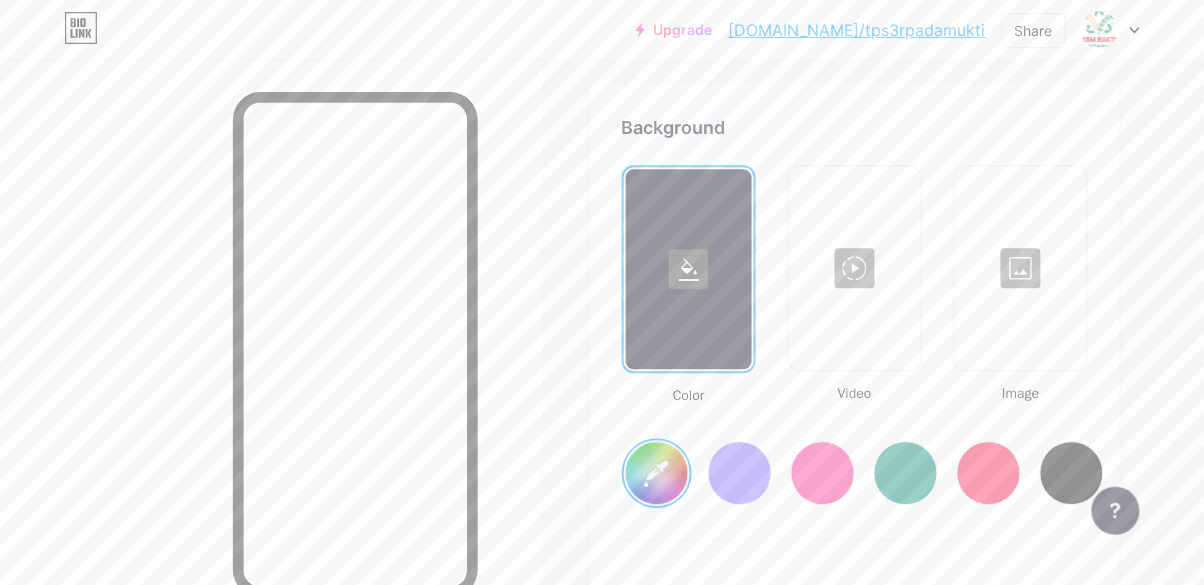 click at bounding box center (855, 268) 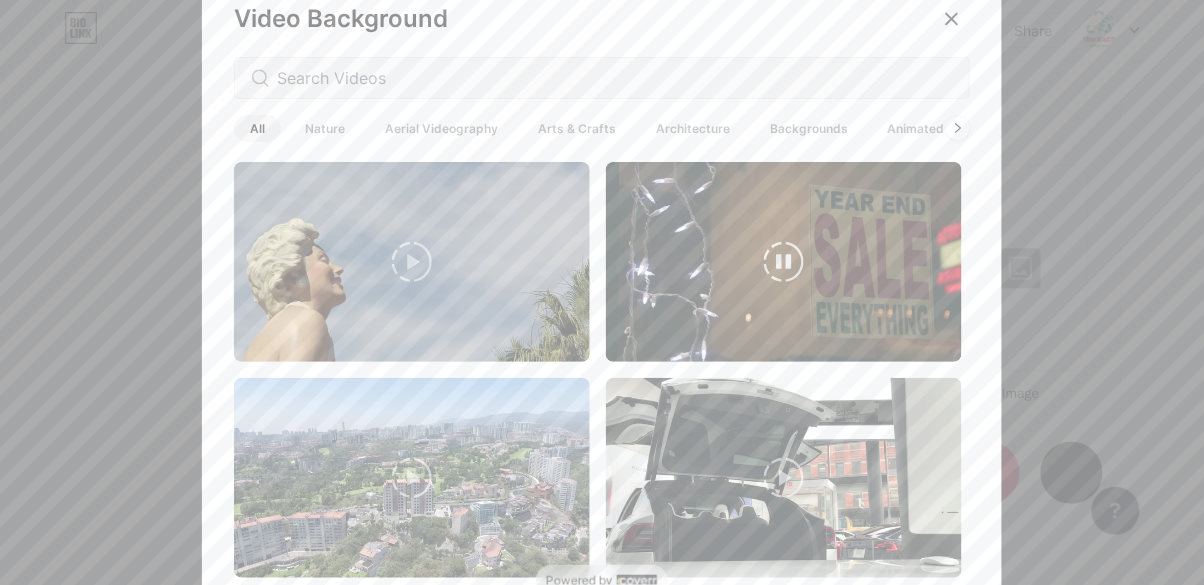 click 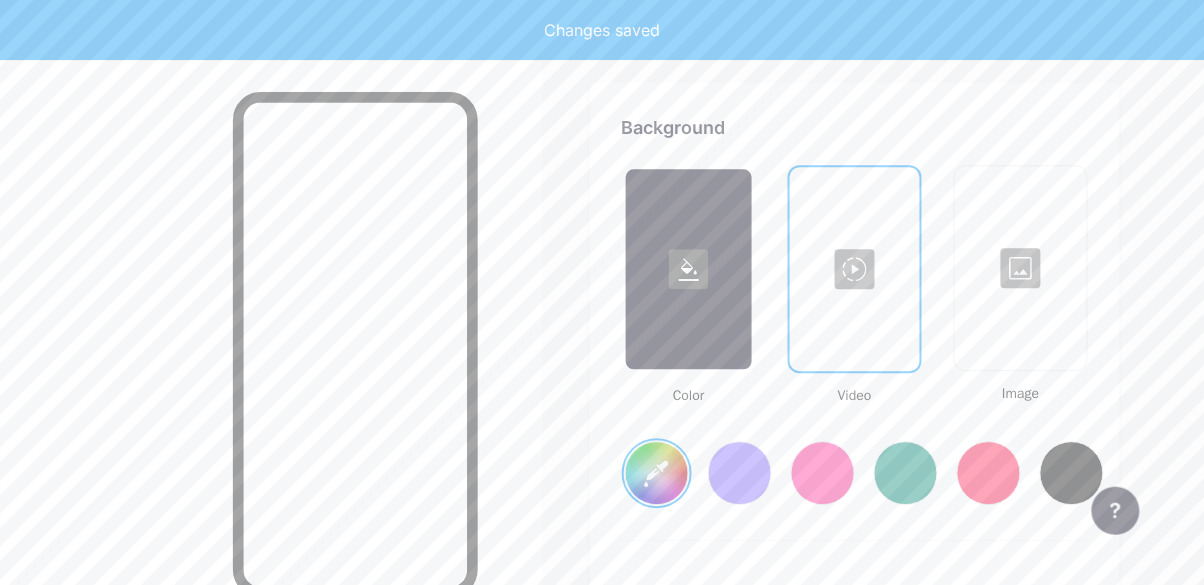 click at bounding box center (1021, 268) 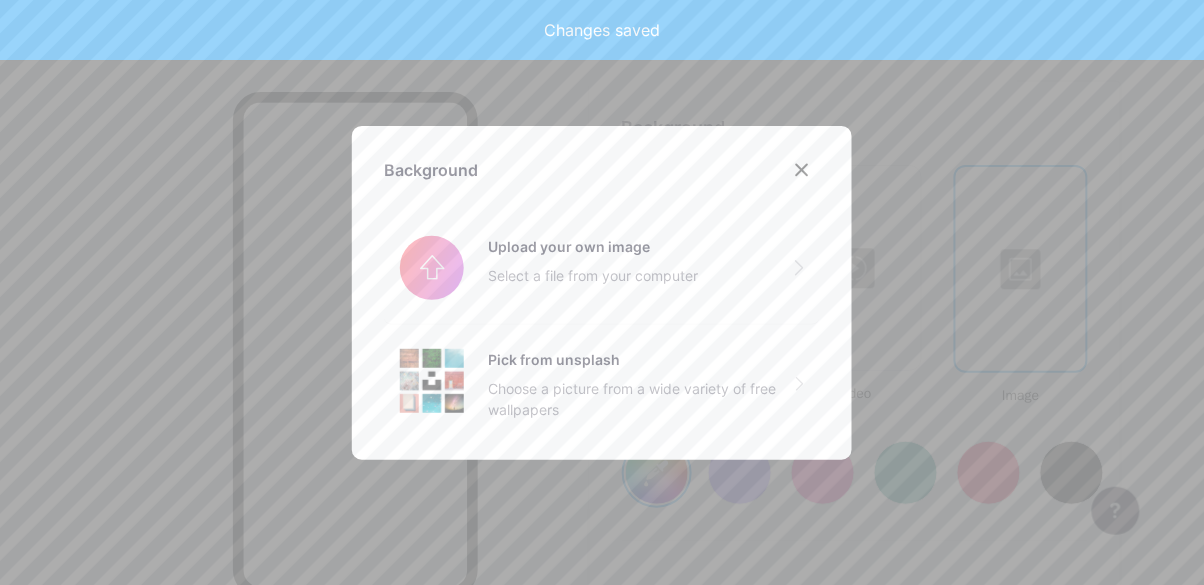 type on "#ffffff" 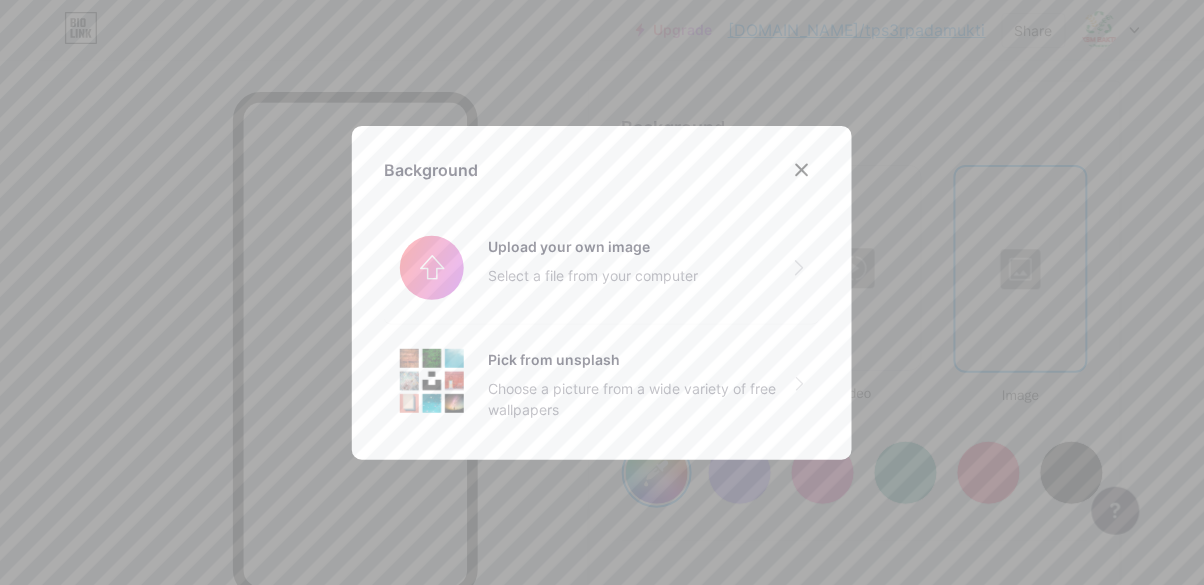 click on "Pick from unsplash" at bounding box center [642, 359] 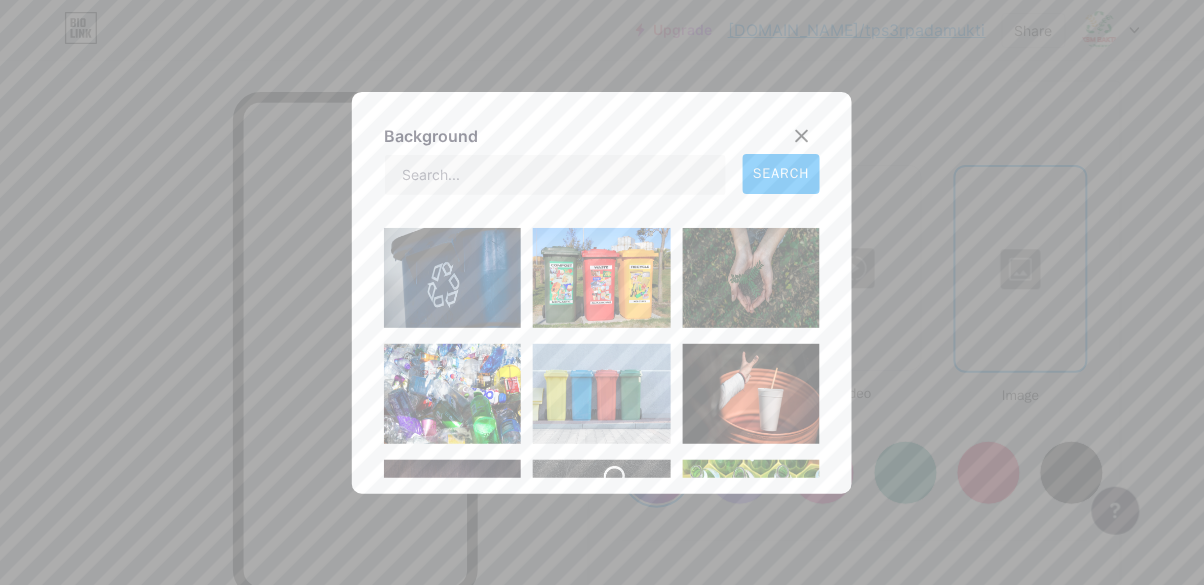 click at bounding box center [601, 278] 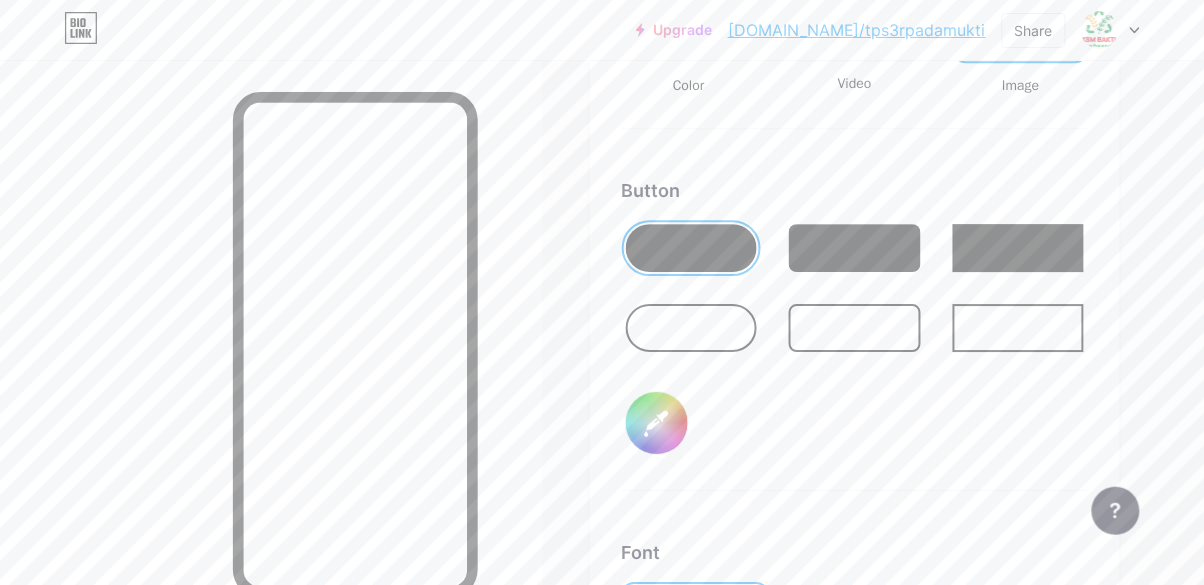 scroll, scrollTop: 2973, scrollLeft: 0, axis: vertical 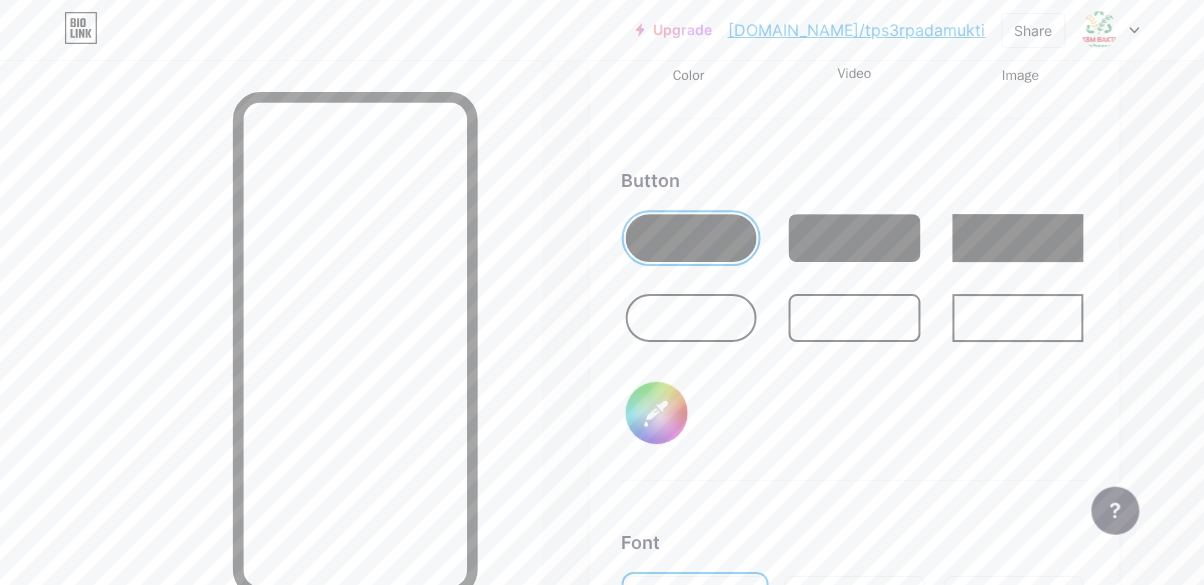 click at bounding box center [691, 318] 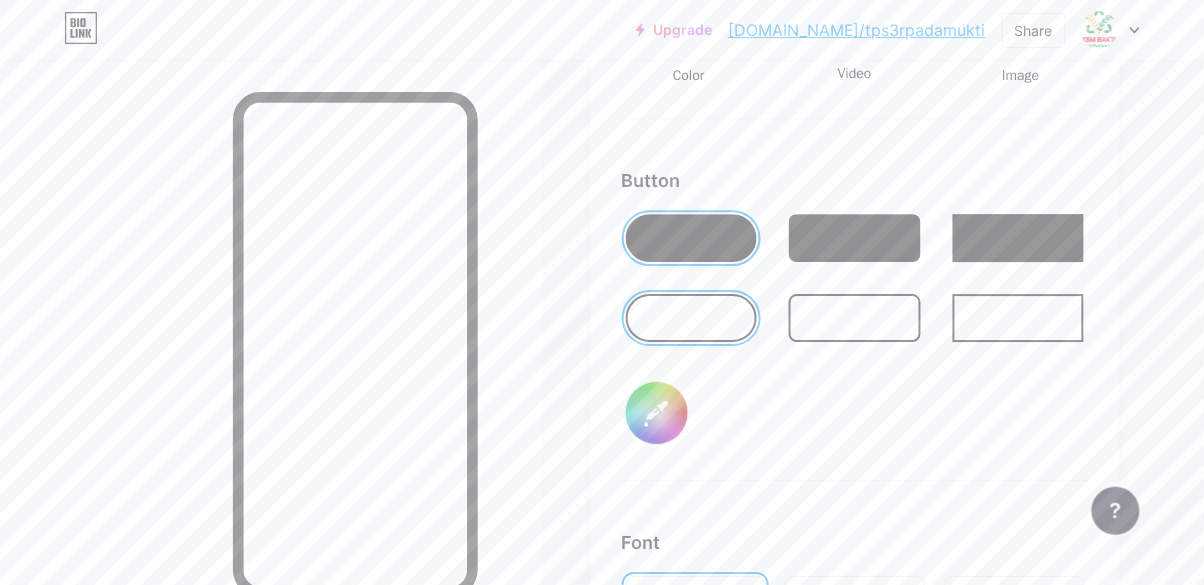 click at bounding box center (854, 318) 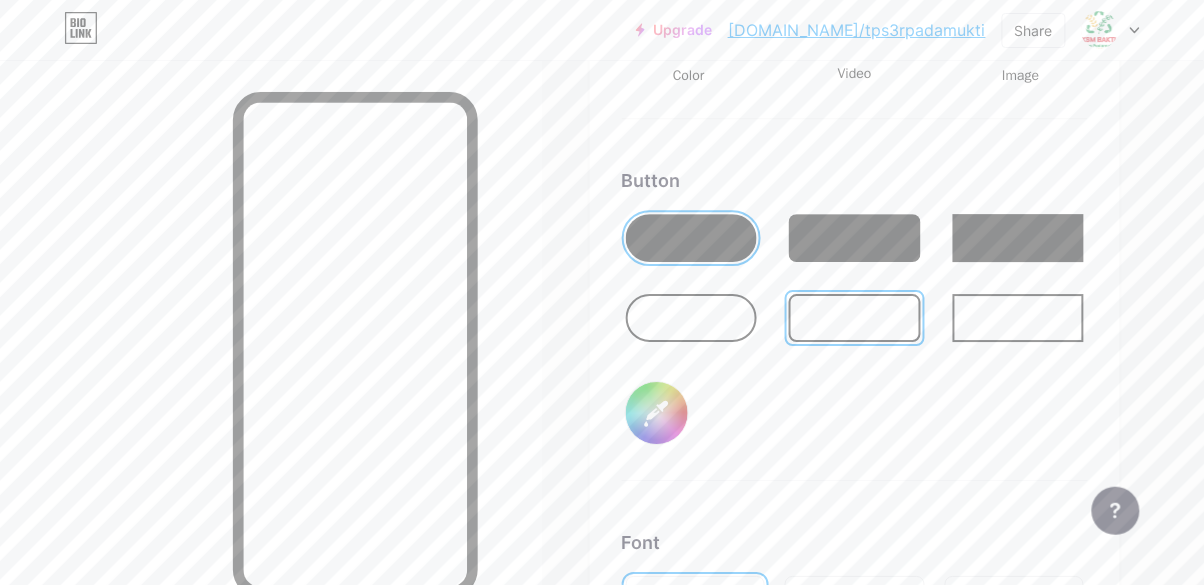click at bounding box center (854, 238) 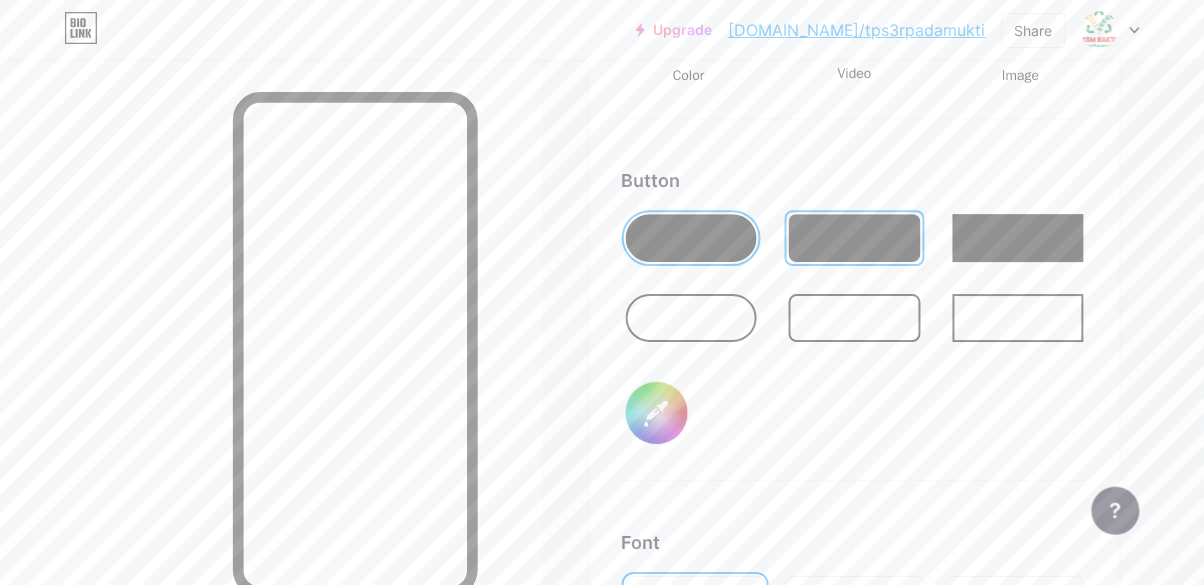 click at bounding box center (691, 238) 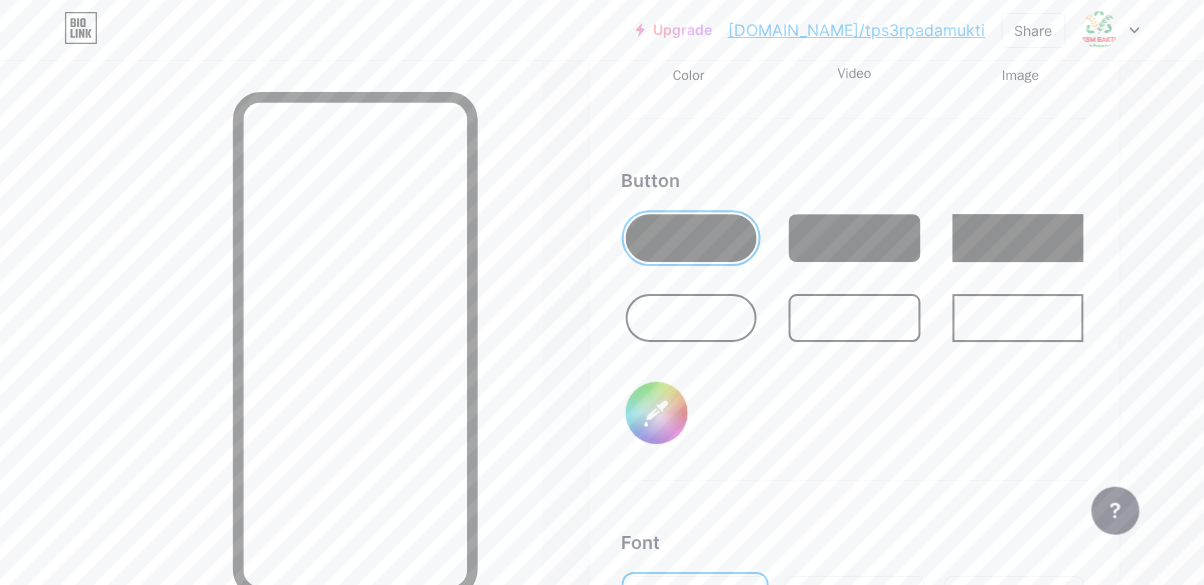 click at bounding box center [691, 318] 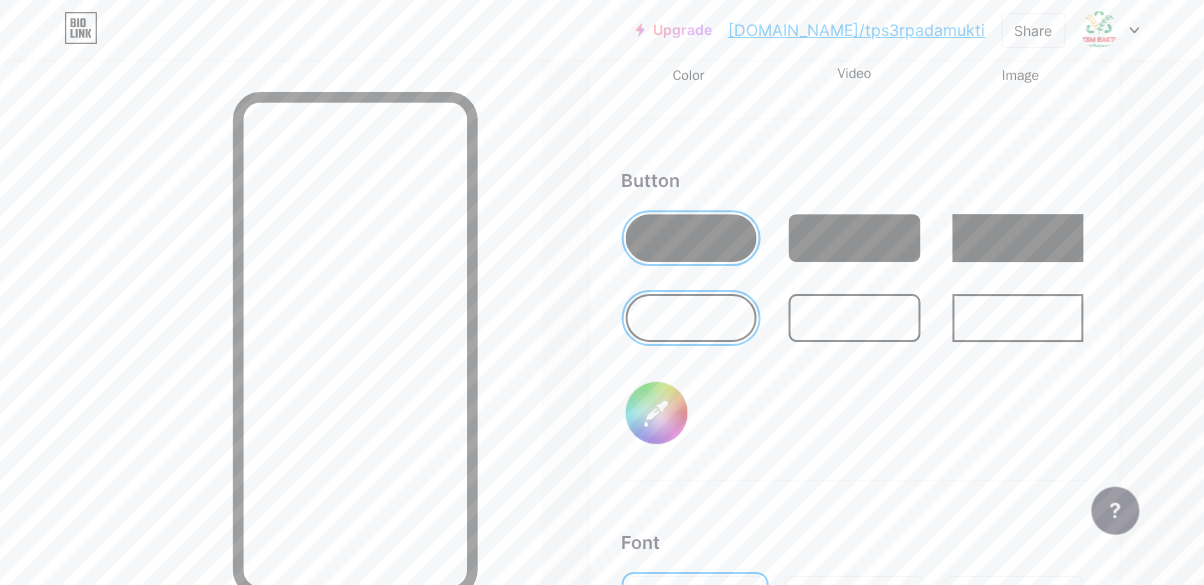 click at bounding box center [691, 238] 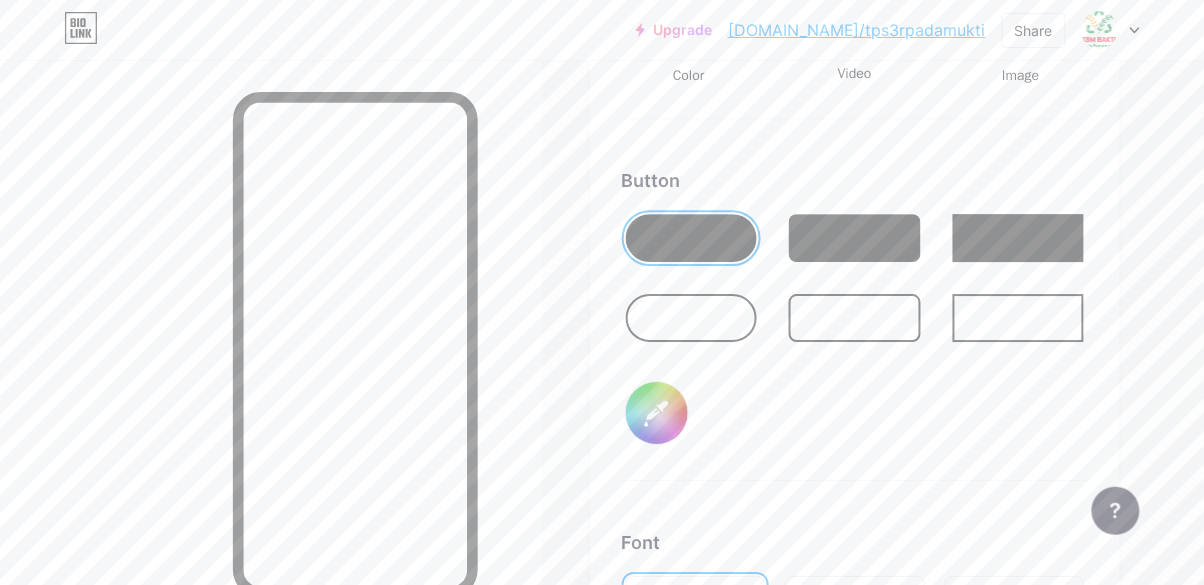 click at bounding box center (691, 318) 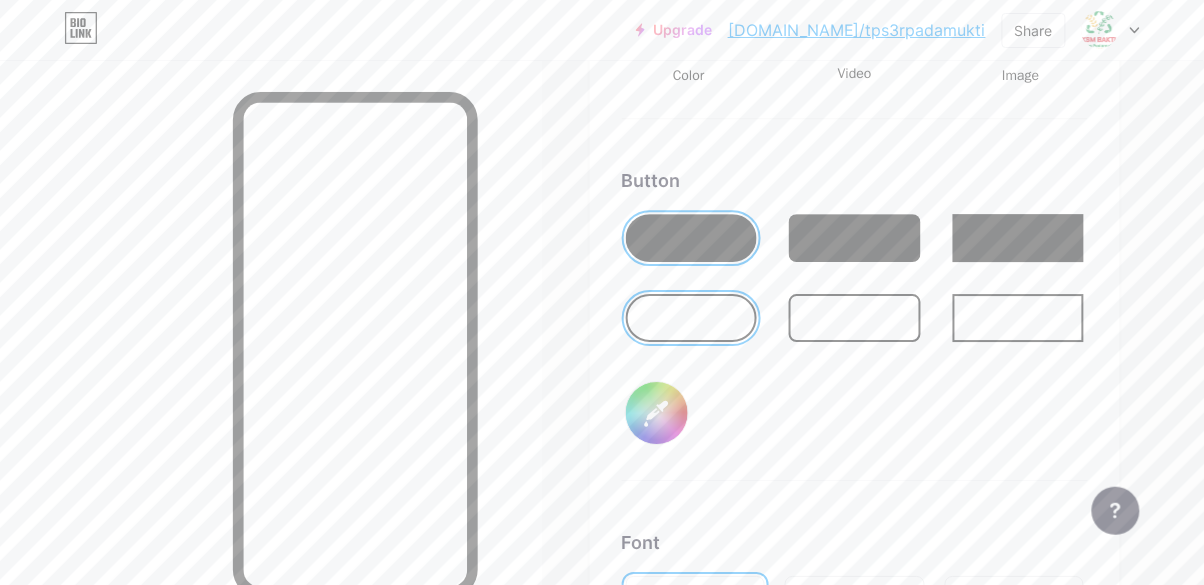 click at bounding box center [1018, 318] 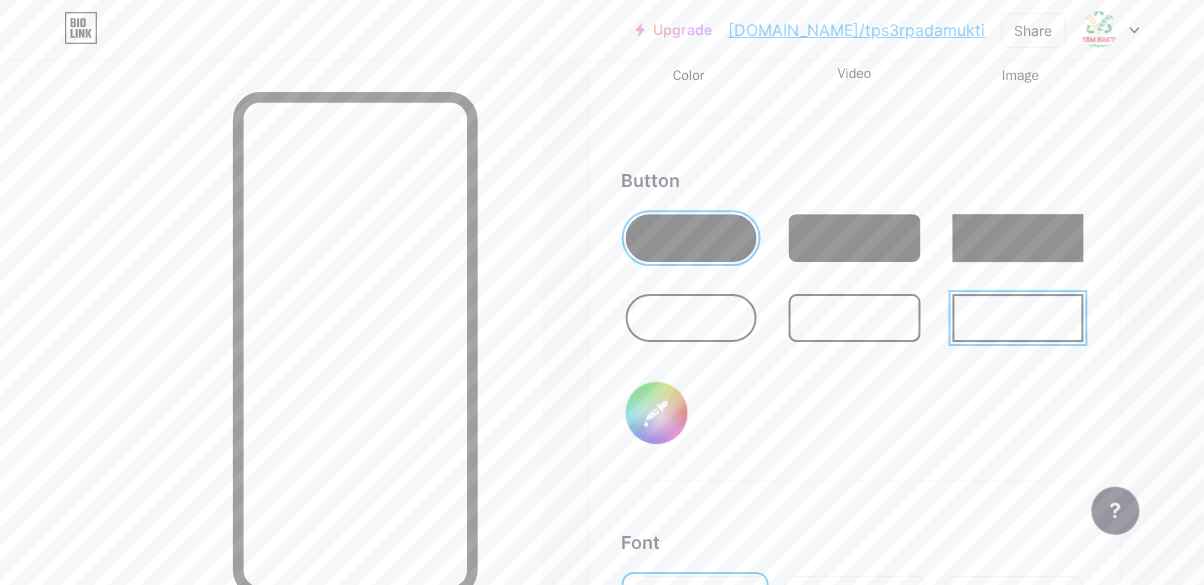 click at bounding box center (854, 318) 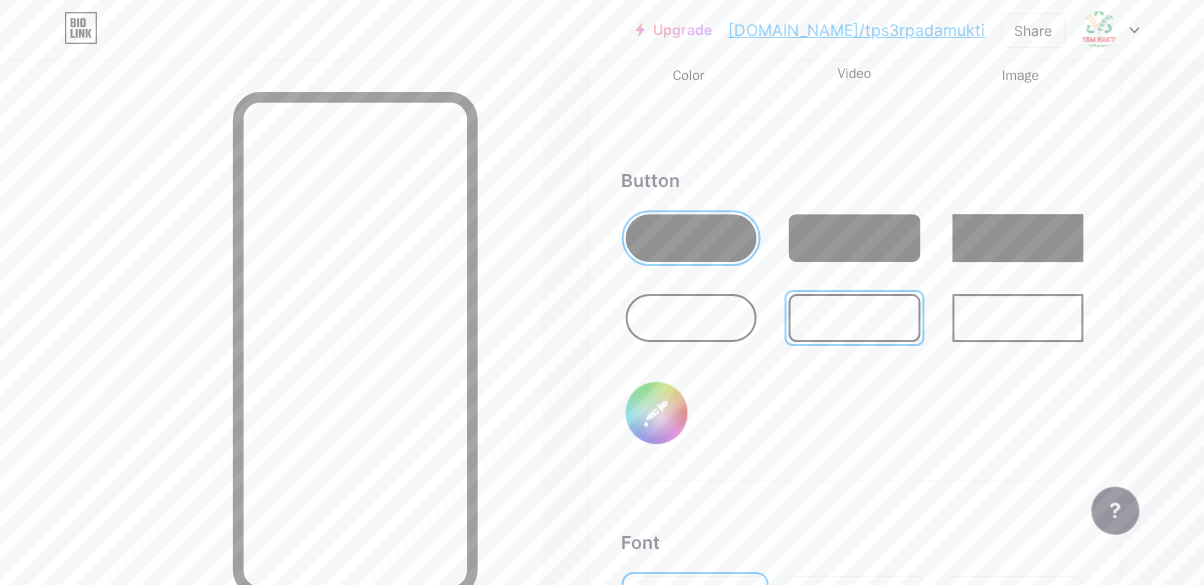 click at bounding box center (854, 238) 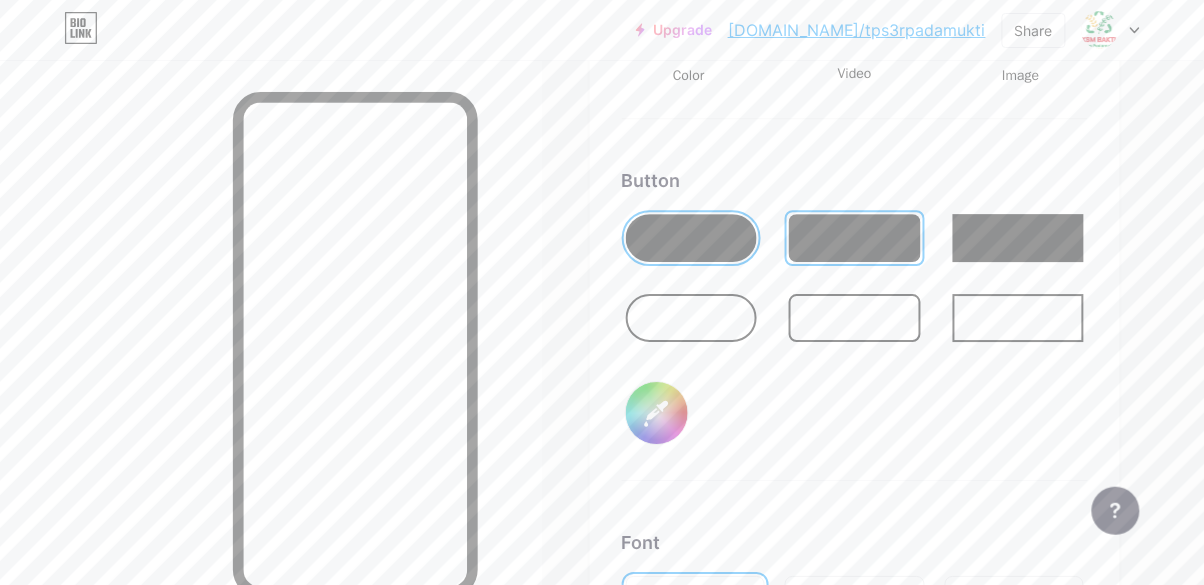 click at bounding box center (691, 238) 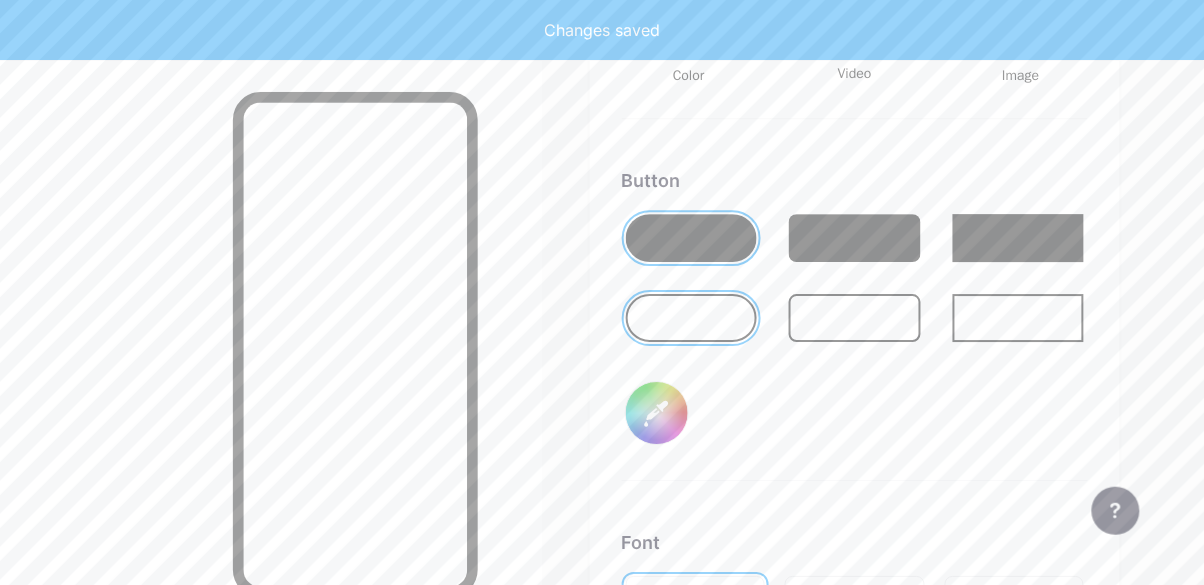click at bounding box center (854, 238) 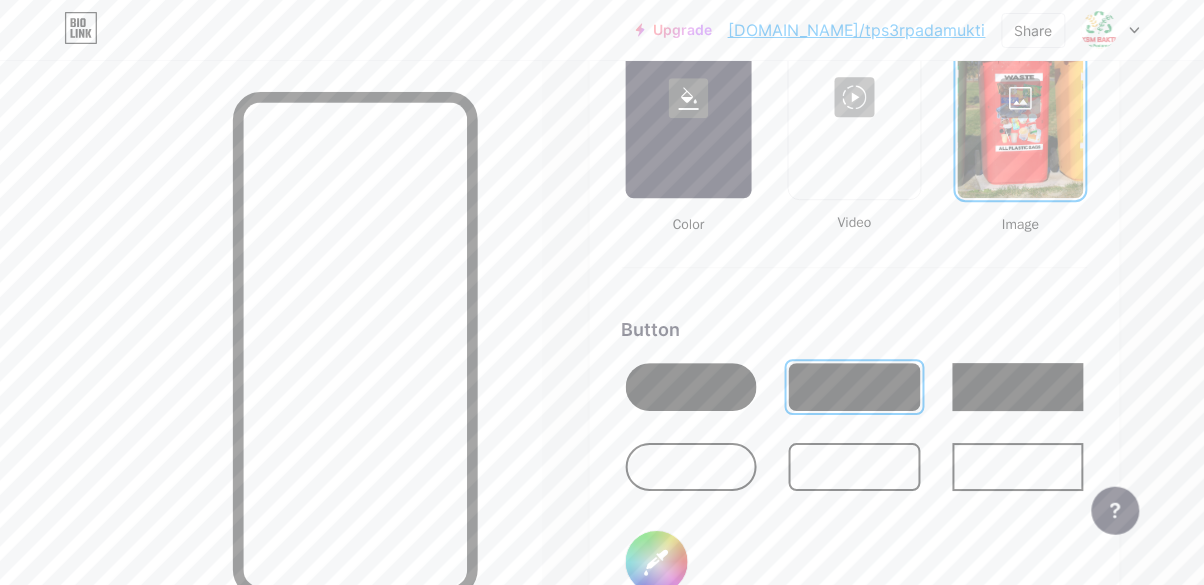 scroll, scrollTop: 2826, scrollLeft: 0, axis: vertical 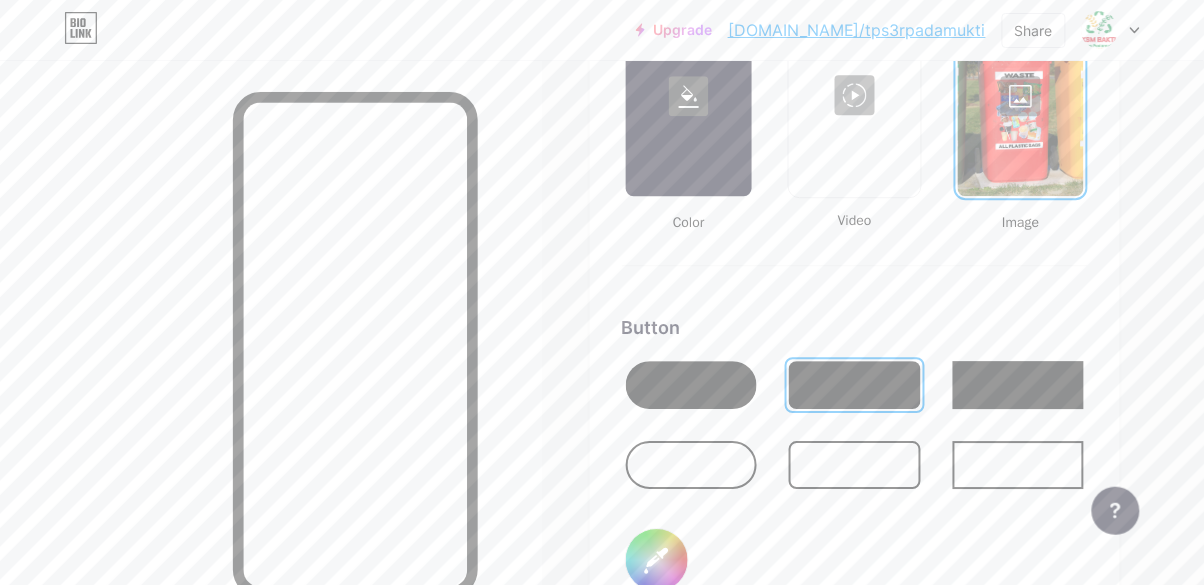 click at bounding box center (691, 385) 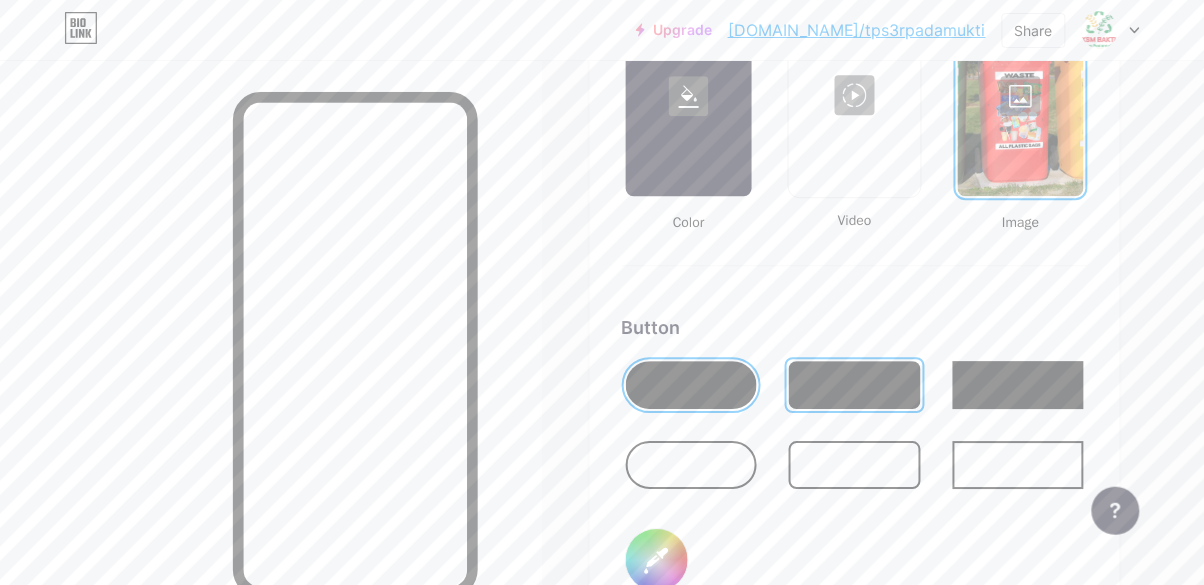 click on "#000000" at bounding box center [657, 560] 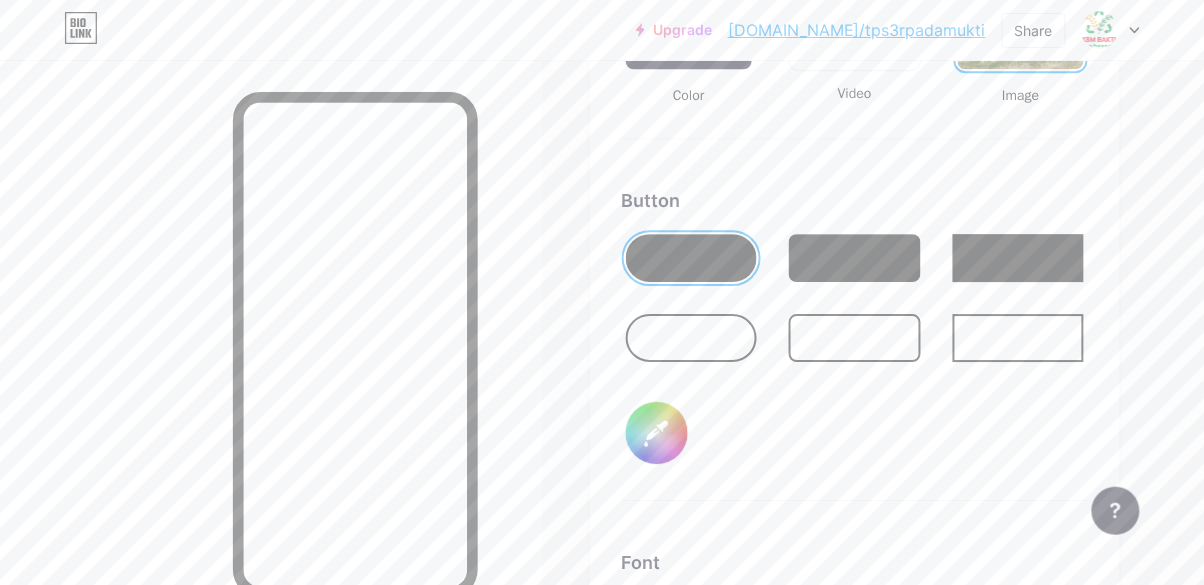 scroll, scrollTop: 2954, scrollLeft: 0, axis: vertical 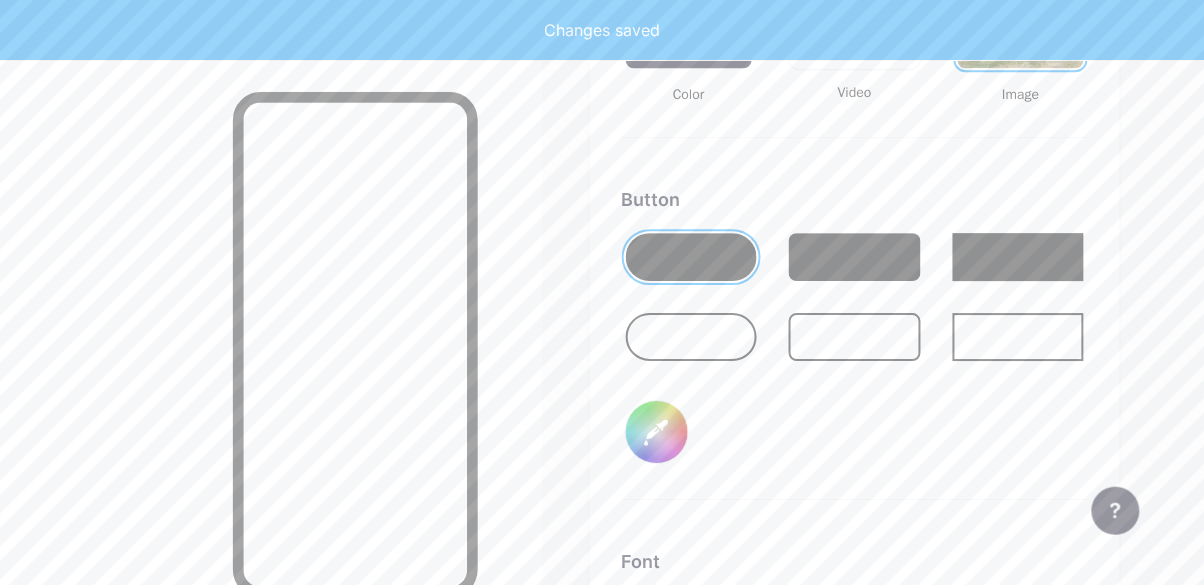 click on "Button       #00ff00" at bounding box center [855, 343] 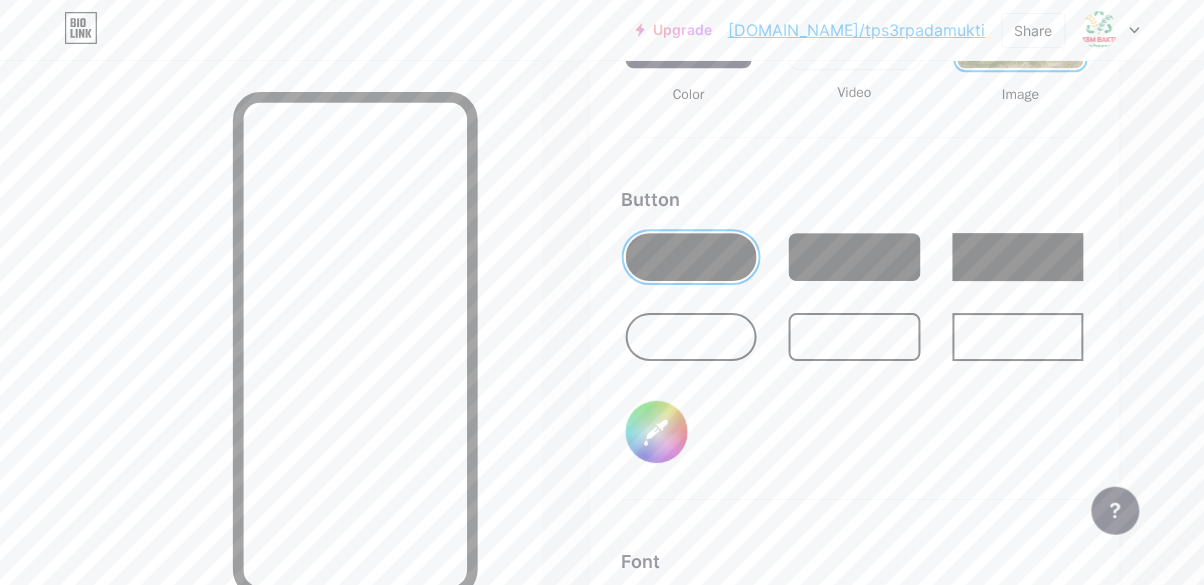 click on "Background         Color           Video                   Image           Button       #00ff00   Font   Inter Poppins EB Garamond TEKO BALSAMIQ SANS Kite One PT Sans Quicksand DM Sans     #000000   Changes saved" at bounding box center (855, 354) 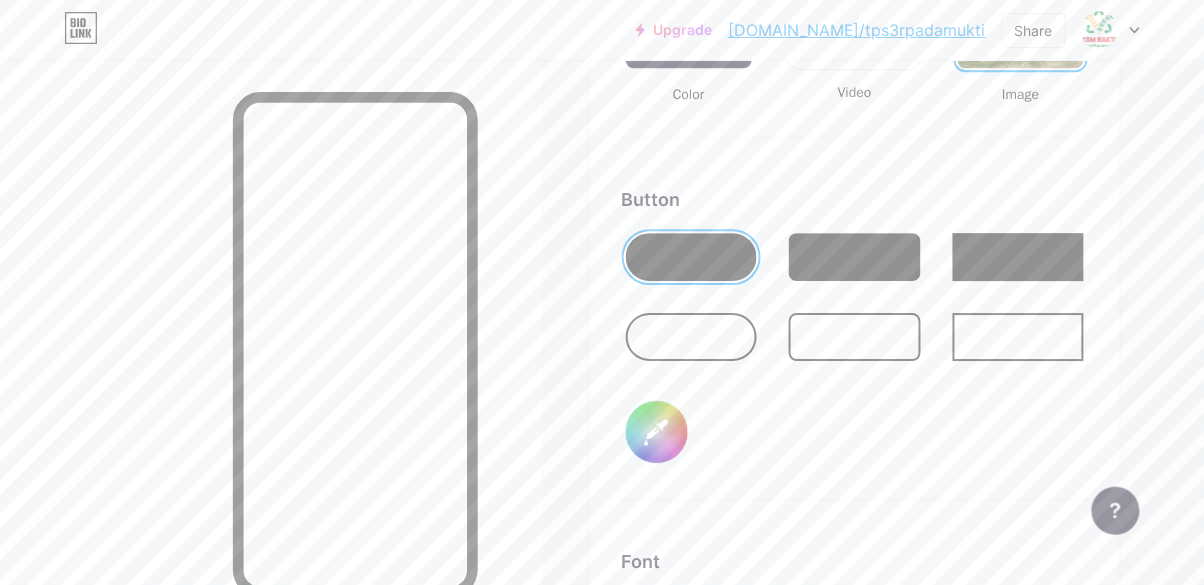 click on "#00ff00" at bounding box center (657, 432) 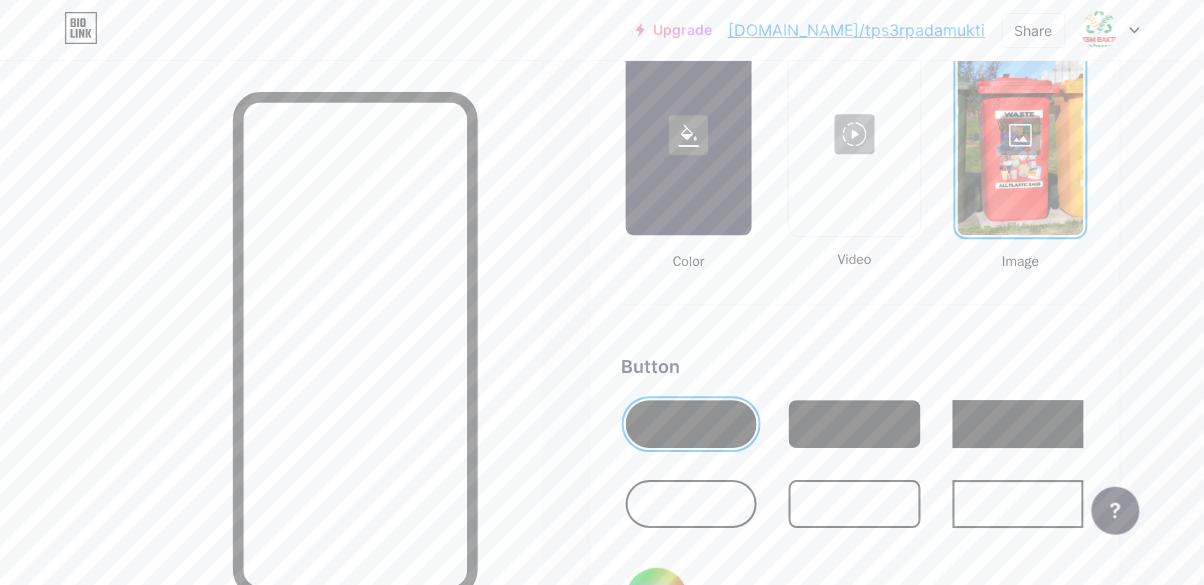 scroll, scrollTop: 2826, scrollLeft: 0, axis: vertical 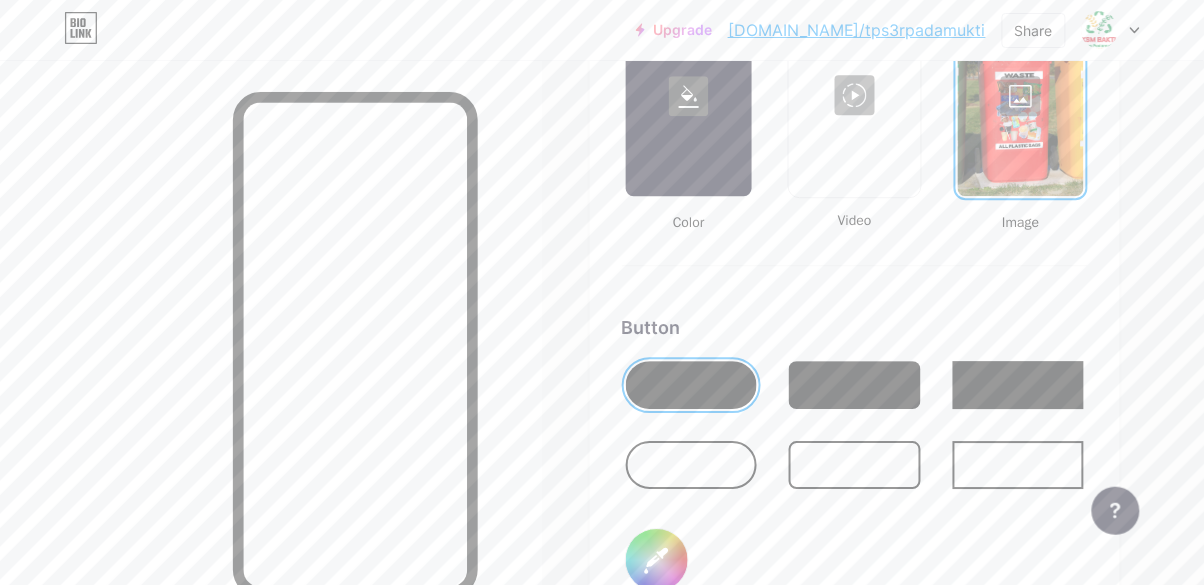 click at bounding box center [1021, 96] 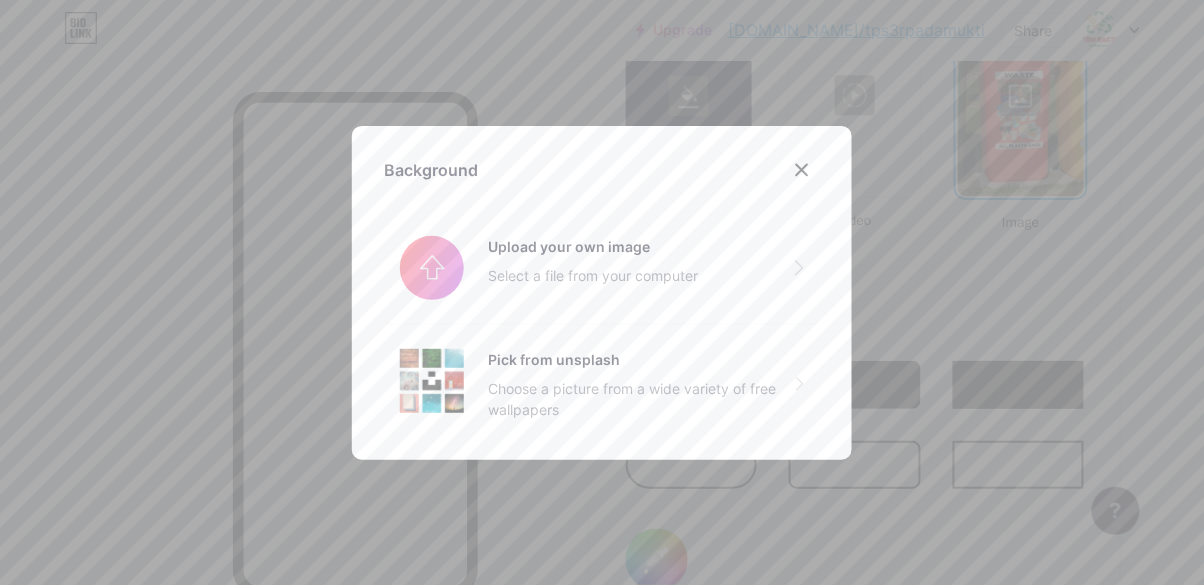 click at bounding box center [602, 268] 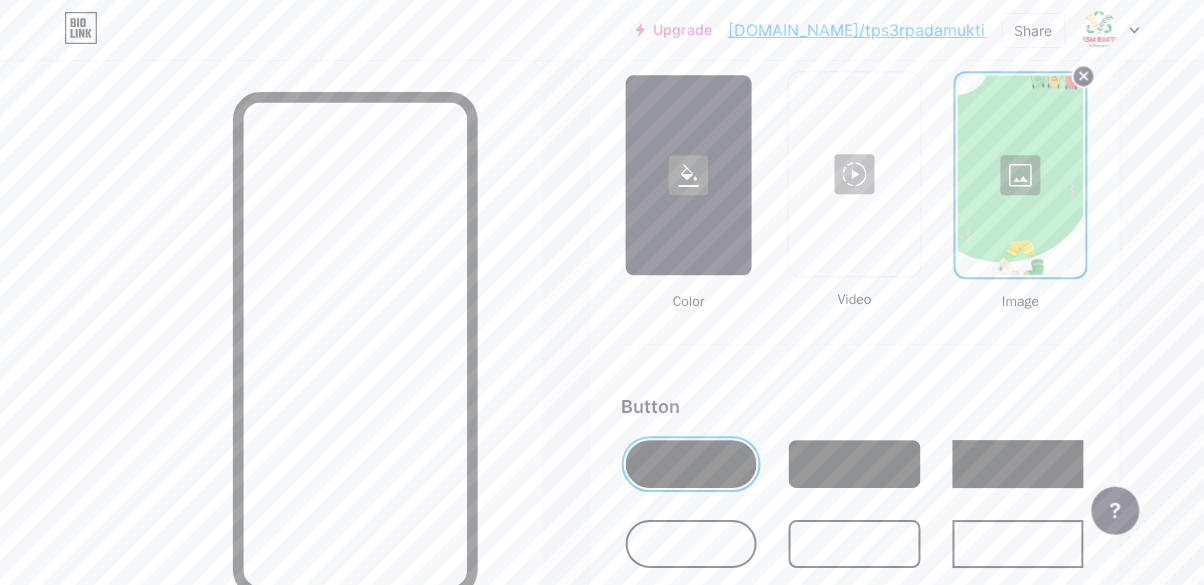 scroll, scrollTop: 2707, scrollLeft: 0, axis: vertical 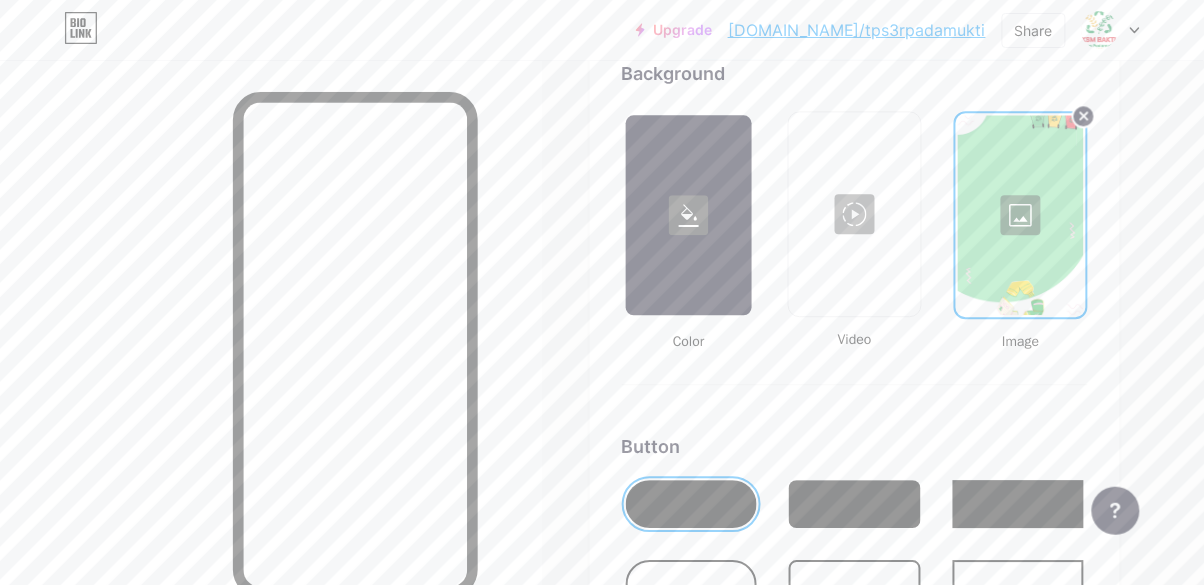click on "Background         Color           Video                   Image           Button       #51a64c   Font   Inter Poppins EB Garamond TEKO BALSAMIQ SANS Kite One PT Sans Quicksand DM Sans     #000000   Changes saved" at bounding box center [855, 601] 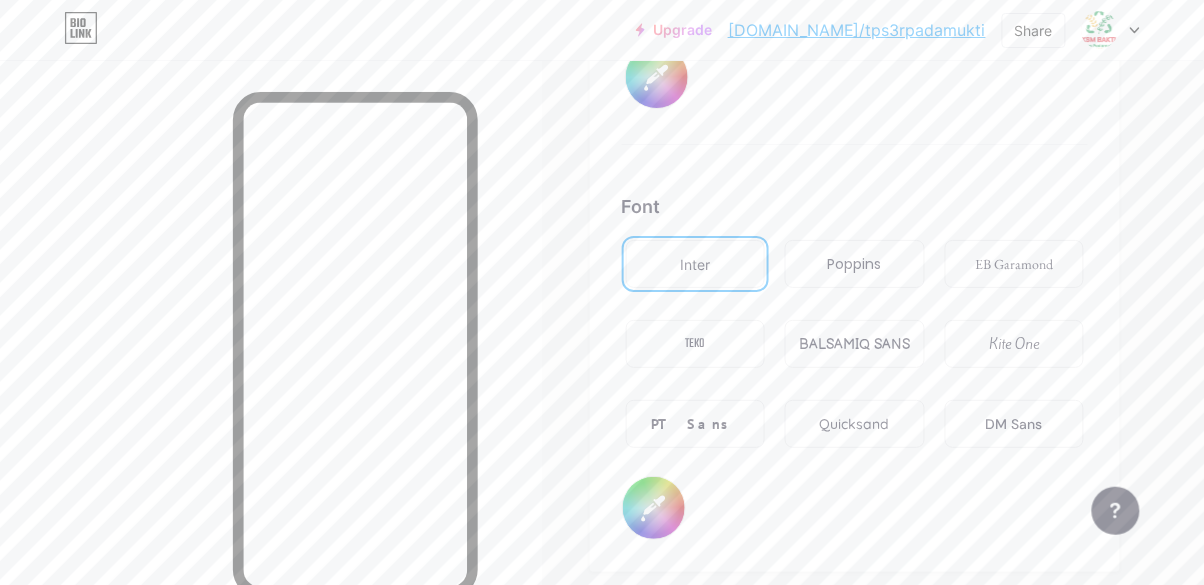 scroll, scrollTop: 3333, scrollLeft: 0, axis: vertical 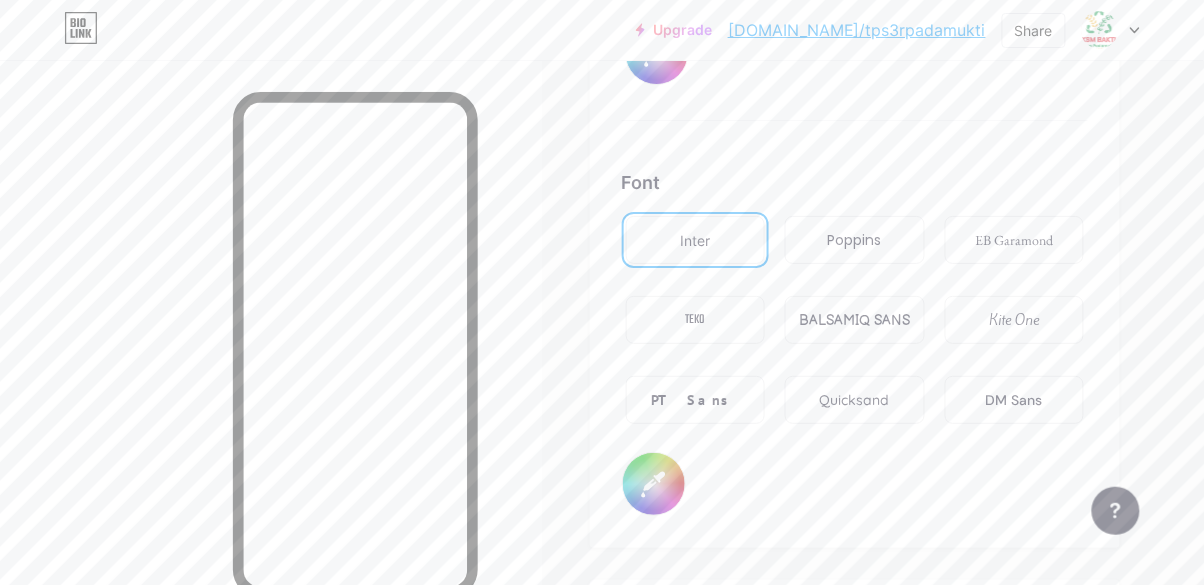 click on "Poppins" at bounding box center [854, 240] 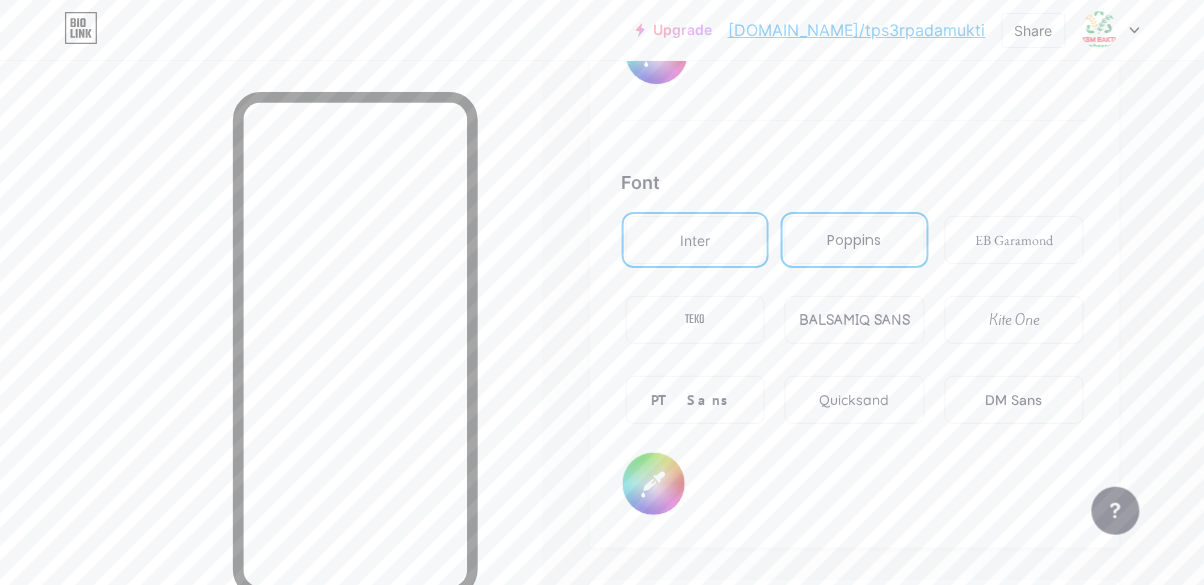 click on "Inter" at bounding box center (695, 240) 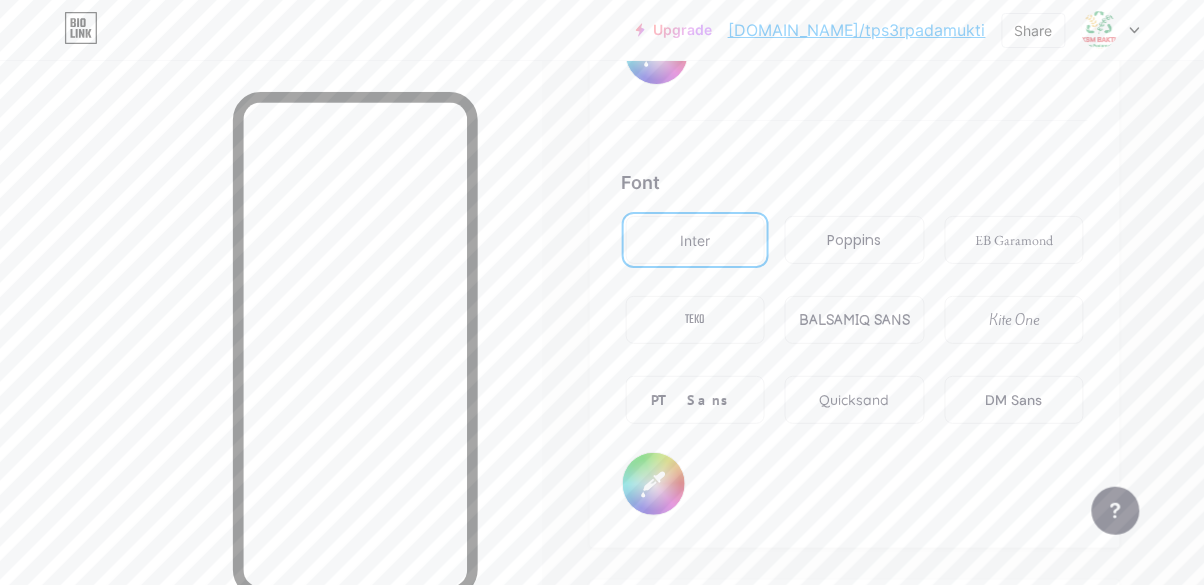 click on "Poppins" at bounding box center (854, 240) 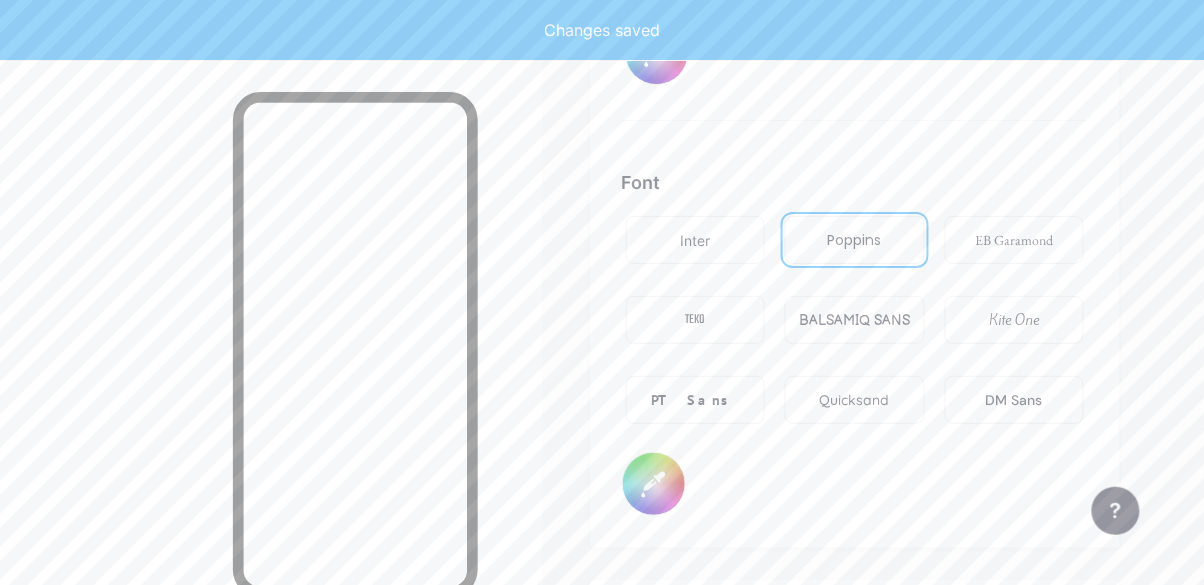 click on "Font" at bounding box center (855, 182) 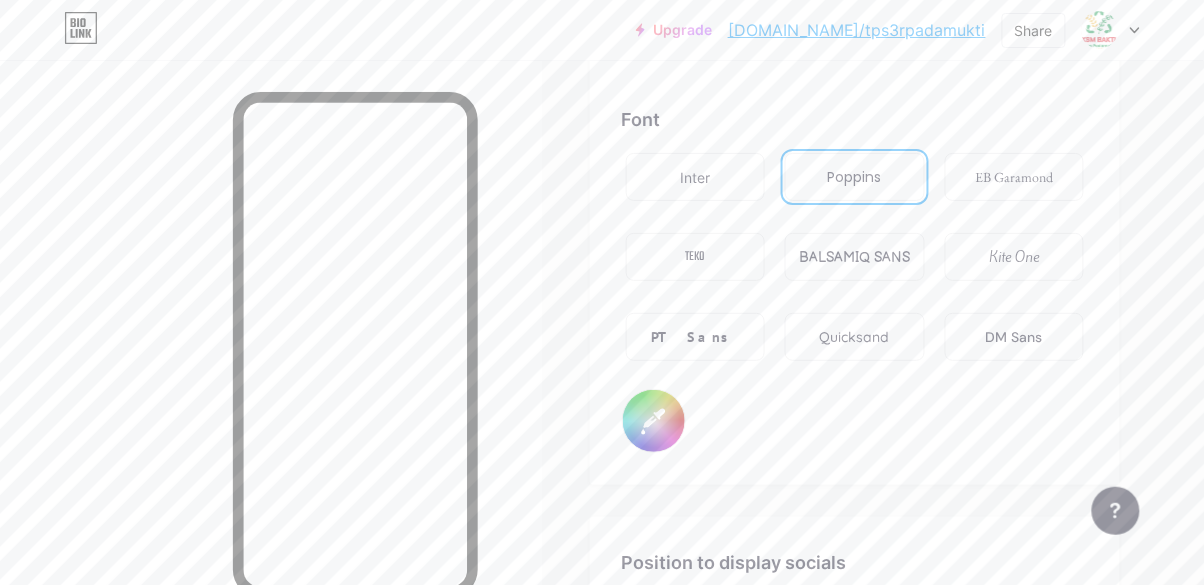 scroll, scrollTop: 3397, scrollLeft: 0, axis: vertical 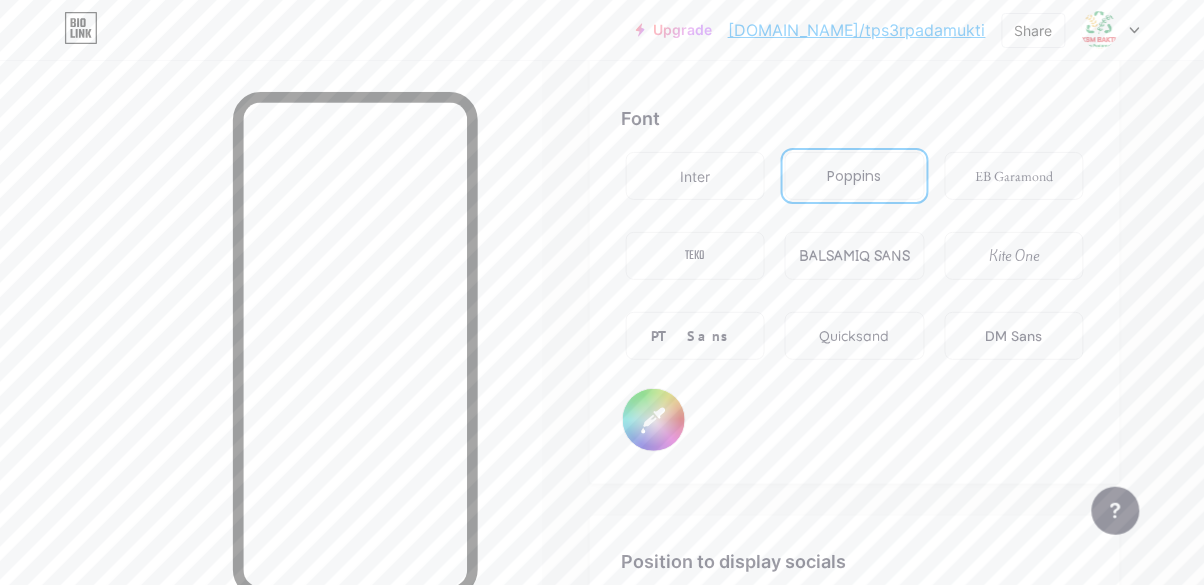 click on "BALSAMIQ SANS" at bounding box center [854, 256] 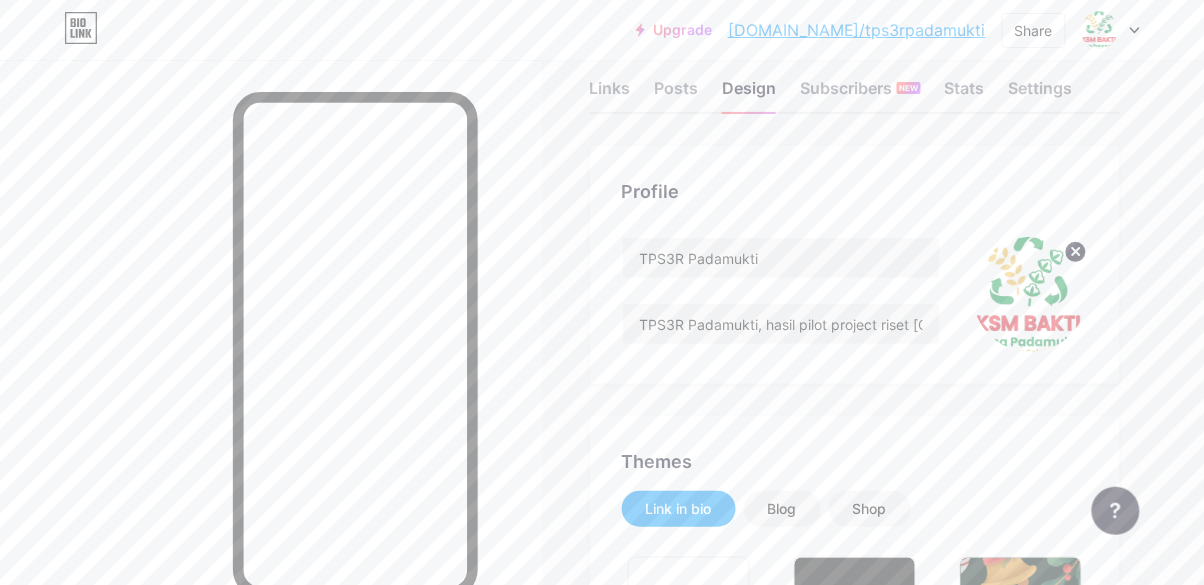 scroll, scrollTop: 0, scrollLeft: 0, axis: both 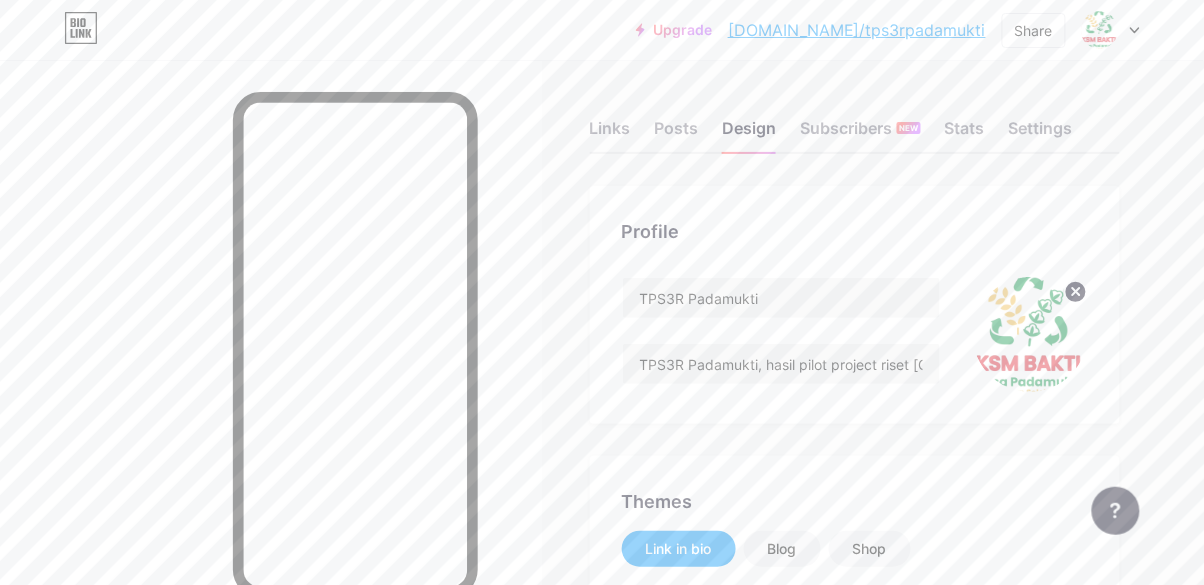 click on "Stats" at bounding box center (965, 134) 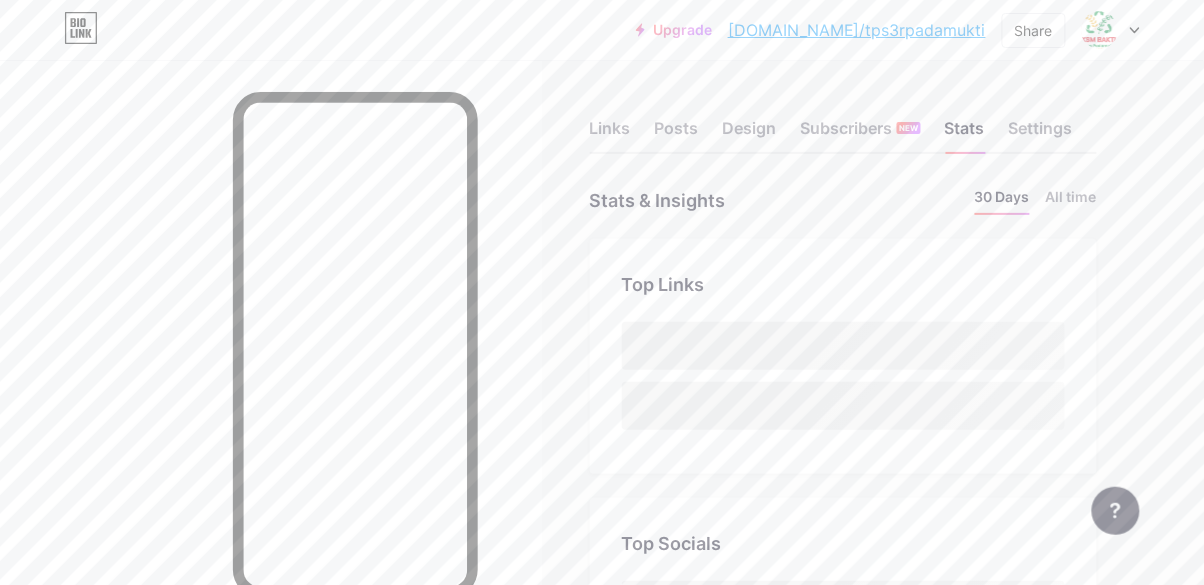 click on "Settings" at bounding box center (1041, 134) 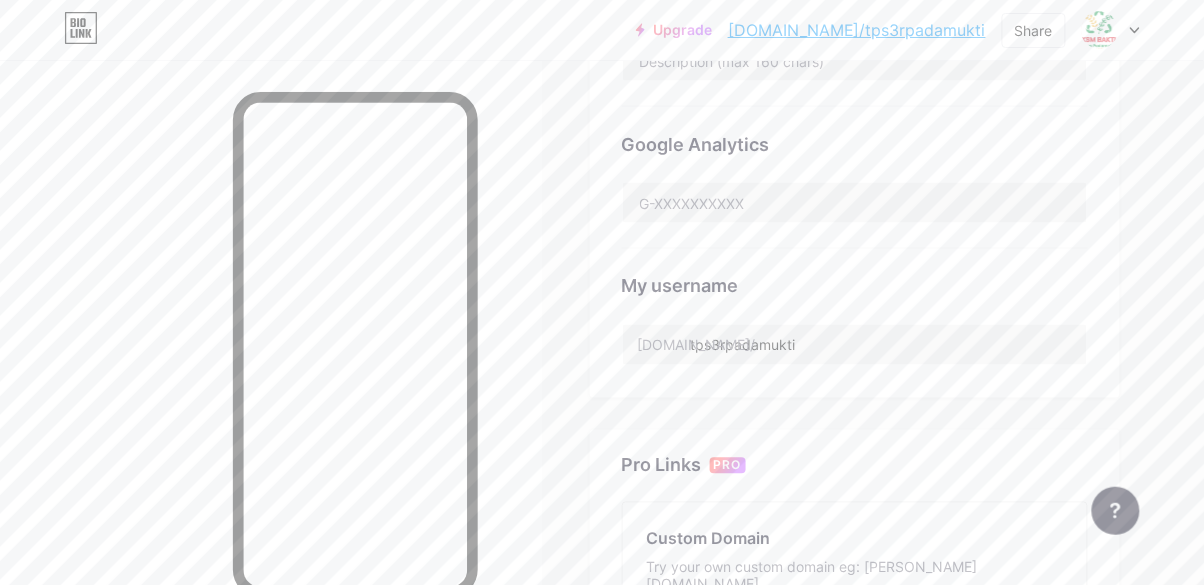 scroll, scrollTop: 640, scrollLeft: 0, axis: vertical 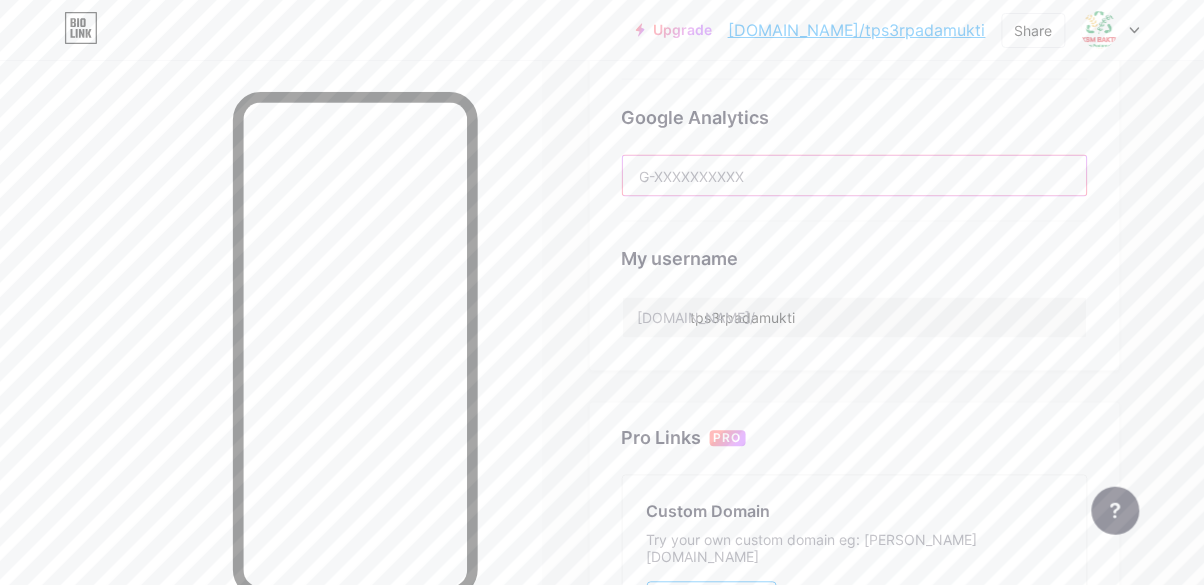 click at bounding box center (855, 176) 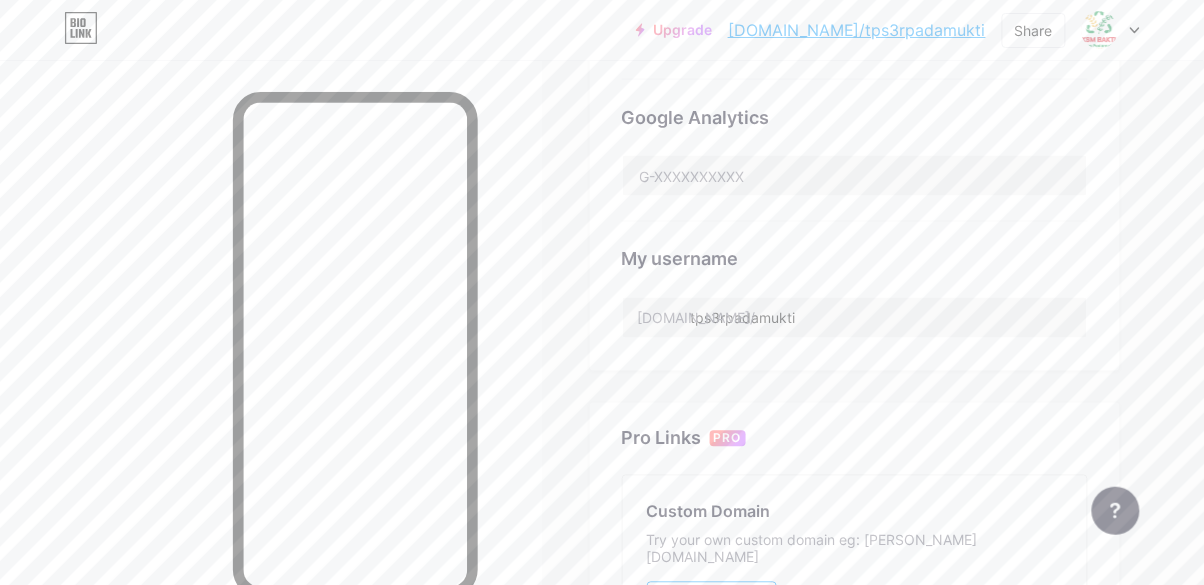 click on "My username" at bounding box center [855, 259] 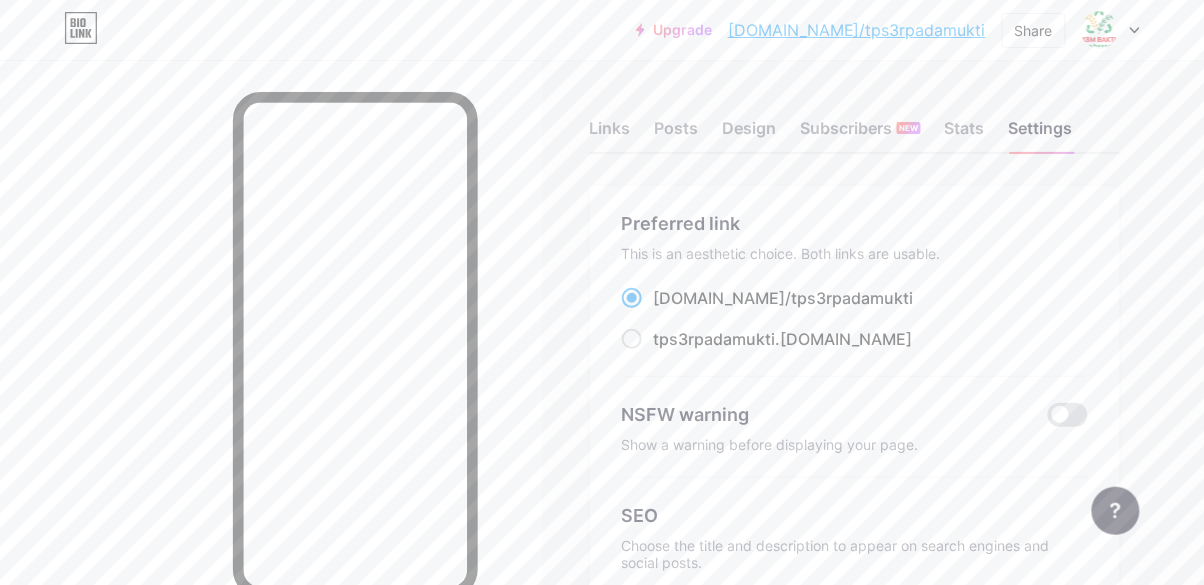 scroll, scrollTop: 0, scrollLeft: 0, axis: both 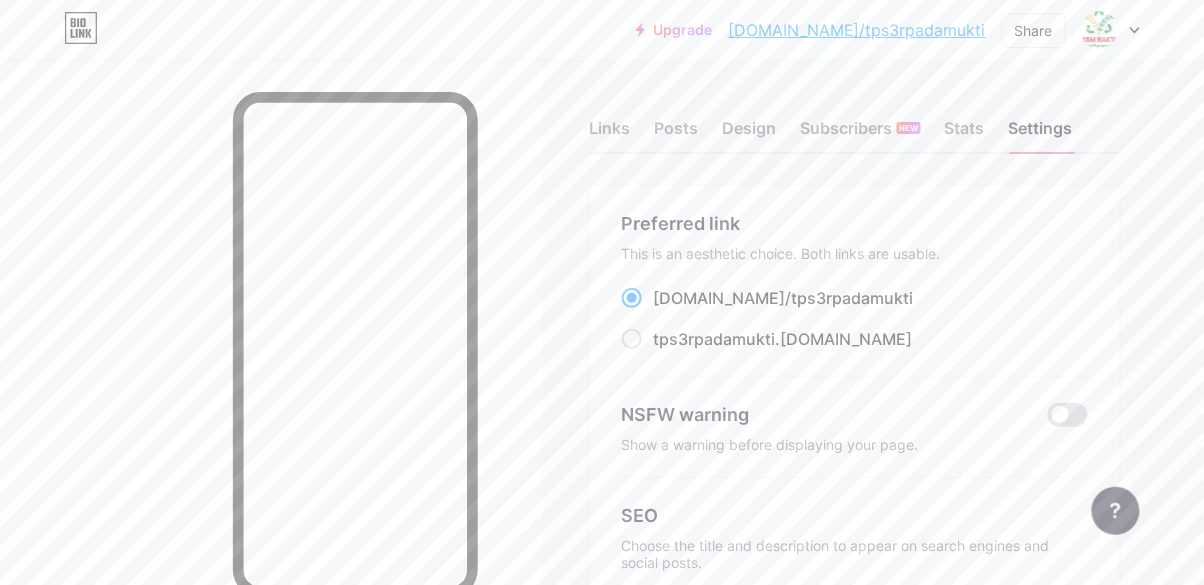 click on "Stats" at bounding box center [965, 134] 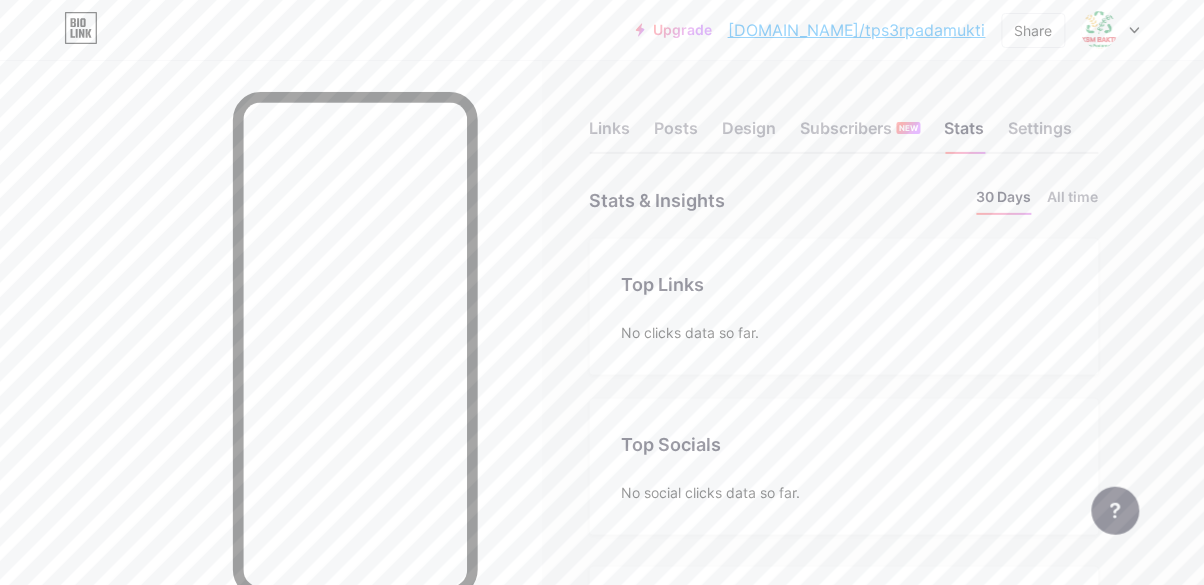 scroll, scrollTop: 999415, scrollLeft: 998795, axis: both 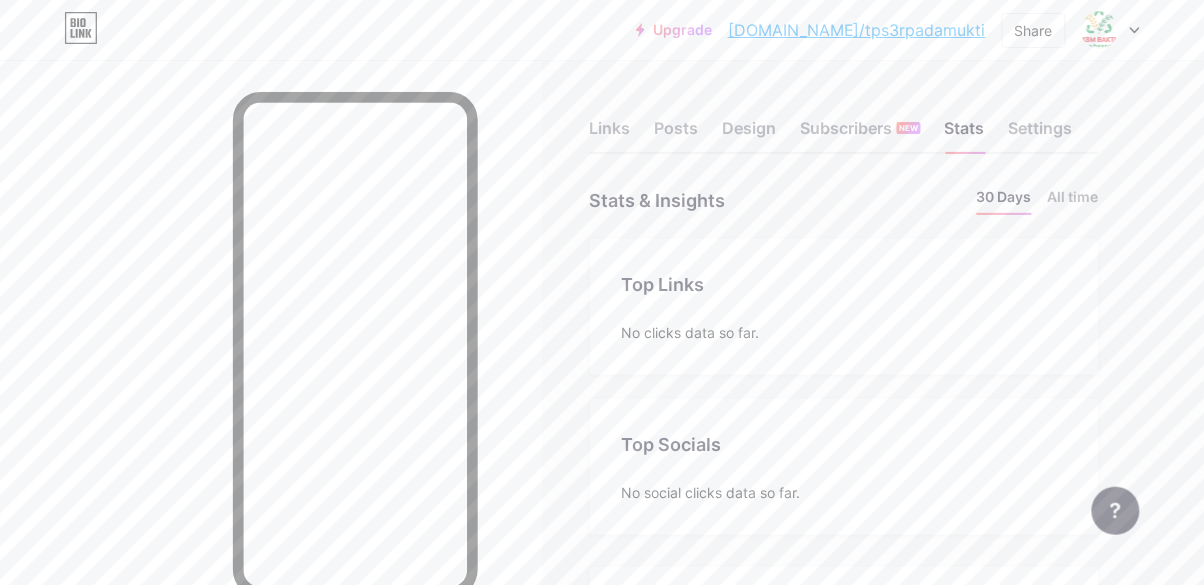 click on "Links" at bounding box center (610, 134) 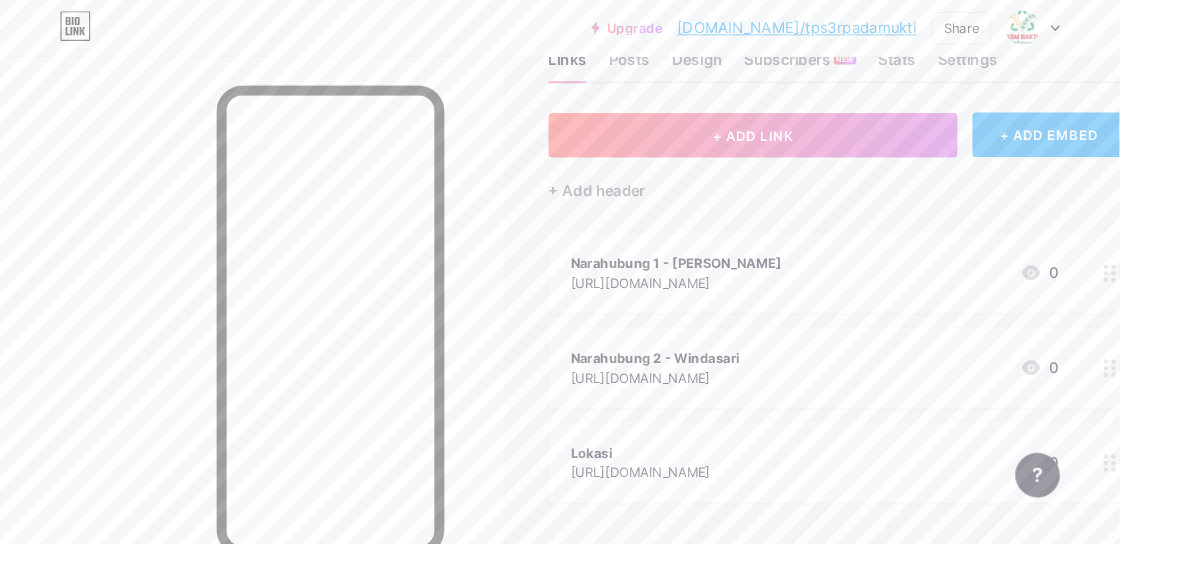 scroll, scrollTop: 0, scrollLeft: 0, axis: both 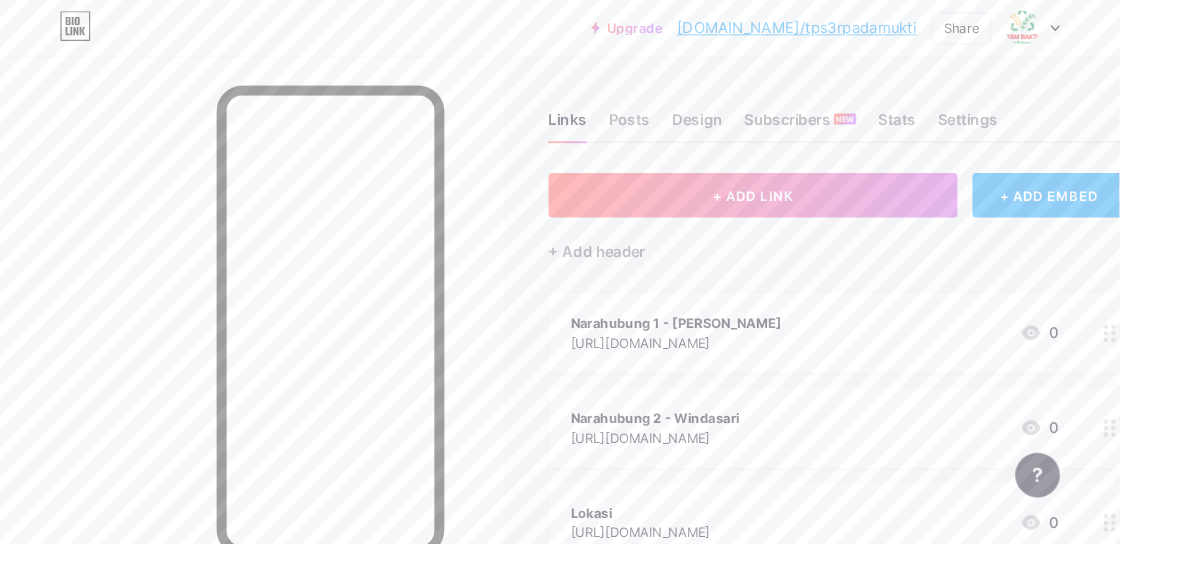 click on "Settings" at bounding box center [1041, 134] 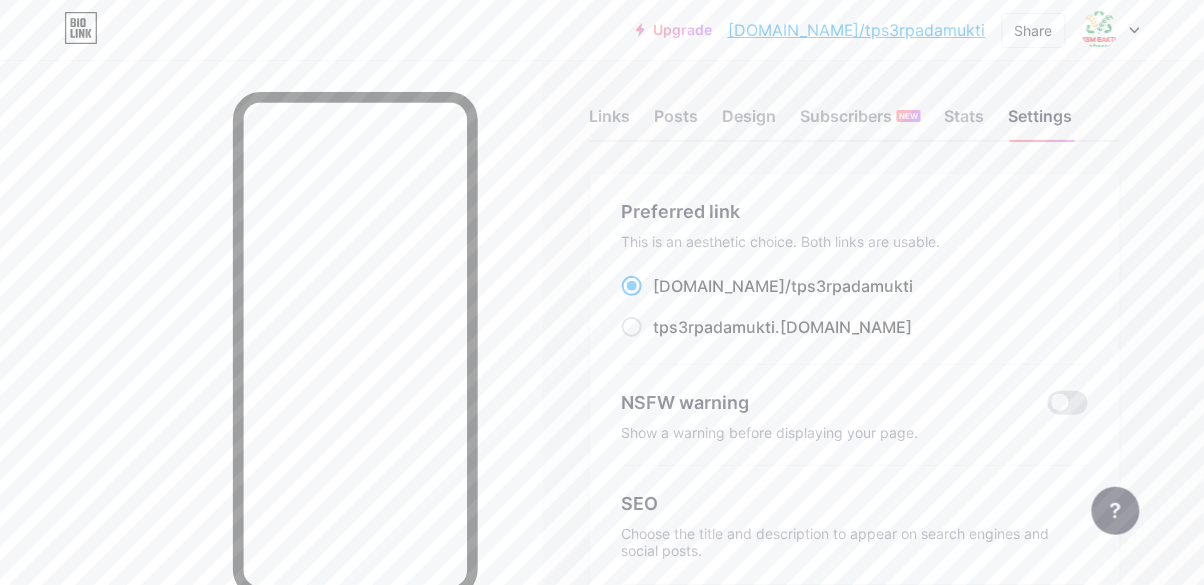 scroll, scrollTop: 0, scrollLeft: 0, axis: both 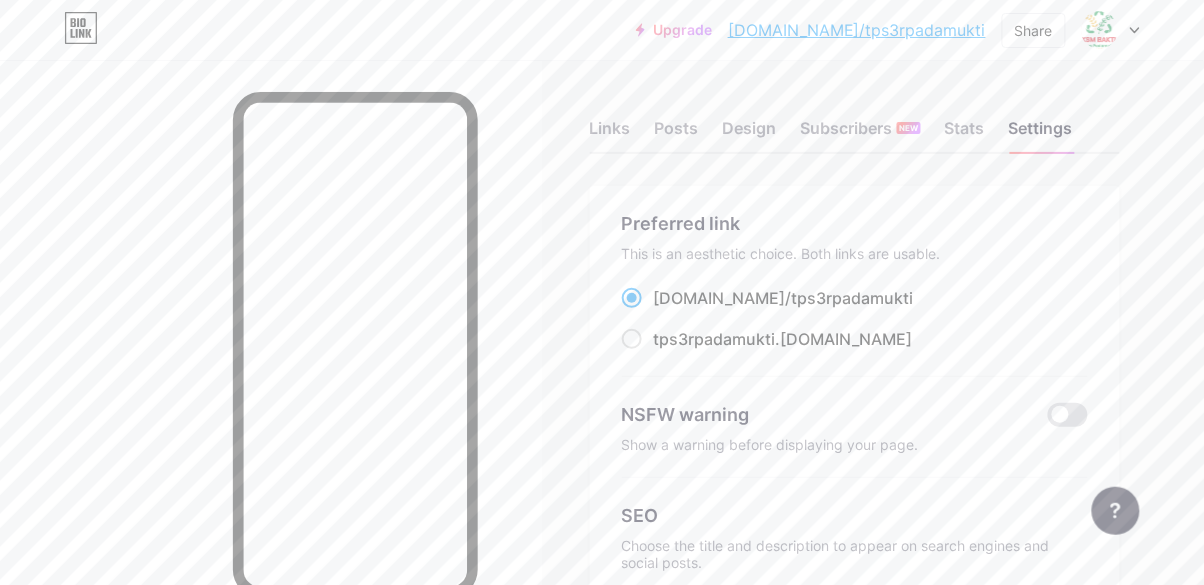 click on "Posts" at bounding box center [677, 134] 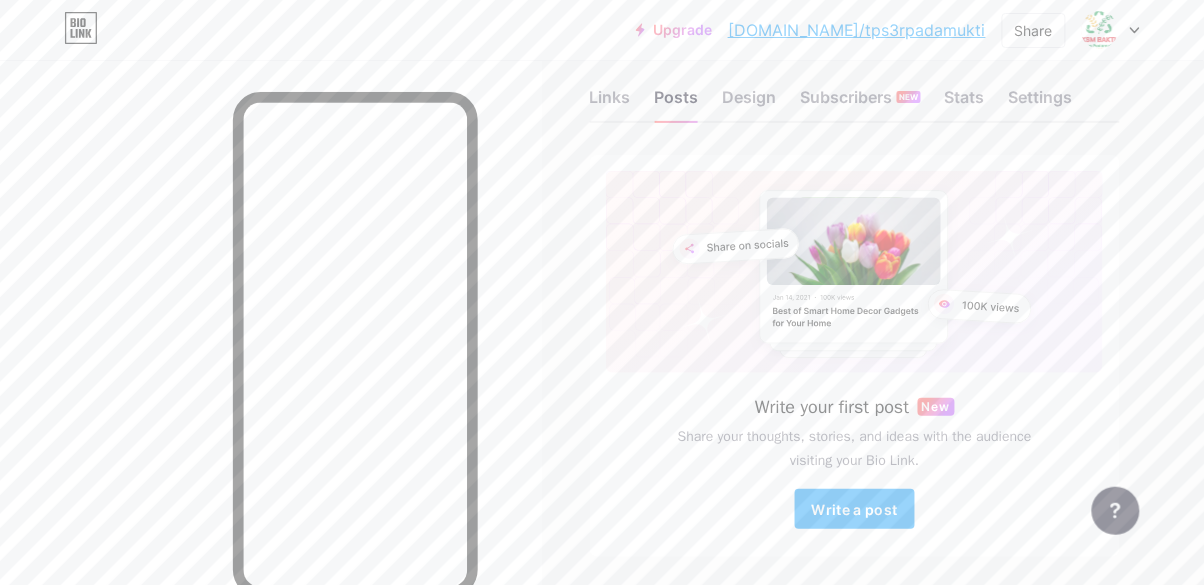 scroll, scrollTop: 0, scrollLeft: 0, axis: both 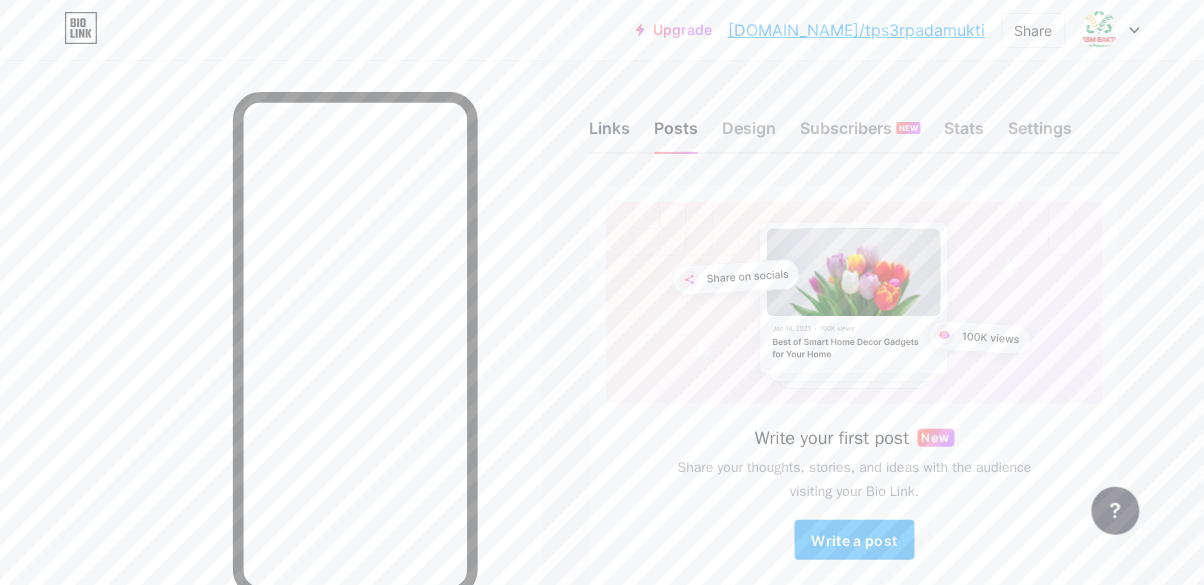 drag, startPoint x: 711, startPoint y: 428, endPoint x: 601, endPoint y: 122, distance: 325.17072 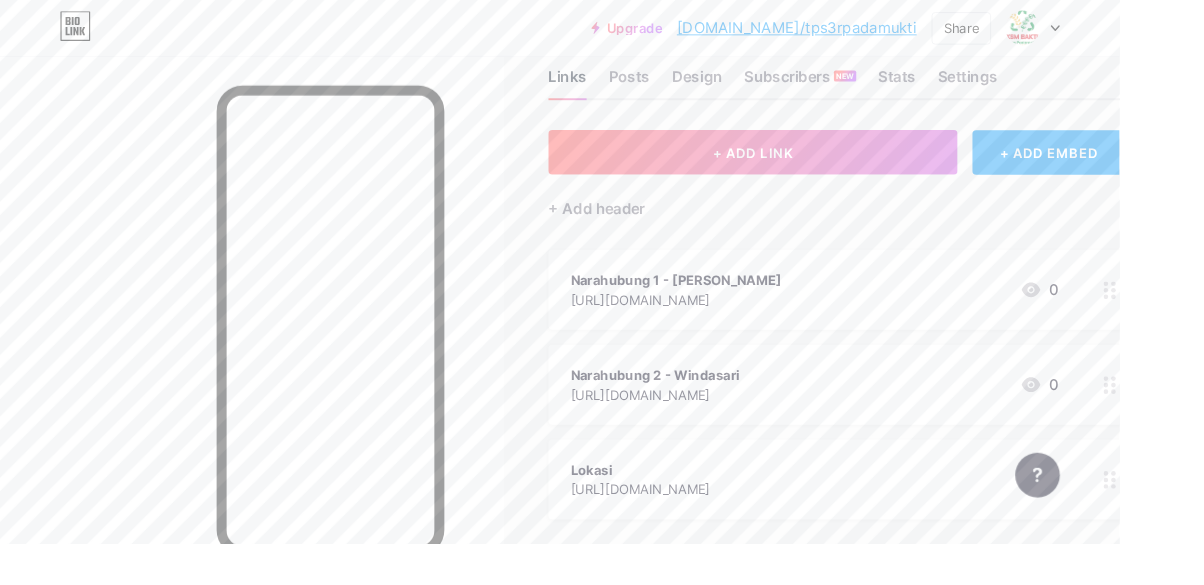 scroll, scrollTop: 0, scrollLeft: 0, axis: both 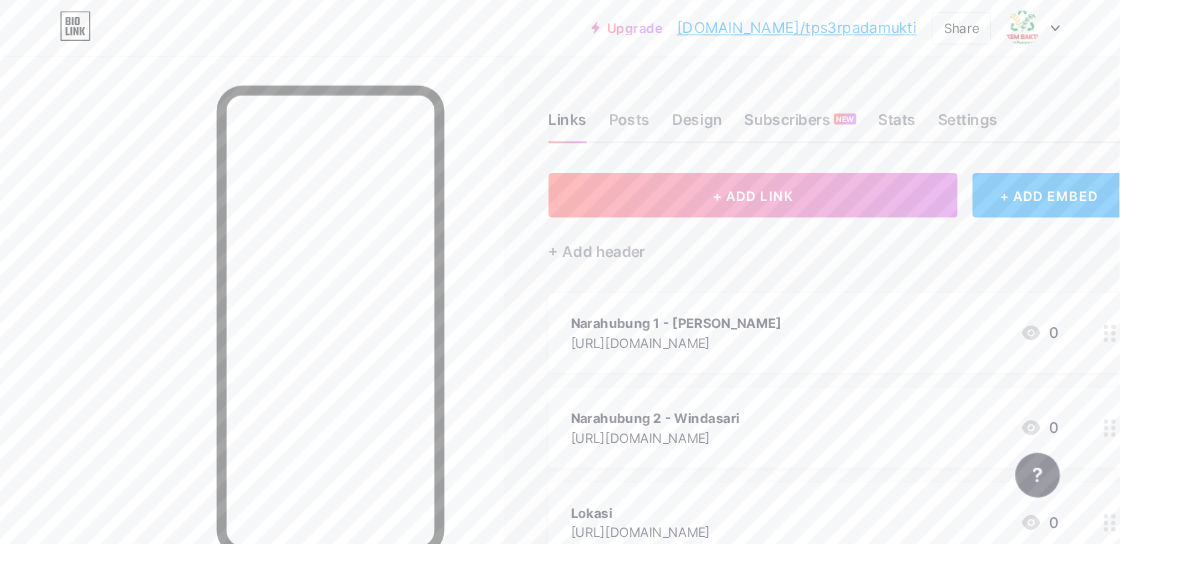 click at bounding box center [1111, 30] 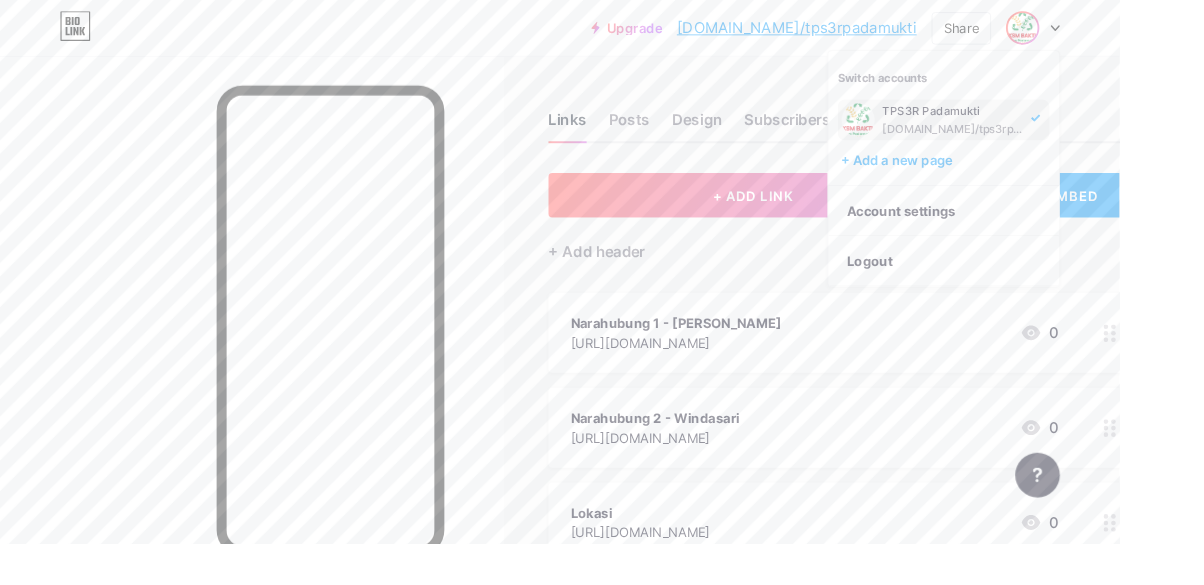 click on "Account settings" at bounding box center [1015, 227] 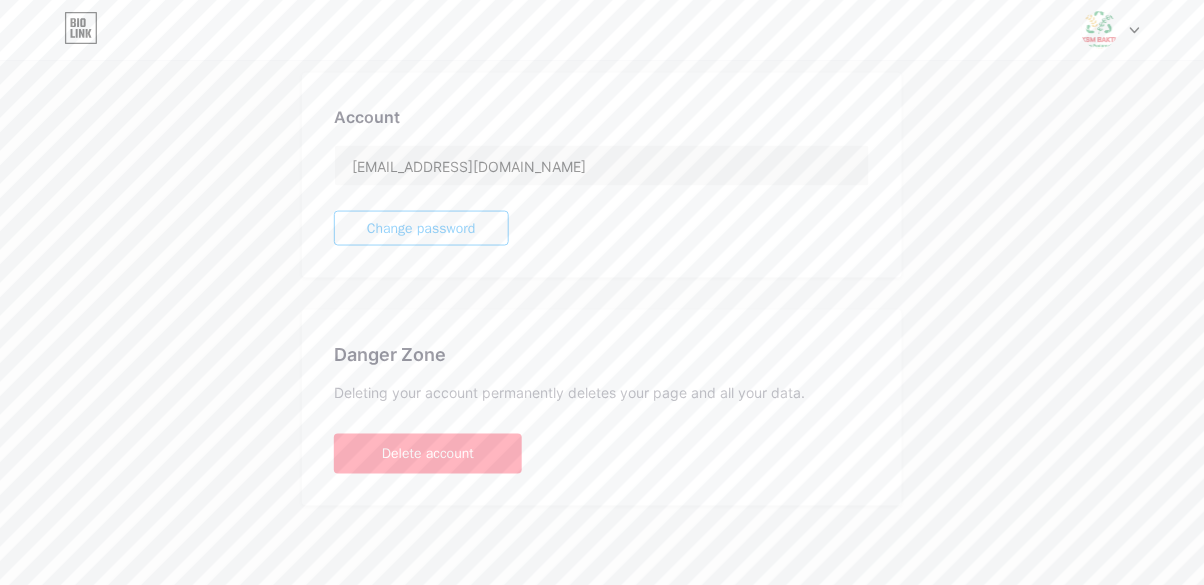 scroll, scrollTop: 0, scrollLeft: 0, axis: both 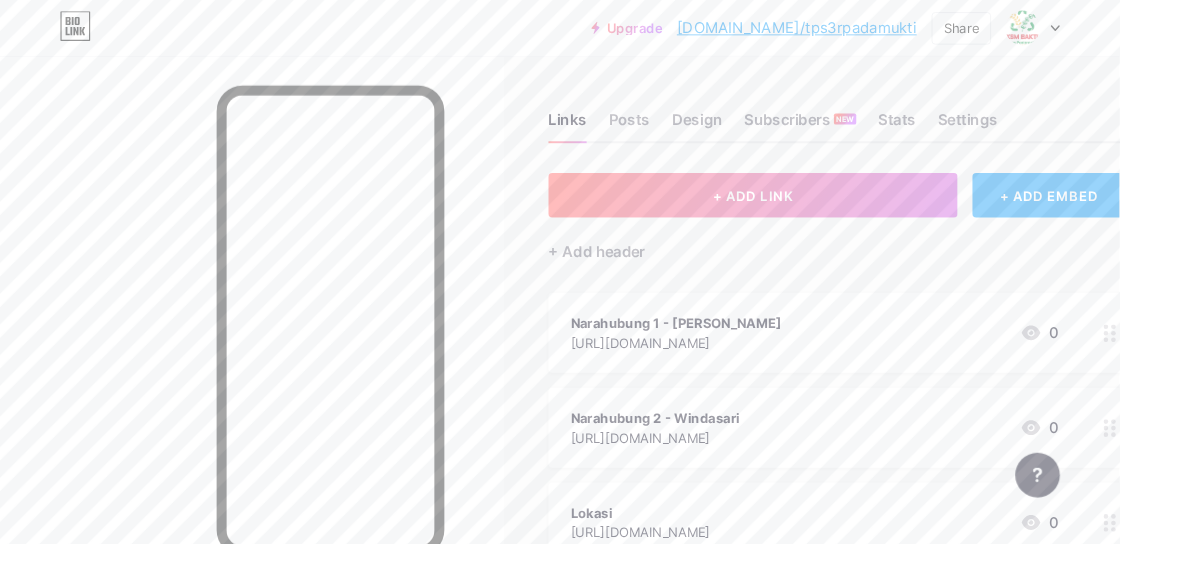 click on "Stats" at bounding box center [965, 134] 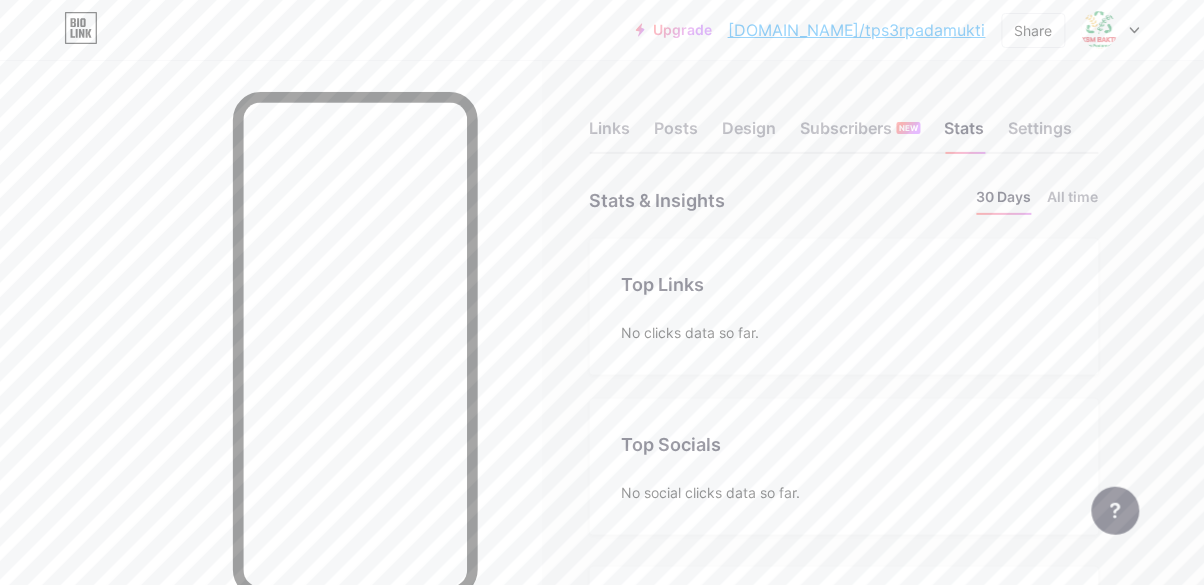 scroll, scrollTop: 999415, scrollLeft: 998795, axis: both 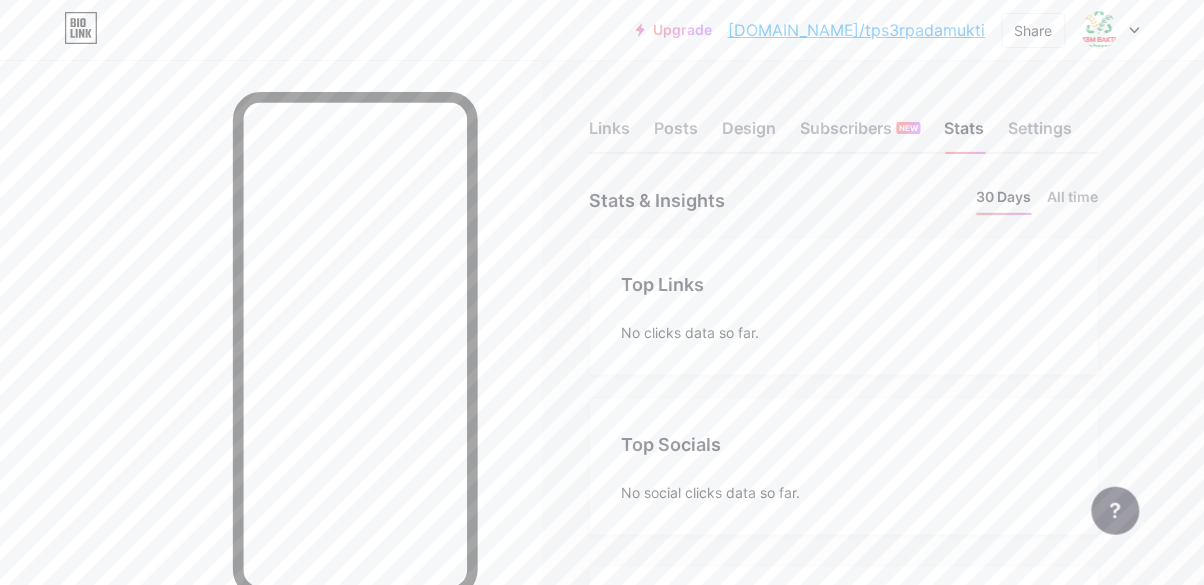 click on "Design" at bounding box center [750, 134] 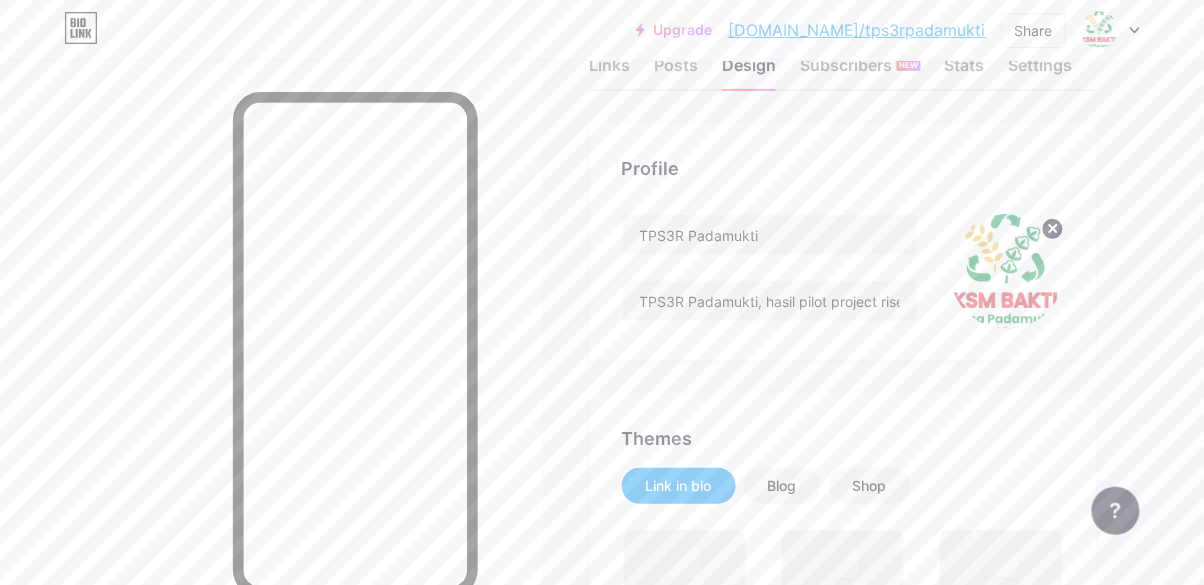scroll, scrollTop: 64, scrollLeft: 0, axis: vertical 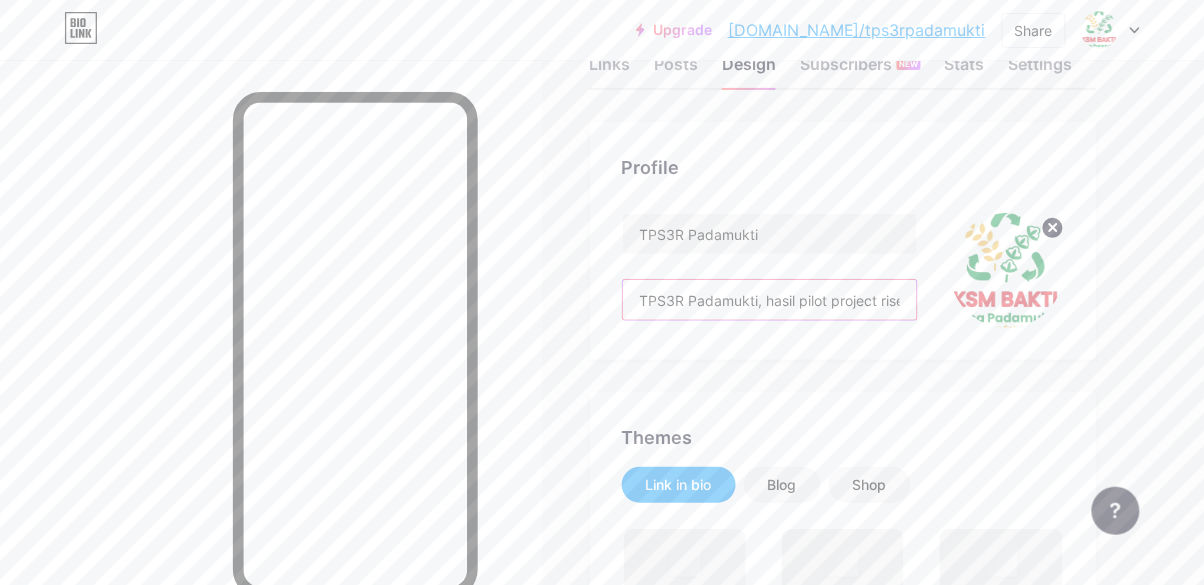 click on "TPS3R Padamukti, hasil pilot project riset [GEOGRAPHIC_DATA] dalam Citarum Action Research Program (CARP), bagian dari kolaborasi Citarum Living Lab untuk desa berkelanjutan ♻️🌱" at bounding box center [770, 300] 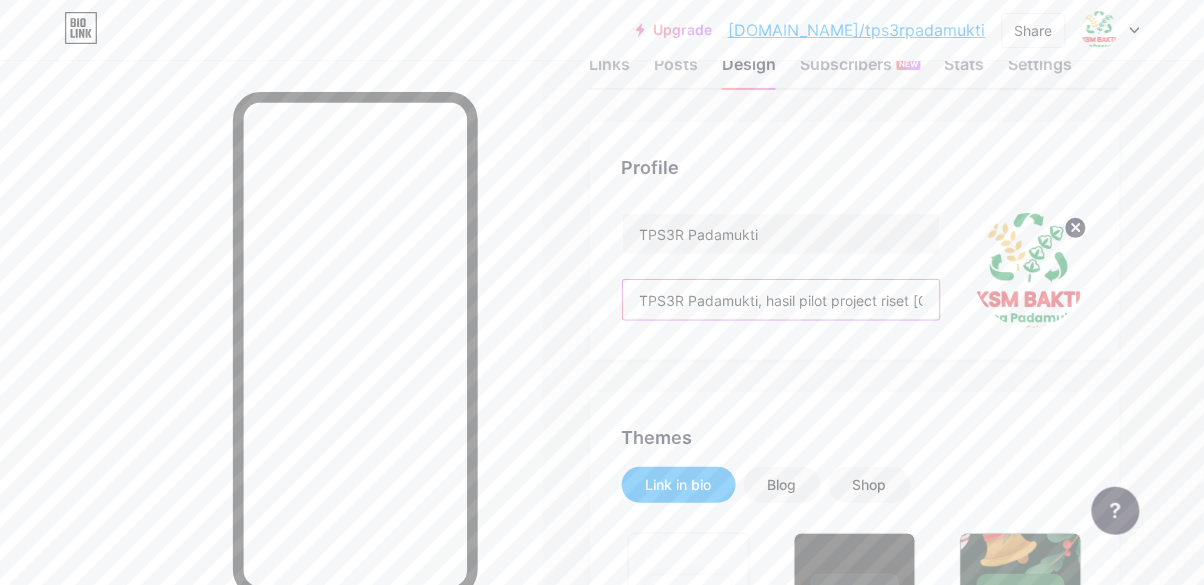 type on "#51a64c" 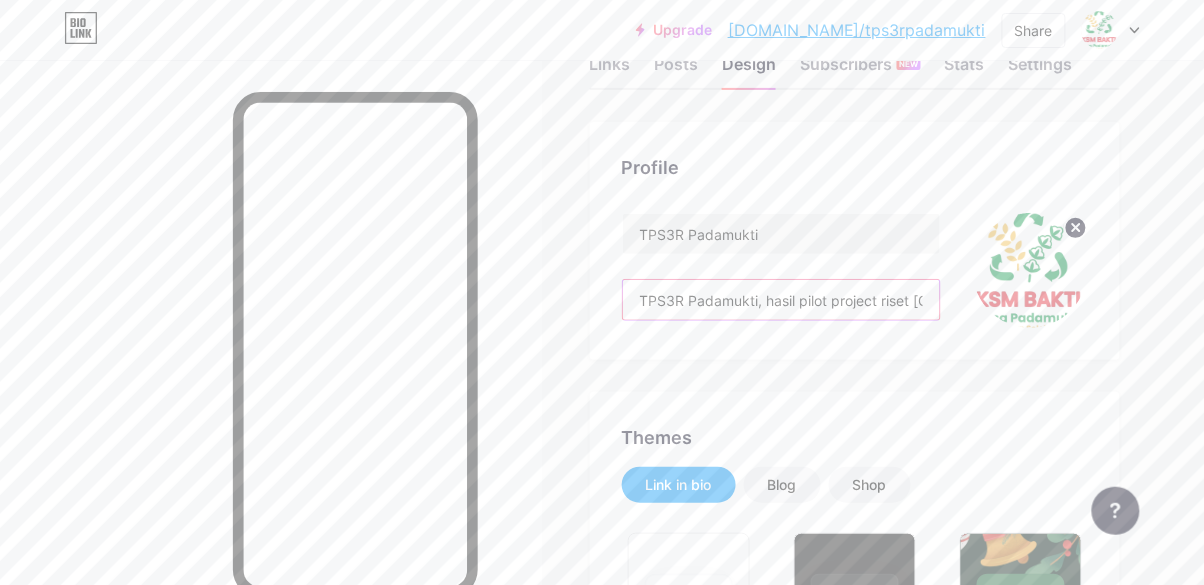 type on "#000000" 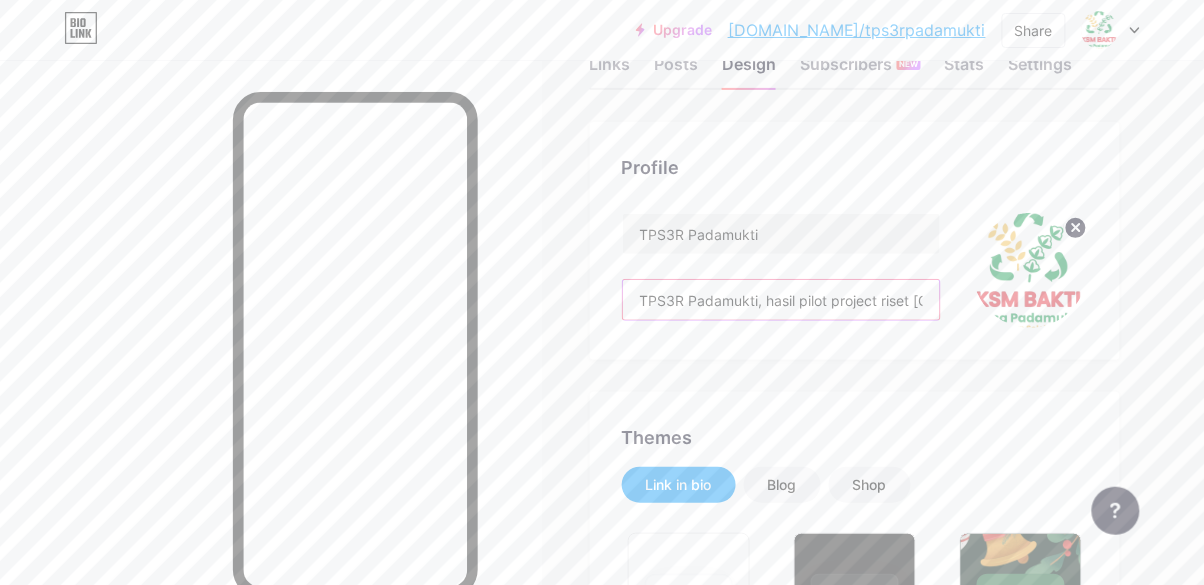 scroll, scrollTop: 0, scrollLeft: 1083, axis: horizontal 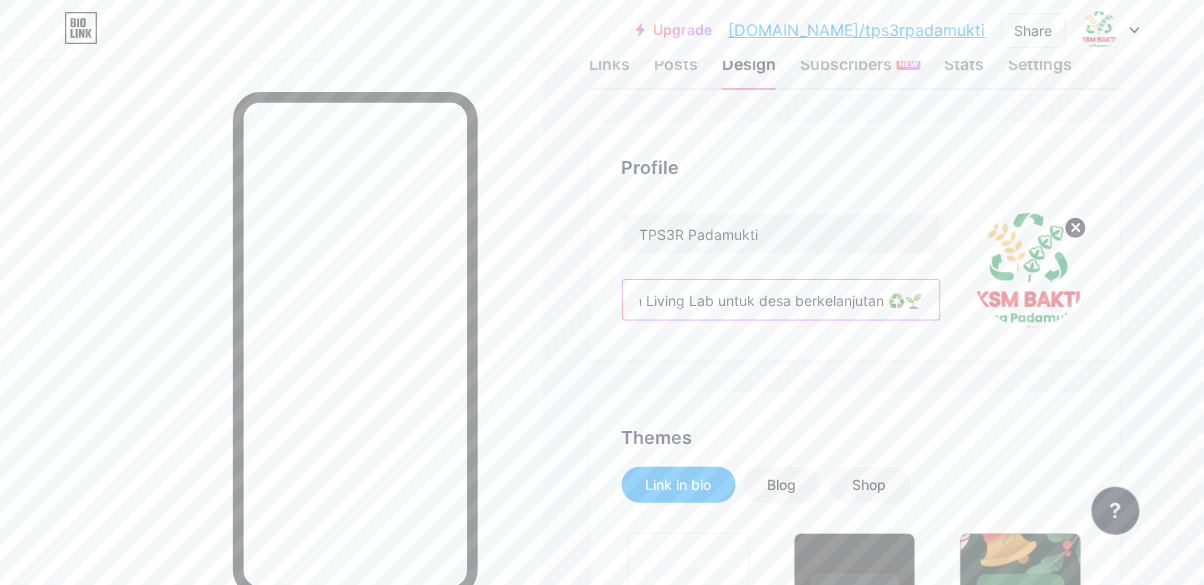 drag, startPoint x: 601, startPoint y: 122, endPoint x: 1204, endPoint y: 332, distance: 638.52094 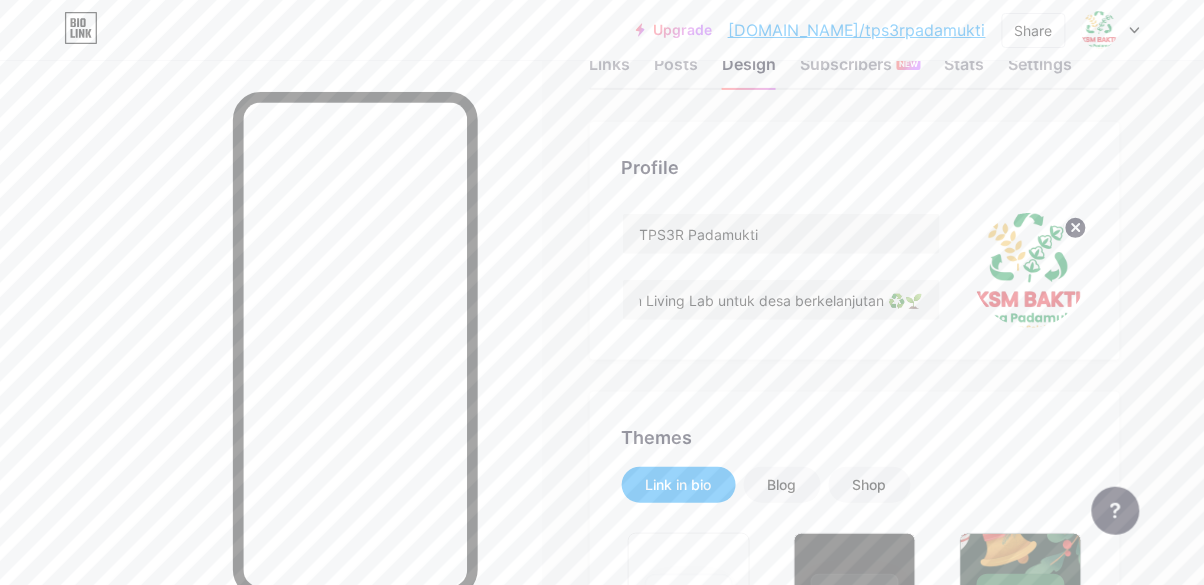 scroll, scrollTop: 0, scrollLeft: 0, axis: both 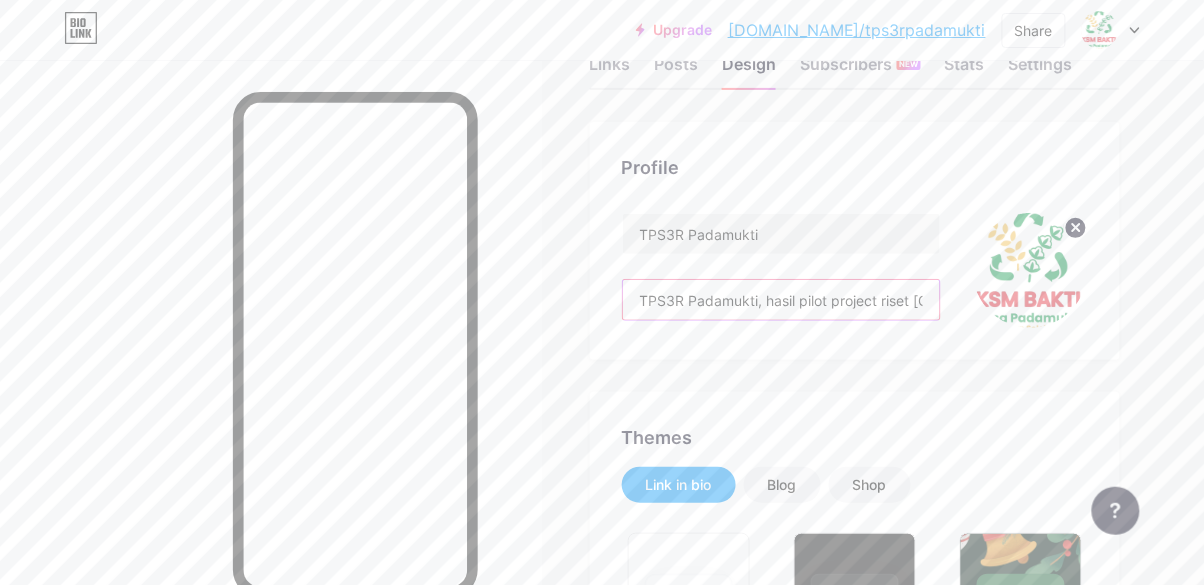 click on "TPS3R Padamukti, hasil pilot project riset [GEOGRAPHIC_DATA] dalam Citarum Action Research Program (CARP), bagian dari kolaborasi Citarum Living Lab untuk desa berkelanjutan ♻️🌱" at bounding box center (781, 300) 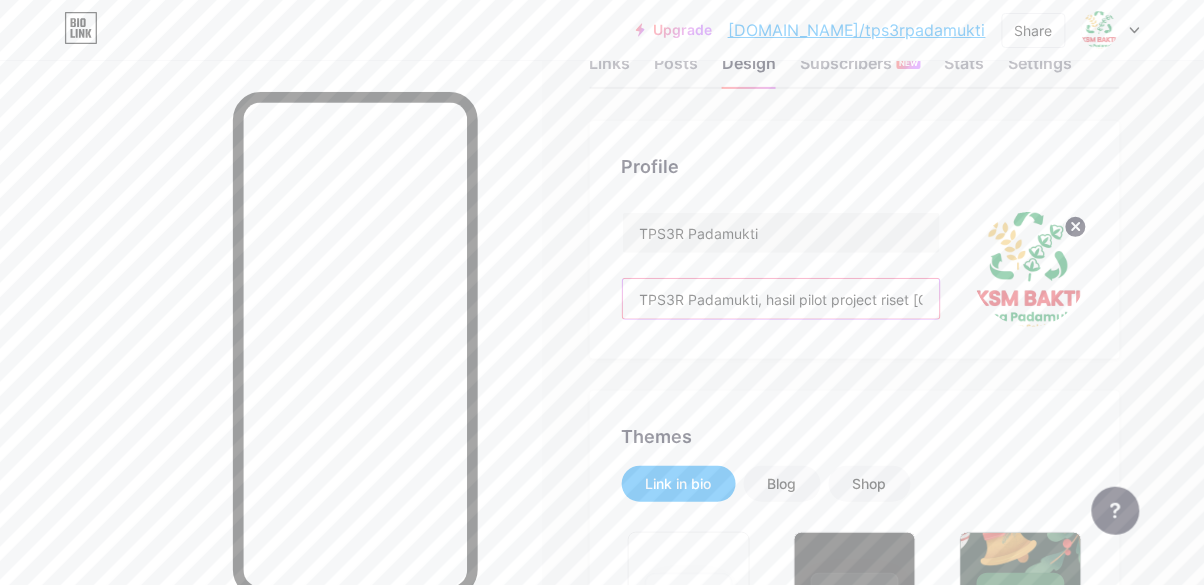 scroll, scrollTop: 71, scrollLeft: 0, axis: vertical 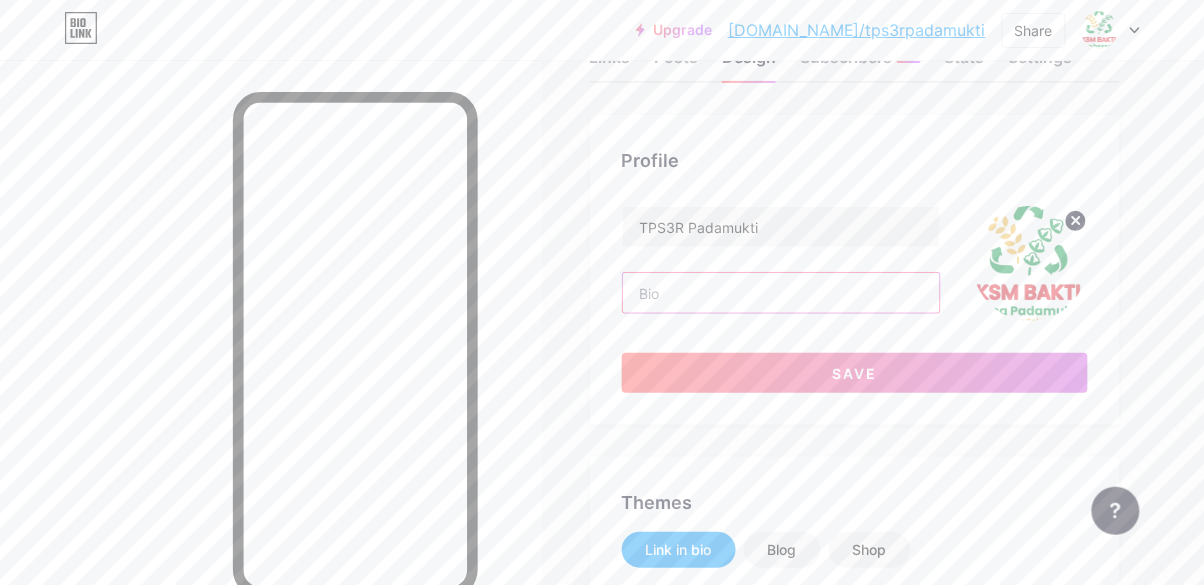 paste on "TPS3R Padamukti merupakan hasil kerjasama penelitian Pilot Project [GEOGRAPHIC_DATA] dengan Pemerintah Desa [GEOGRAPHIC_DATA] dalam Citarum Action Research Program (CARP), bagian dari kolaborasi Citarum Living Lab ♻️🌱" 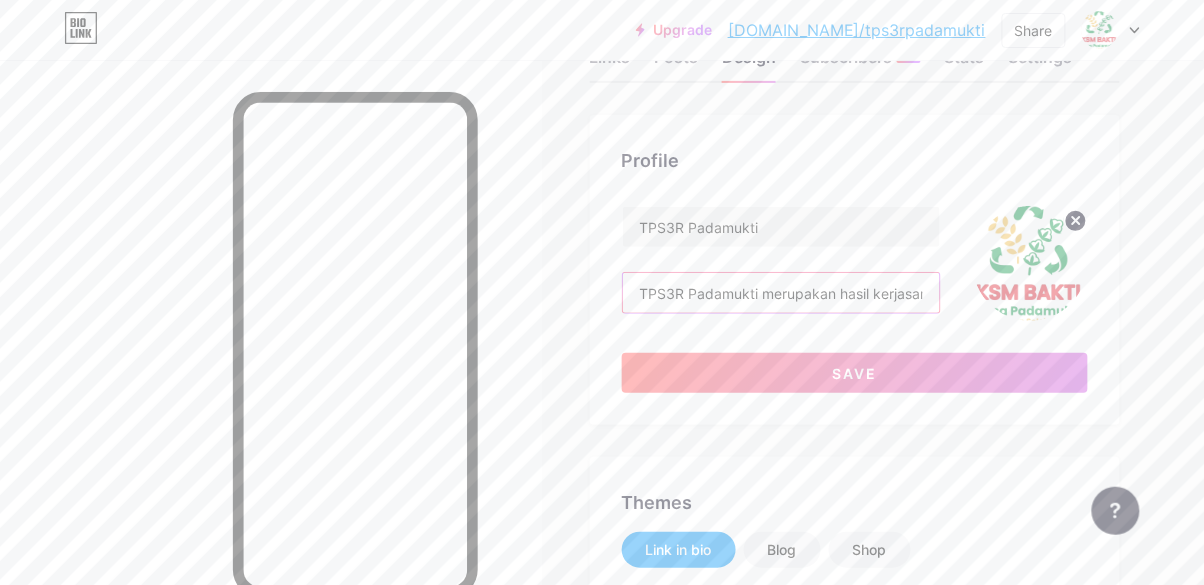 scroll, scrollTop: 0, scrollLeft: 1337, axis: horizontal 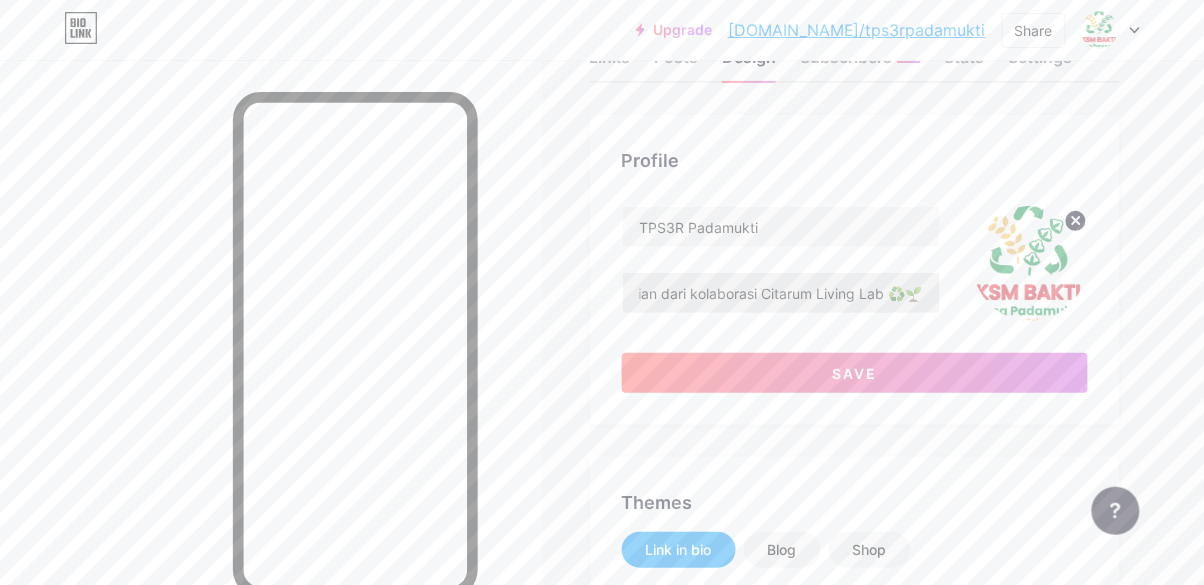 click on "Save" at bounding box center (855, 373) 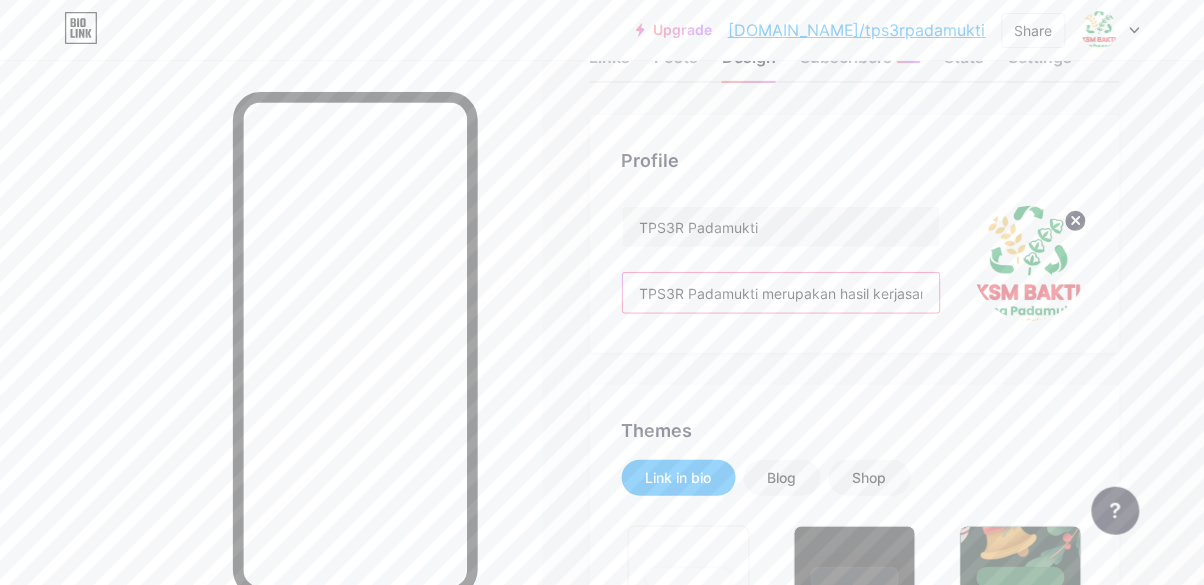 click on "TPS3R Padamukti merupakan hasil kerjasama penelitian Pilot Project [GEOGRAPHIC_DATA] dengan Pemerintah Desa [GEOGRAPHIC_DATA] dalam Citarum Action Research Program (CARP), bagian dari kolaborasi Citarum Living Lab ♻️🌱" at bounding box center [781, 293] 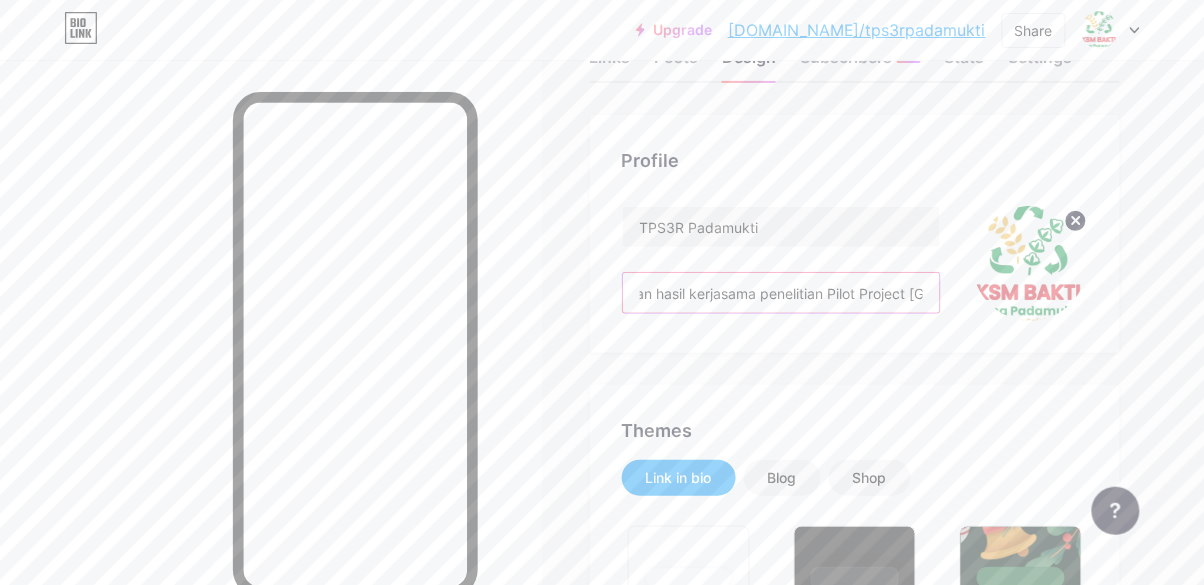 scroll, scrollTop: 0, scrollLeft: 203, axis: horizontal 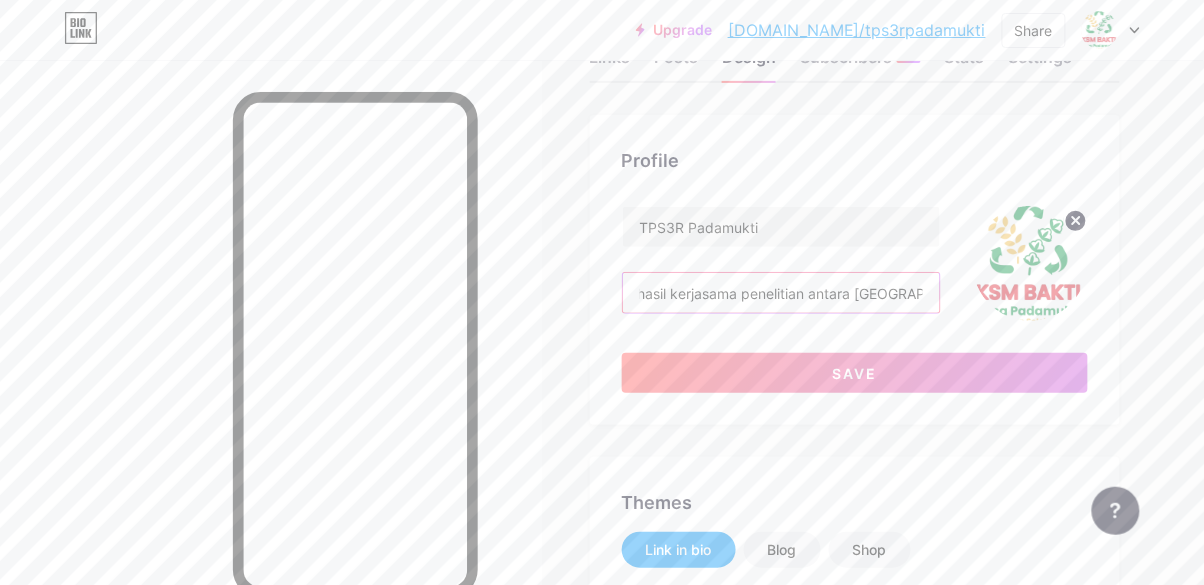 type on "TPS3R Padamukti merupakan hasil kerjasama penelitian antara [GEOGRAPHIC_DATA] dengan Pemerintah Desa [GEOGRAPHIC_DATA] dalam Citarum Action Research Program (CARP), bagian dari kolaborasi Citarum Living Lab ♻️🌱" 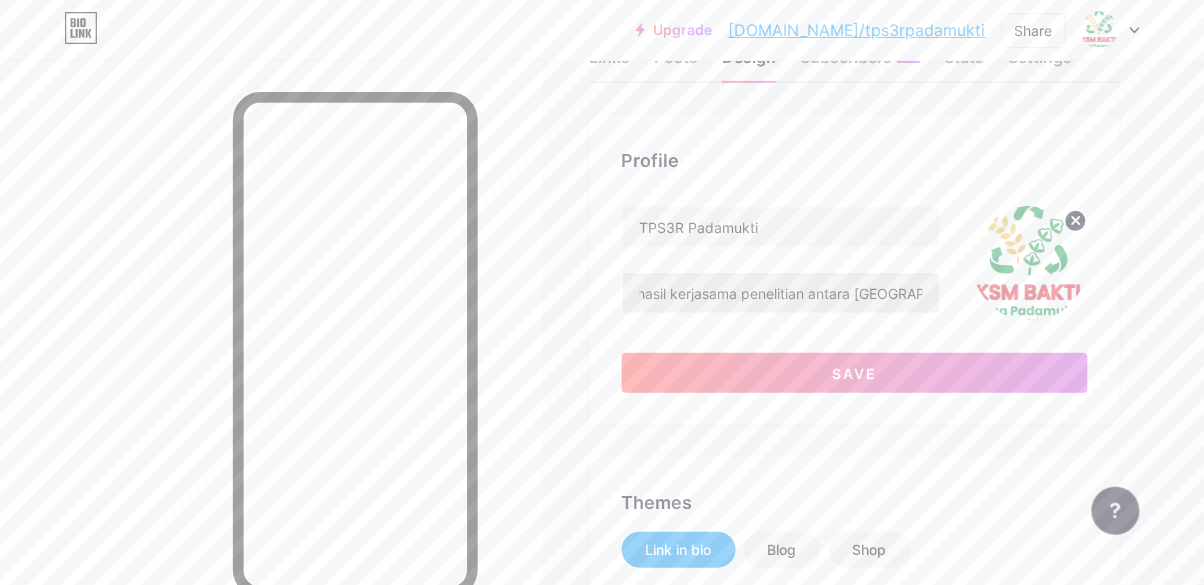 click on "Save" at bounding box center [855, 373] 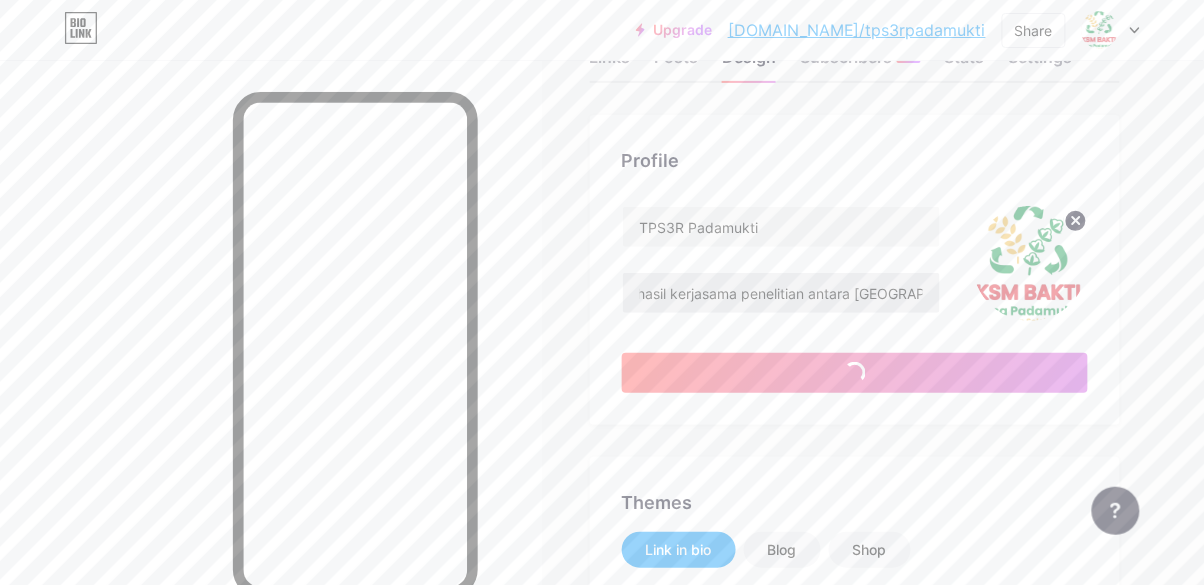 scroll, scrollTop: 0, scrollLeft: 0, axis: both 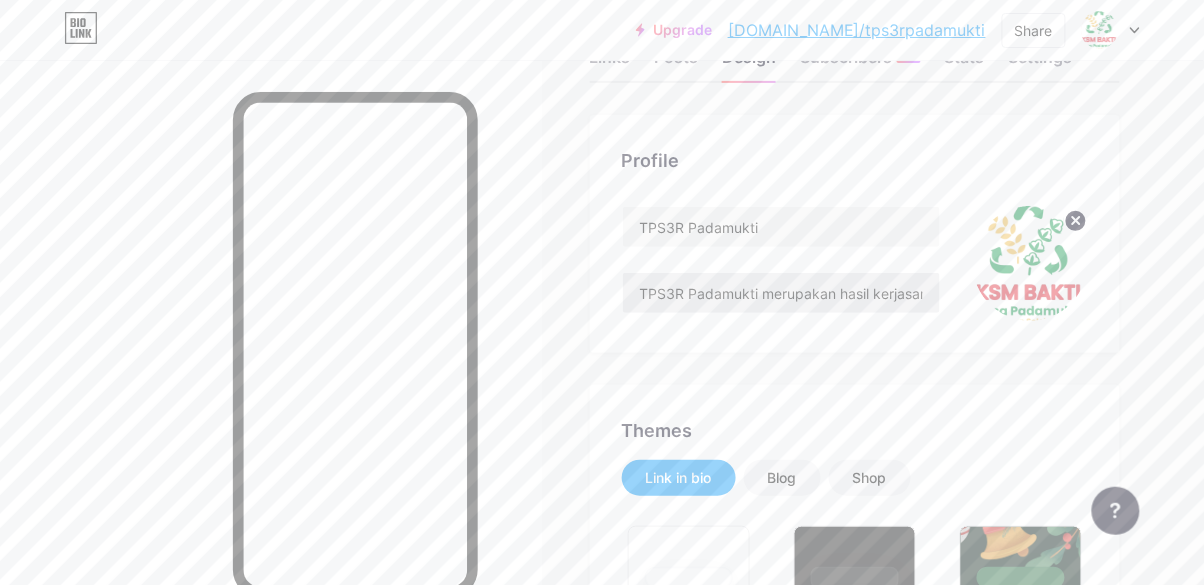 click on "Profile" at bounding box center [855, 160] 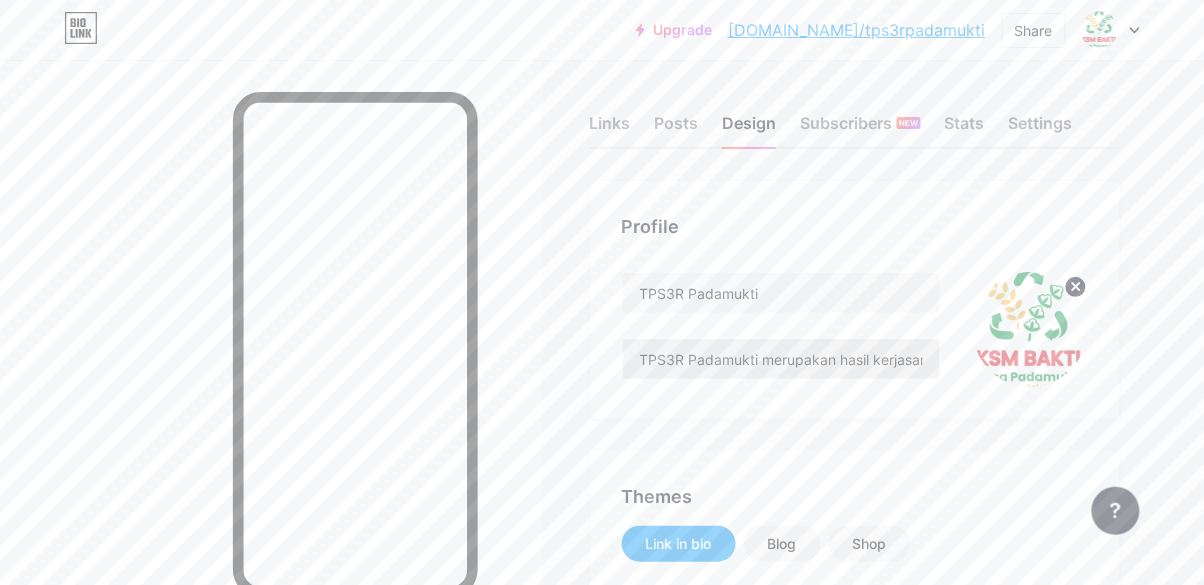 scroll, scrollTop: 0, scrollLeft: 0, axis: both 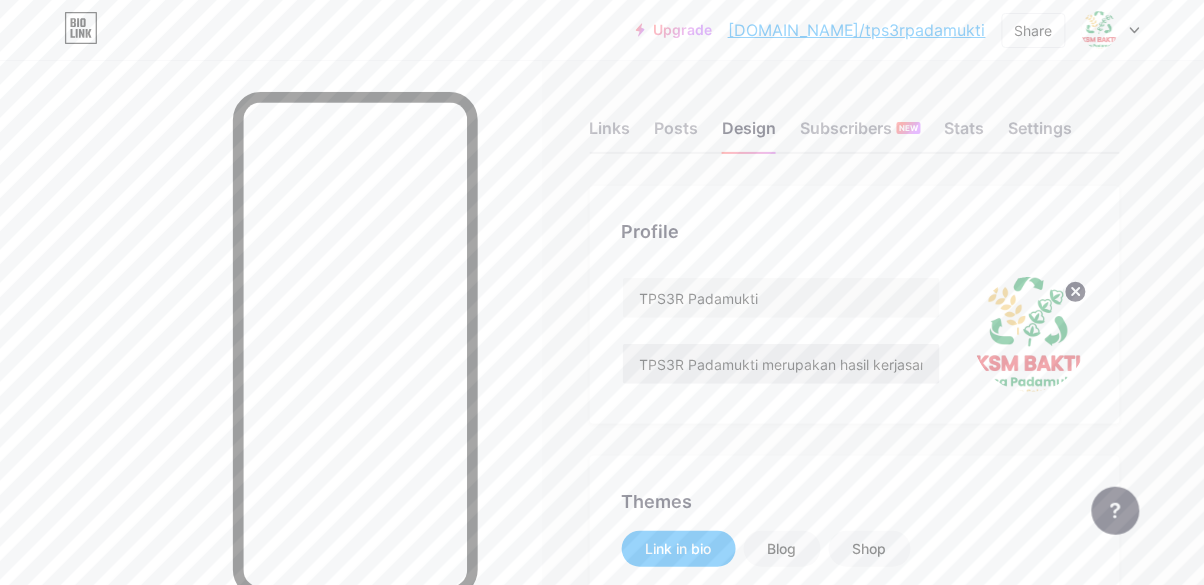 click on "Links" at bounding box center (610, 134) 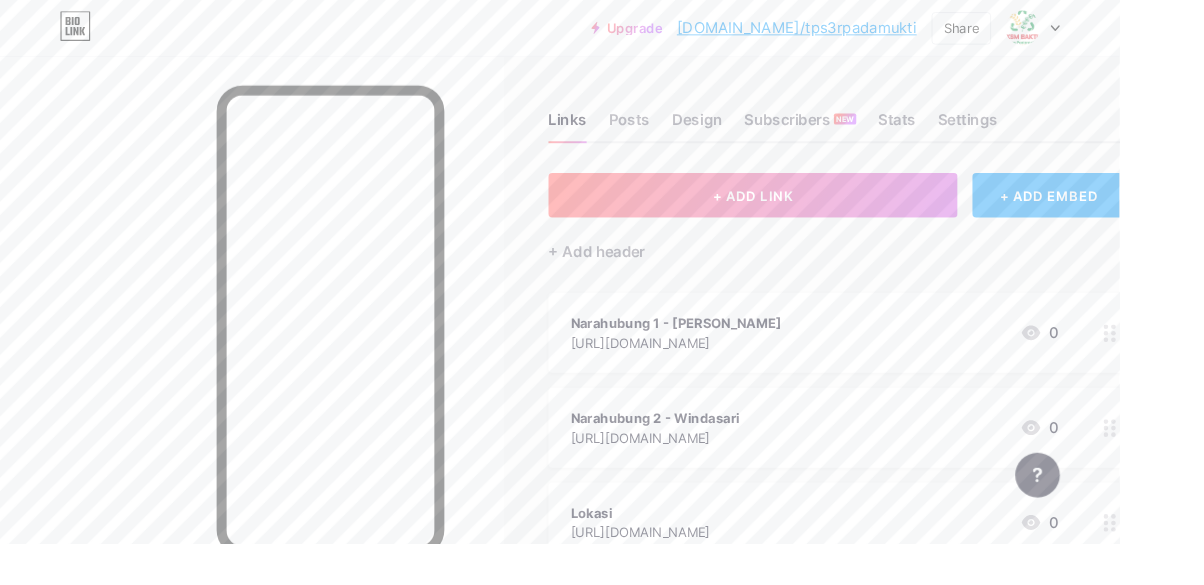 click on "[DOMAIN_NAME]/tps3rpadamukti" at bounding box center (857, 30) 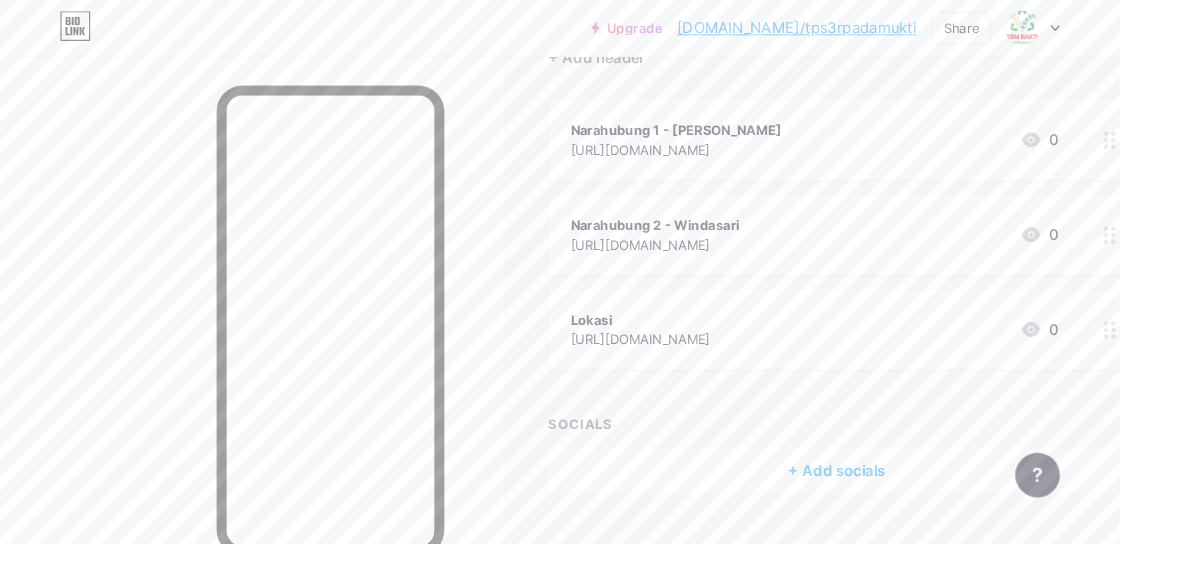 scroll, scrollTop: 0, scrollLeft: 0, axis: both 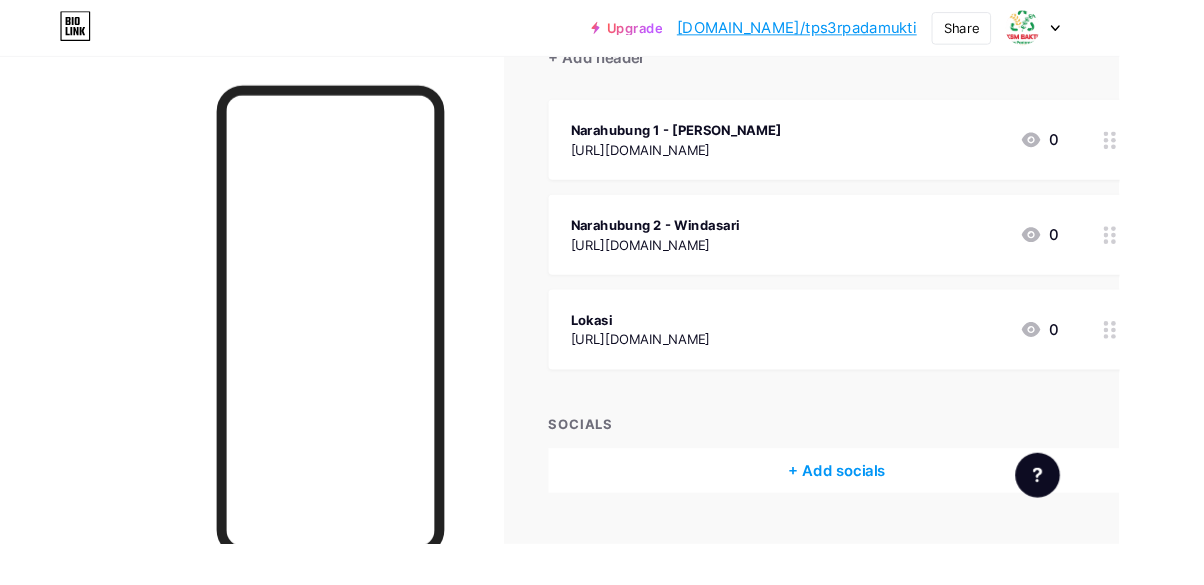 click on "+ Add socials" at bounding box center (900, 506) 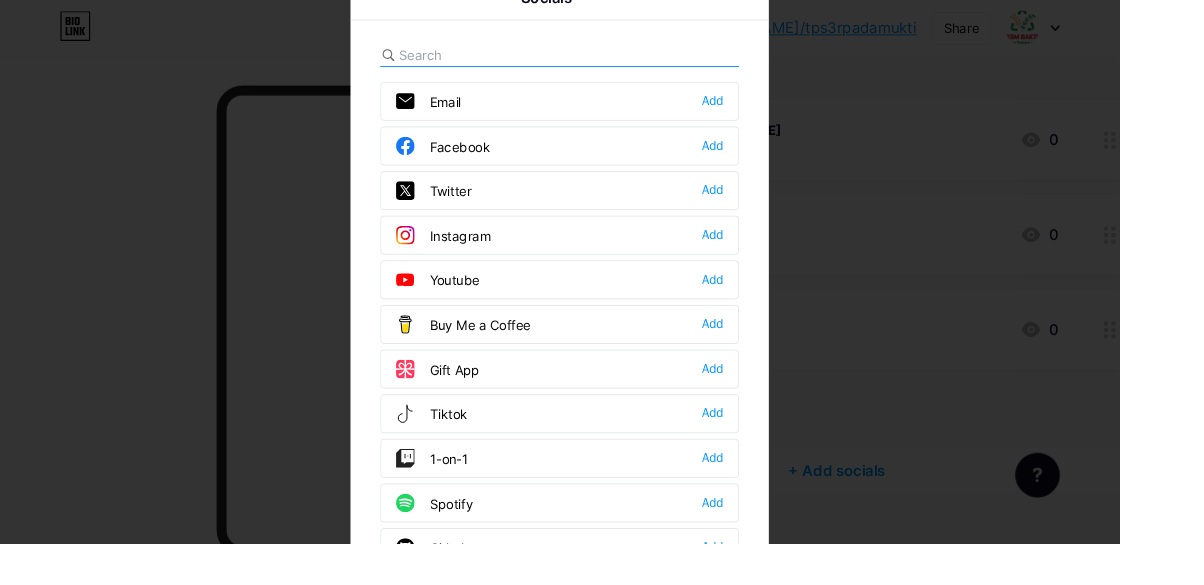 click at bounding box center (602, 292) 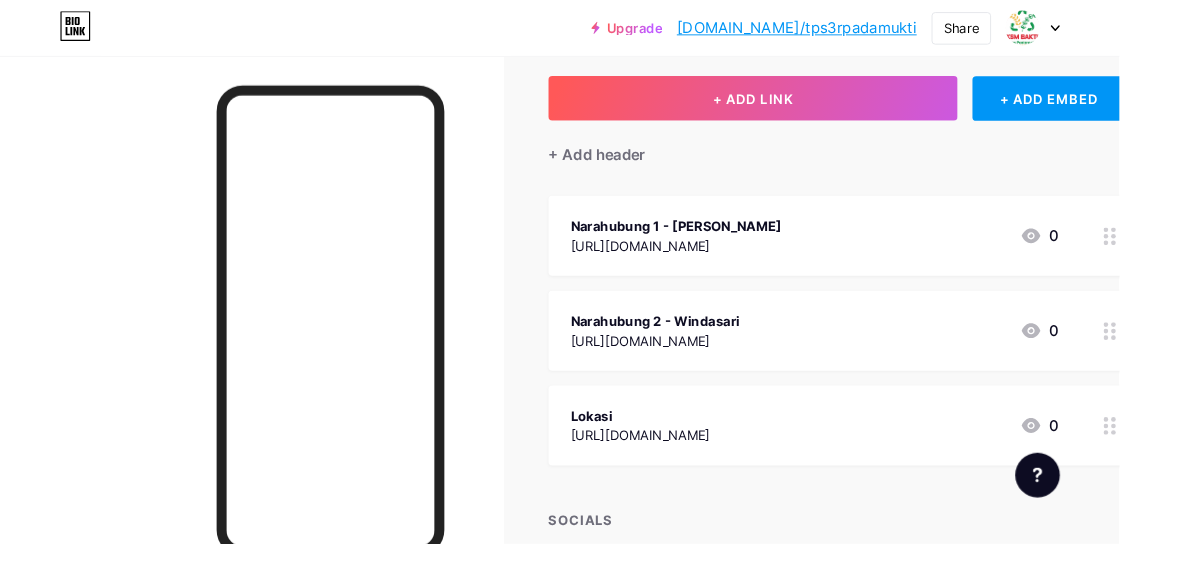 scroll, scrollTop: 0, scrollLeft: 0, axis: both 